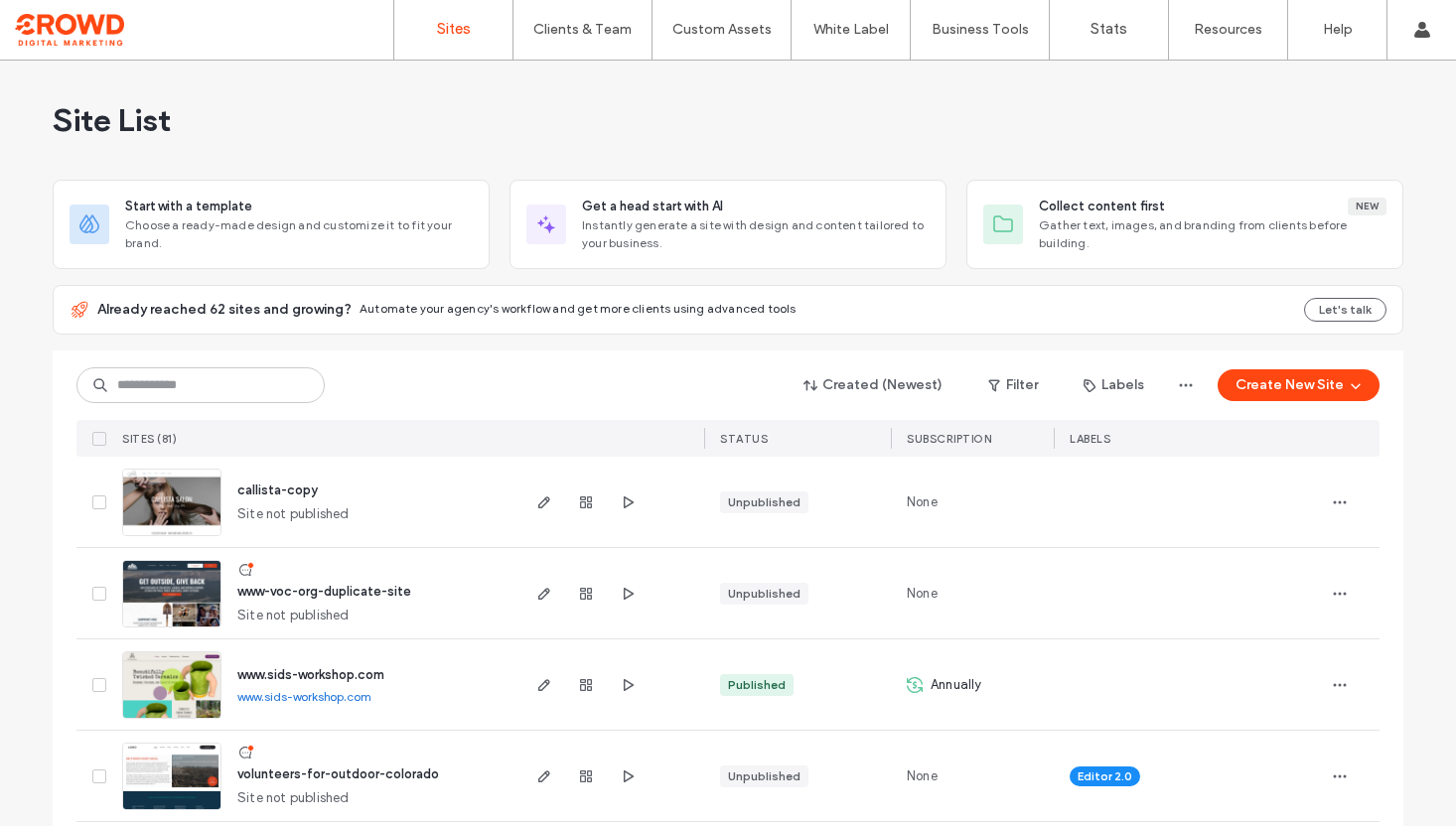 scroll, scrollTop: 0, scrollLeft: 0, axis: both 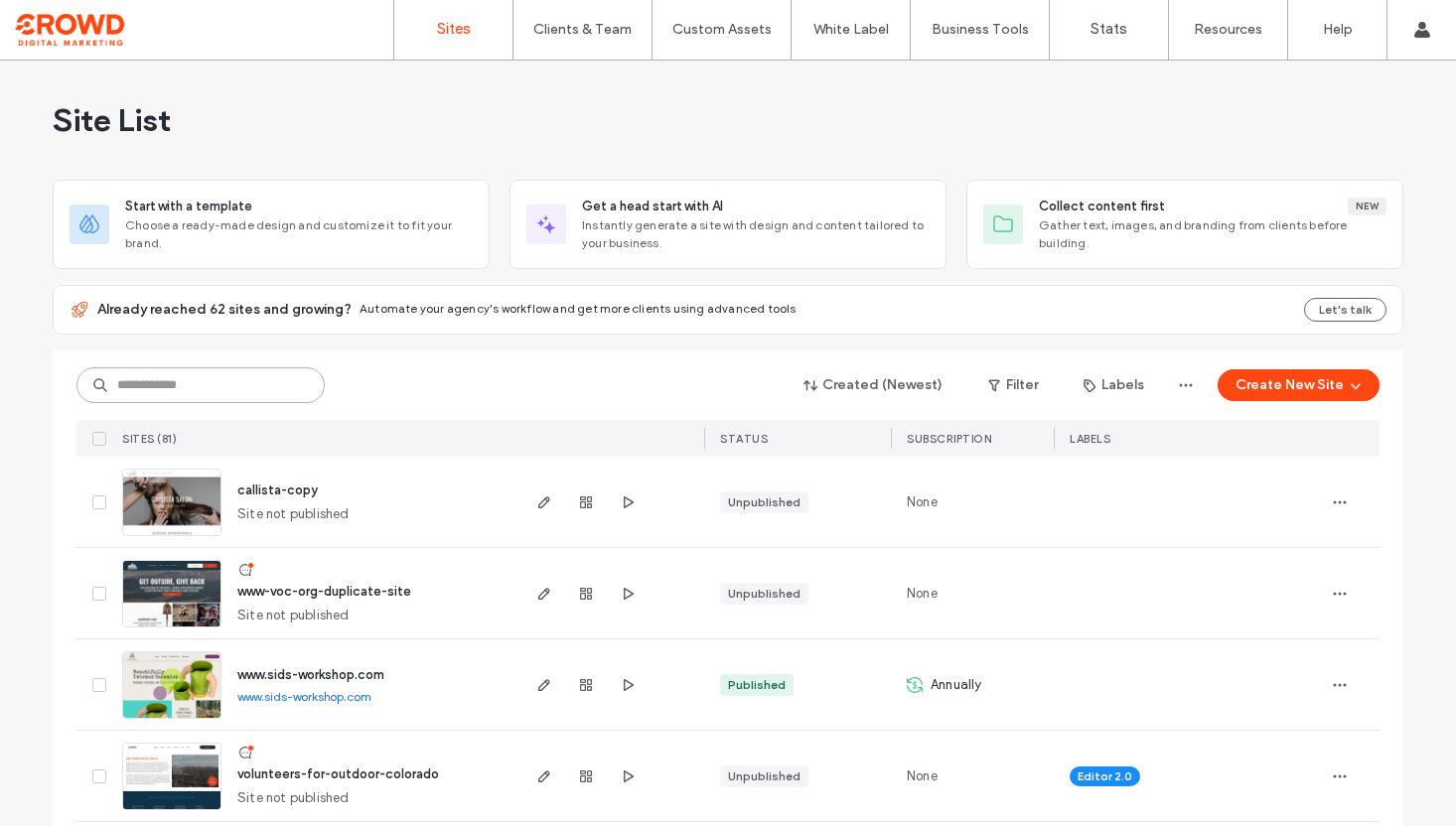 click at bounding box center (201, 385) 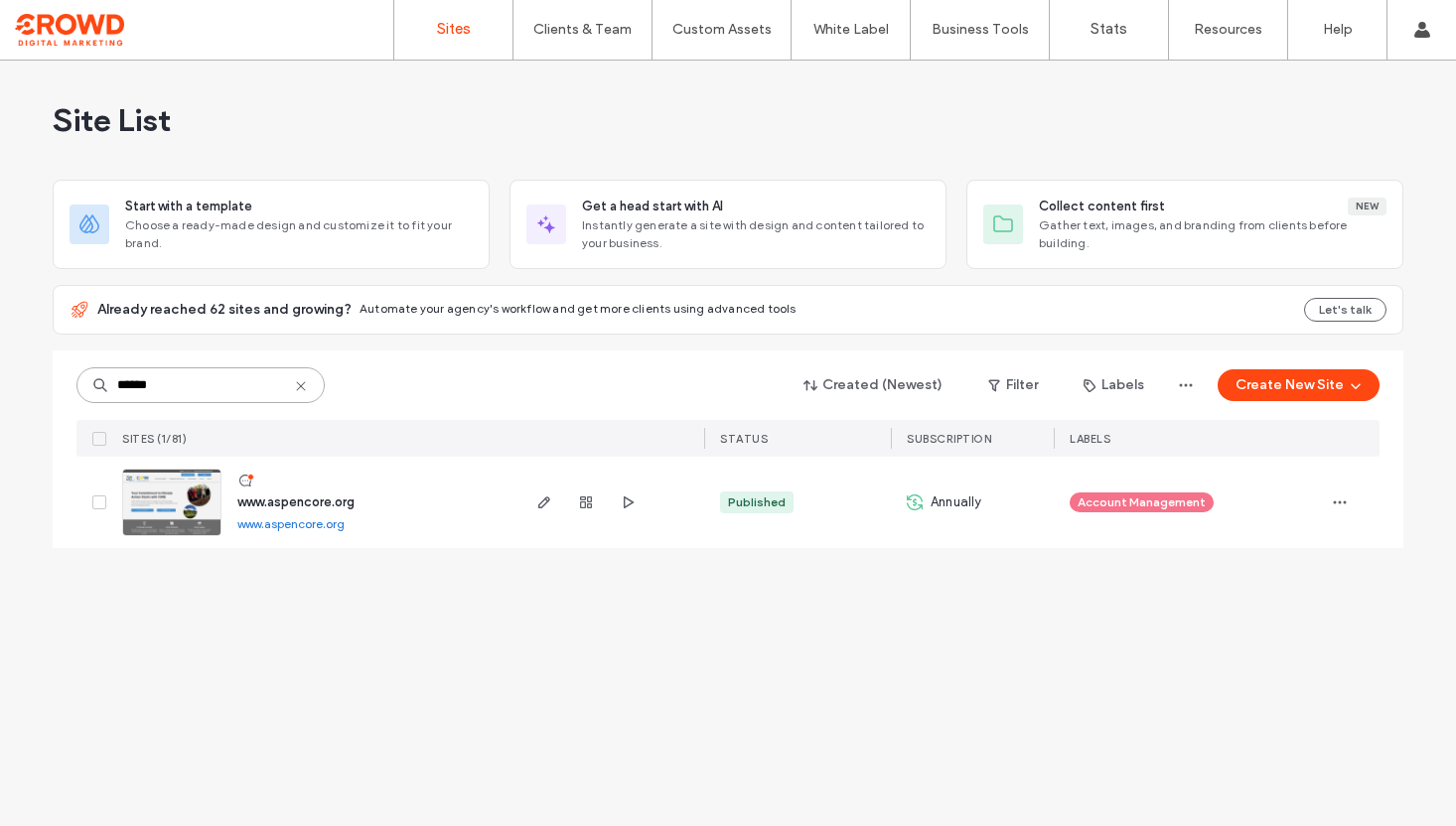 type on "******" 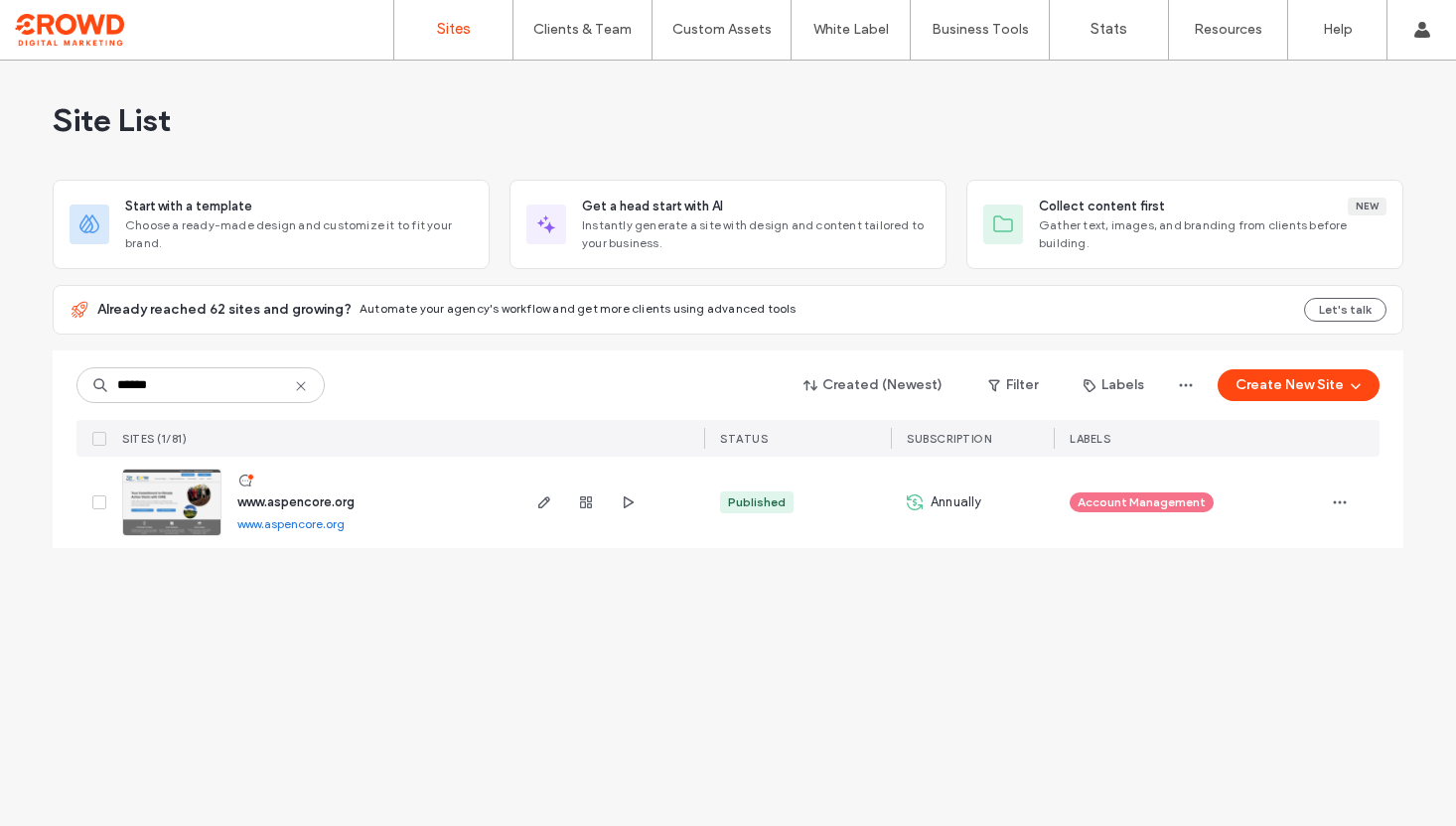 click at bounding box center (172, 537) 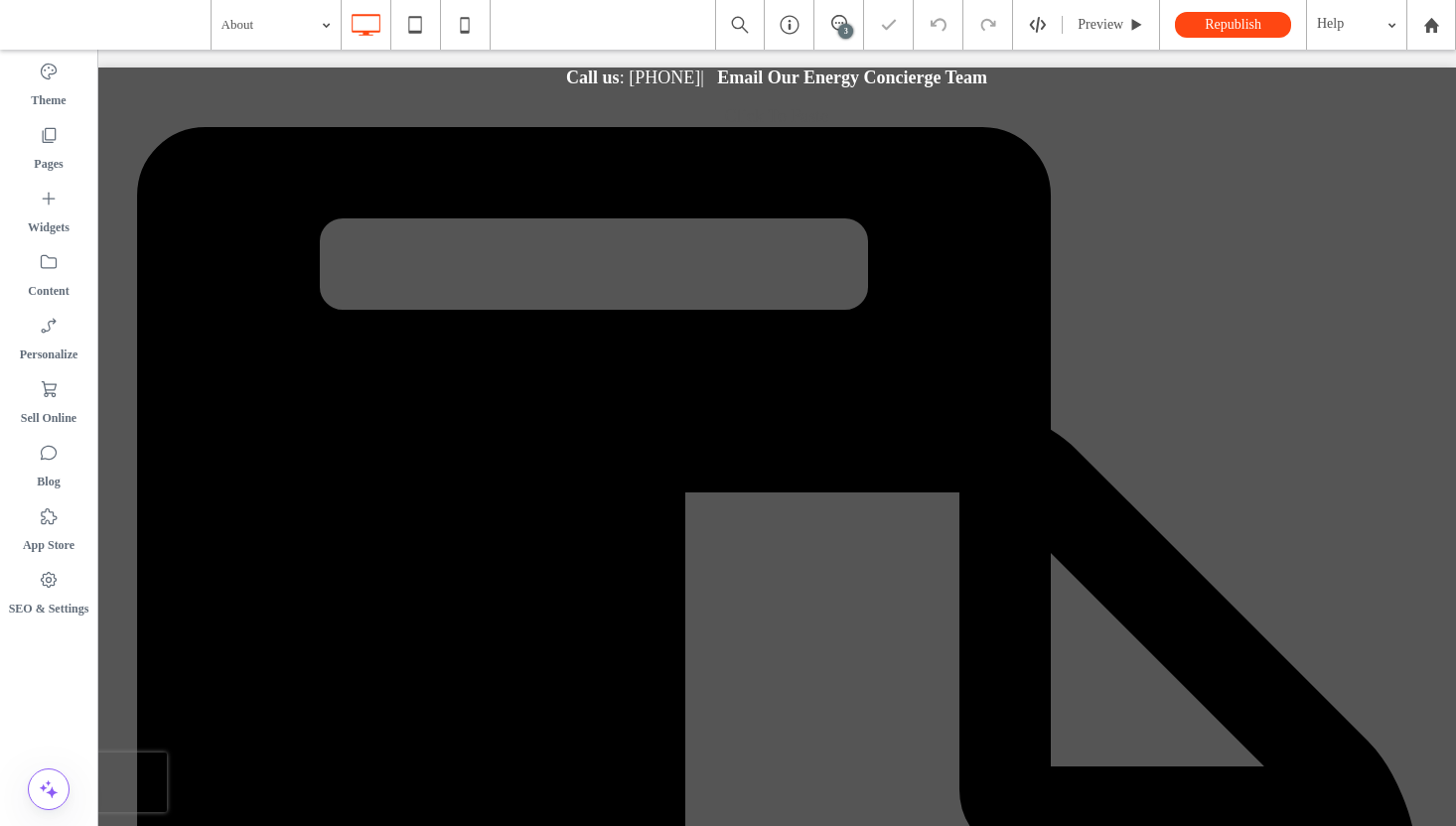 scroll, scrollTop: 3330, scrollLeft: 0, axis: vertical 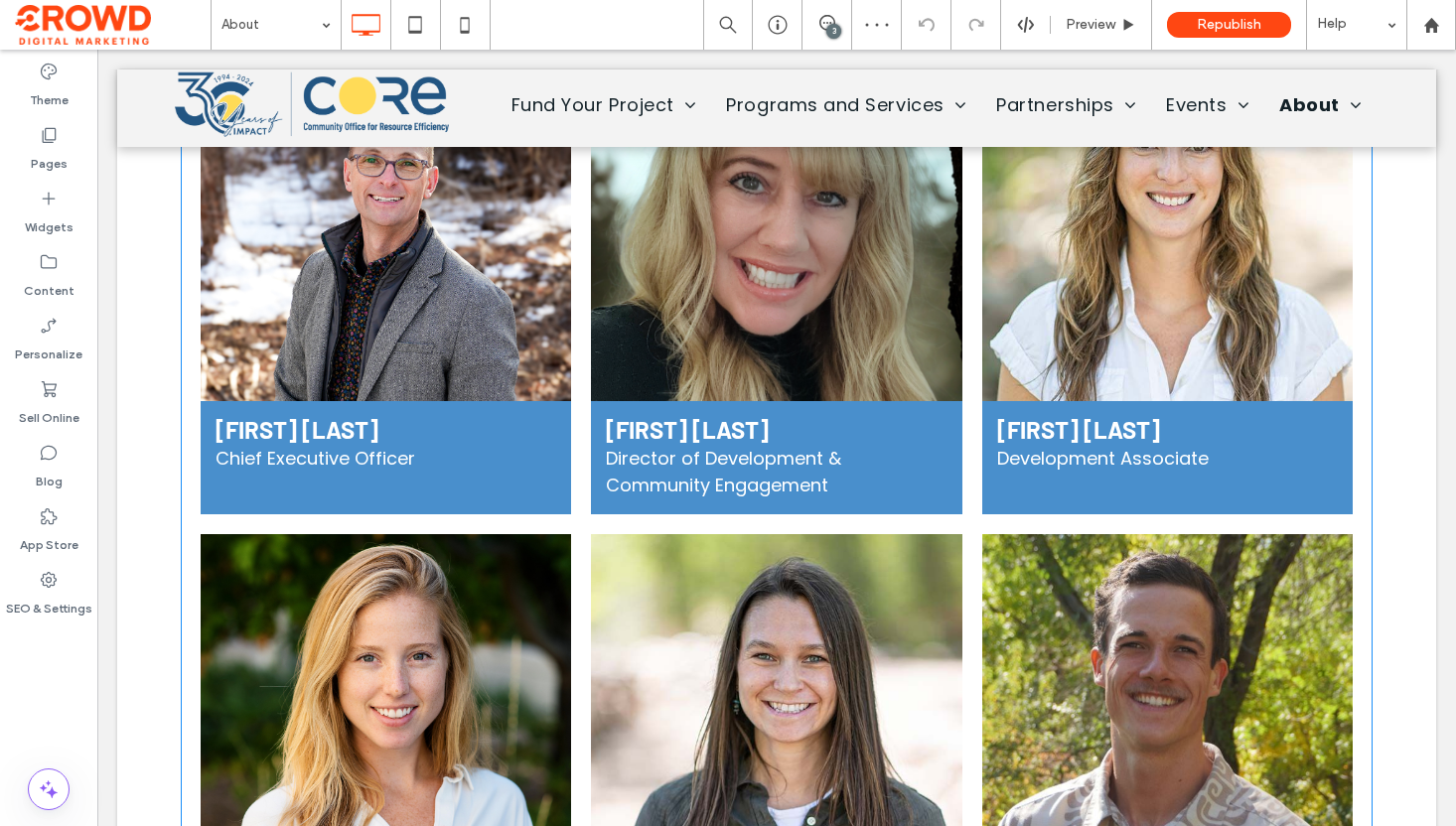 click at bounding box center [1167, 217] 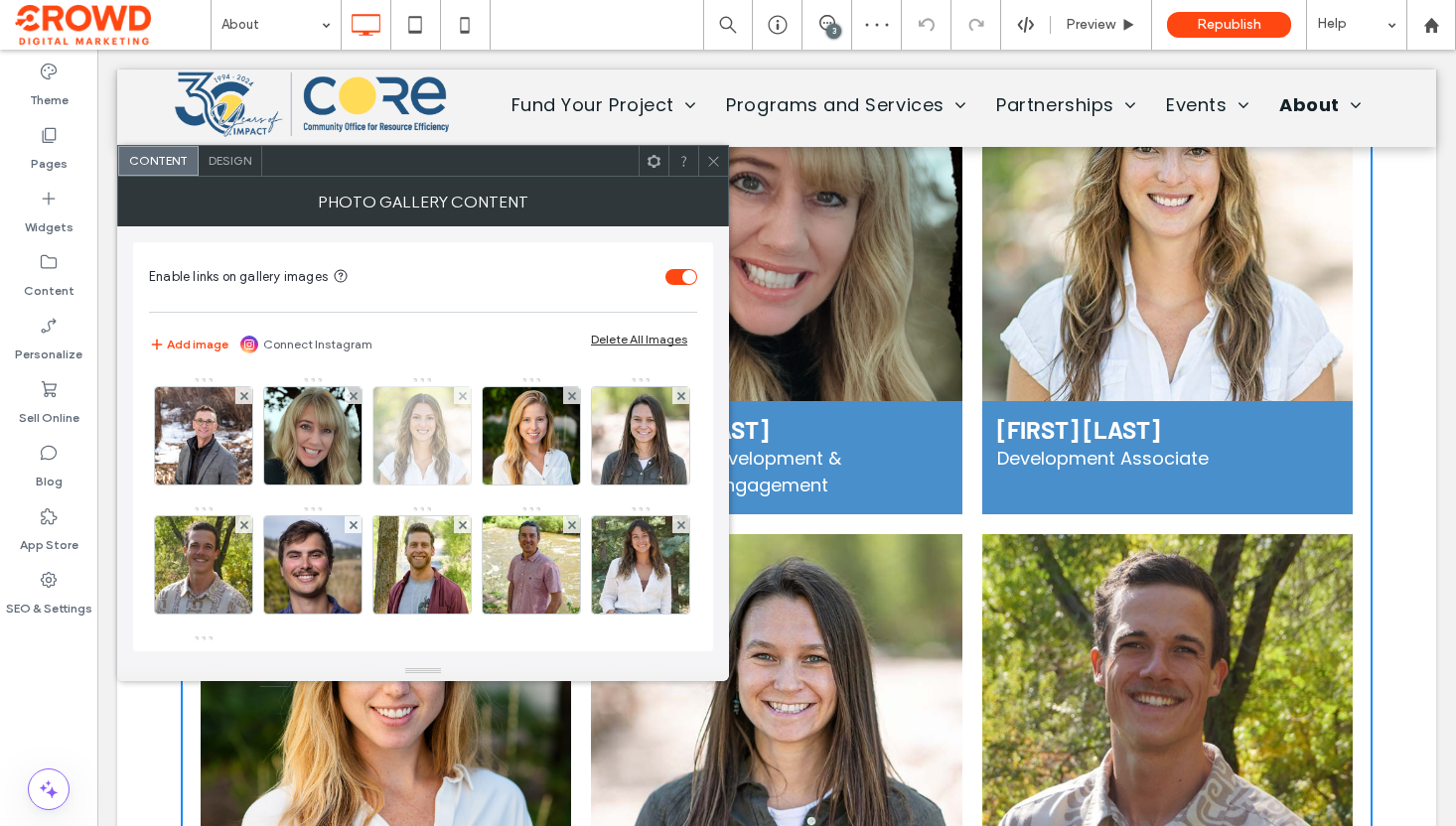 click at bounding box center (422, 436) 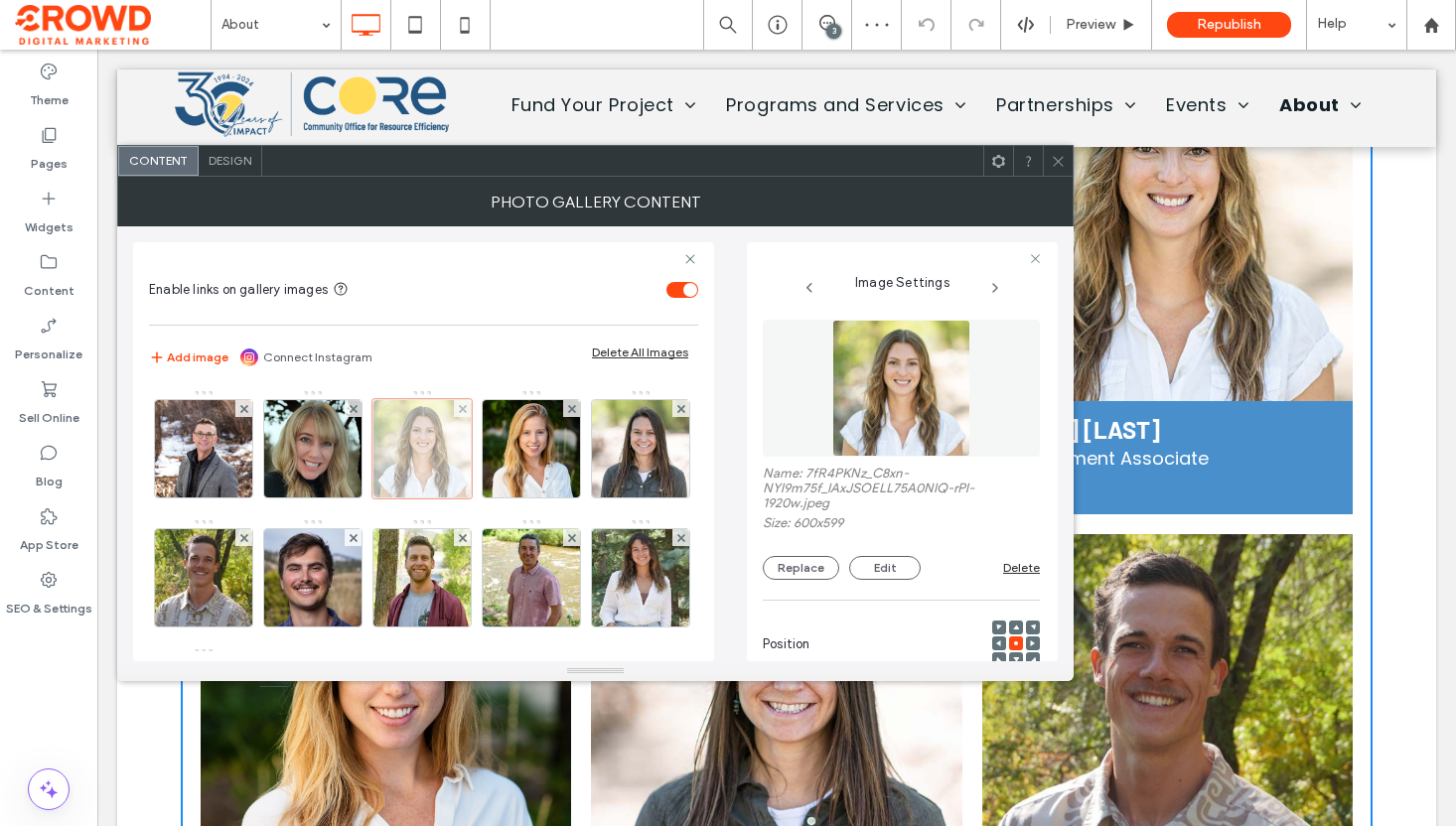 scroll, scrollTop: 0, scrollLeft: 25, axis: horizontal 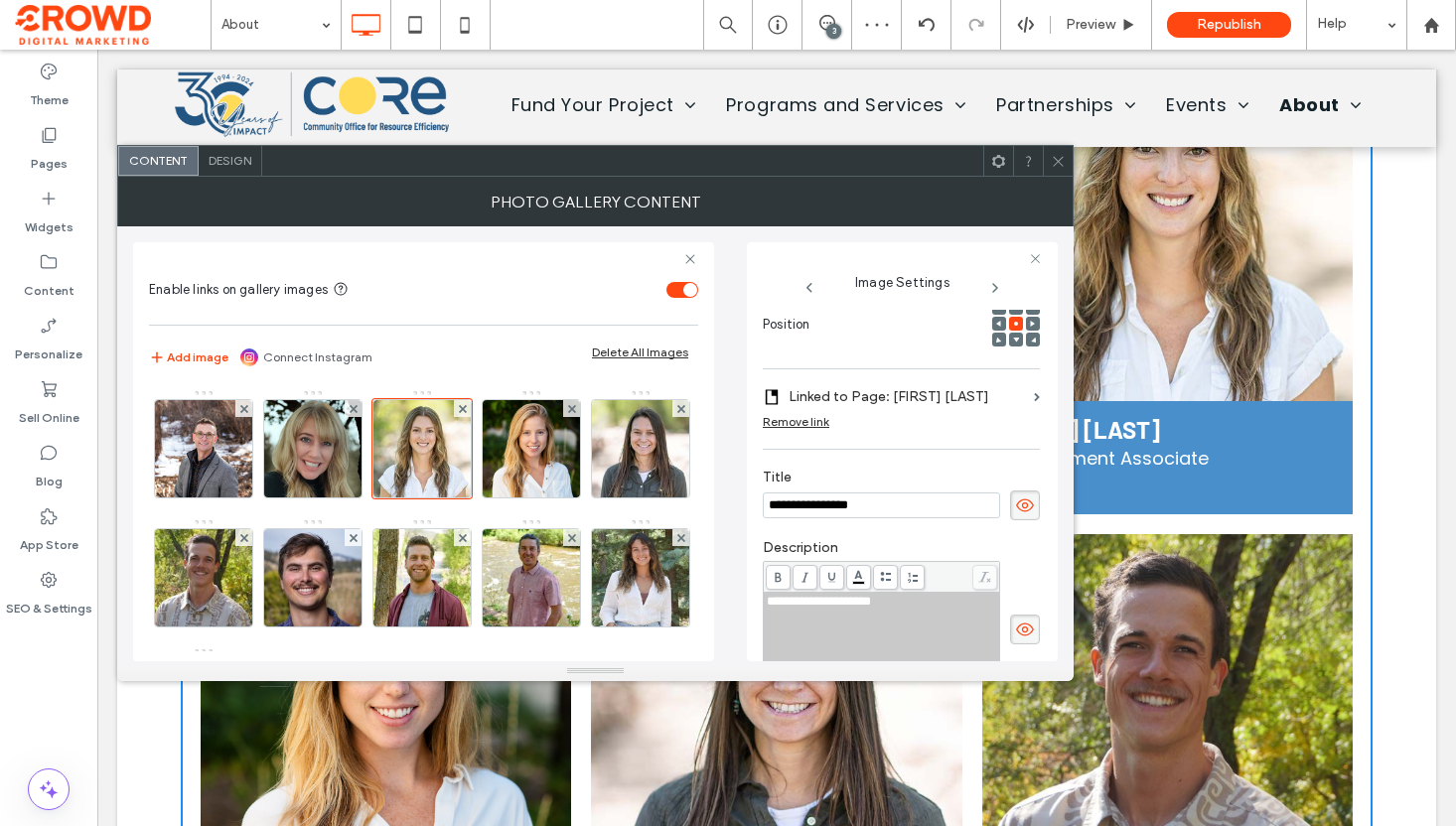 click on "**********" at bounding box center (818, 601) 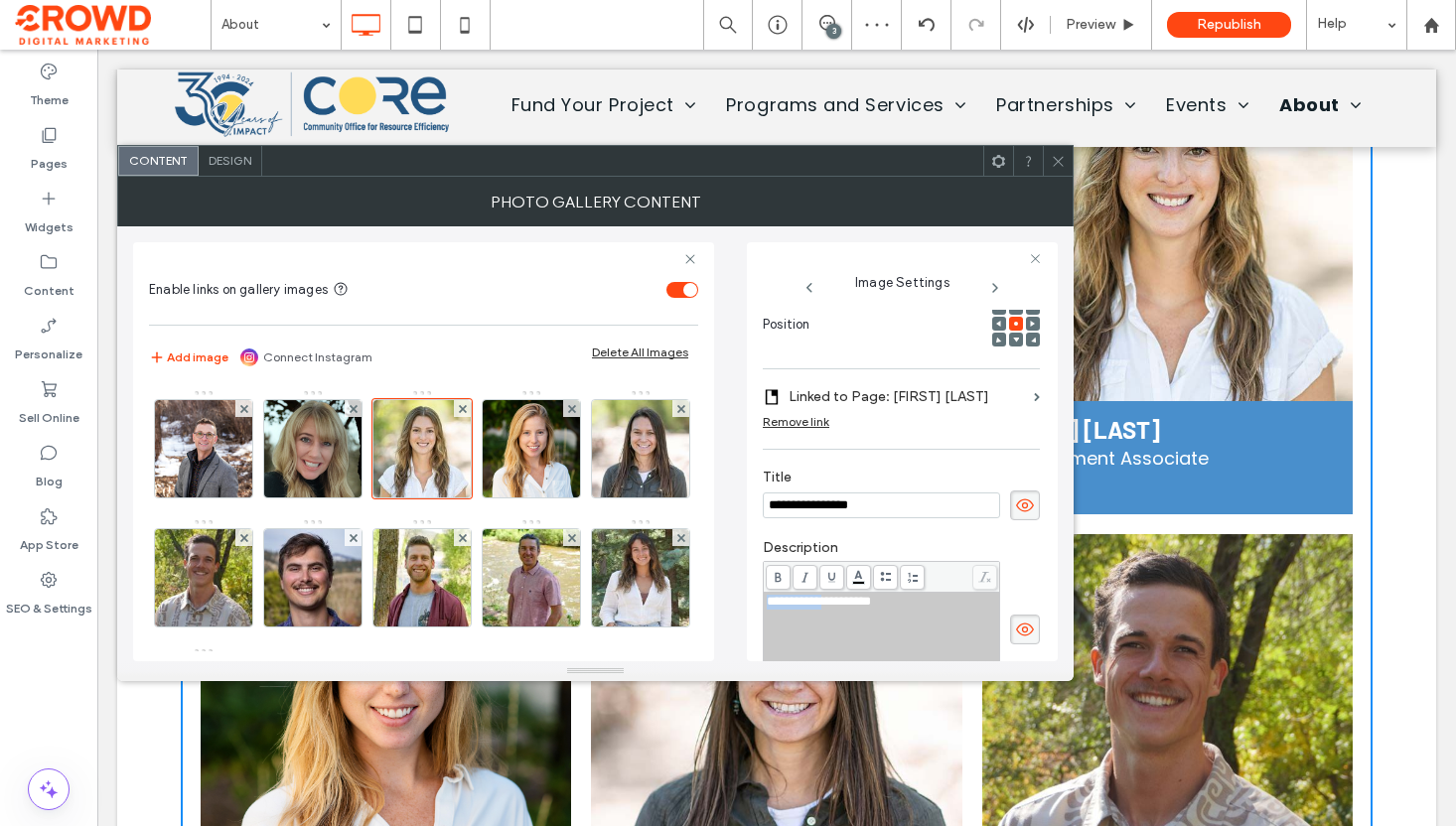 click on "**********" at bounding box center (818, 601) 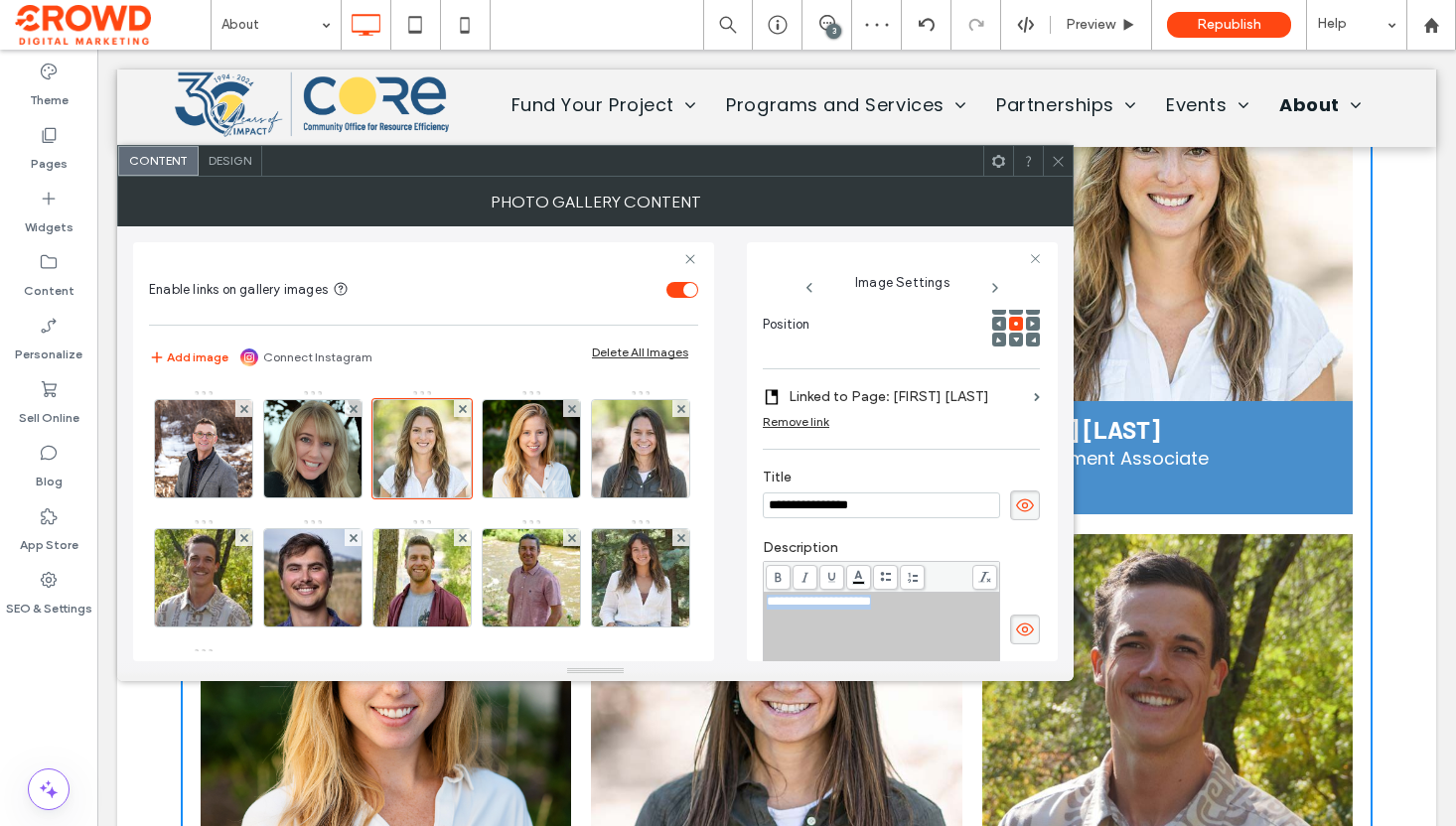 click on "**********" at bounding box center (818, 601) 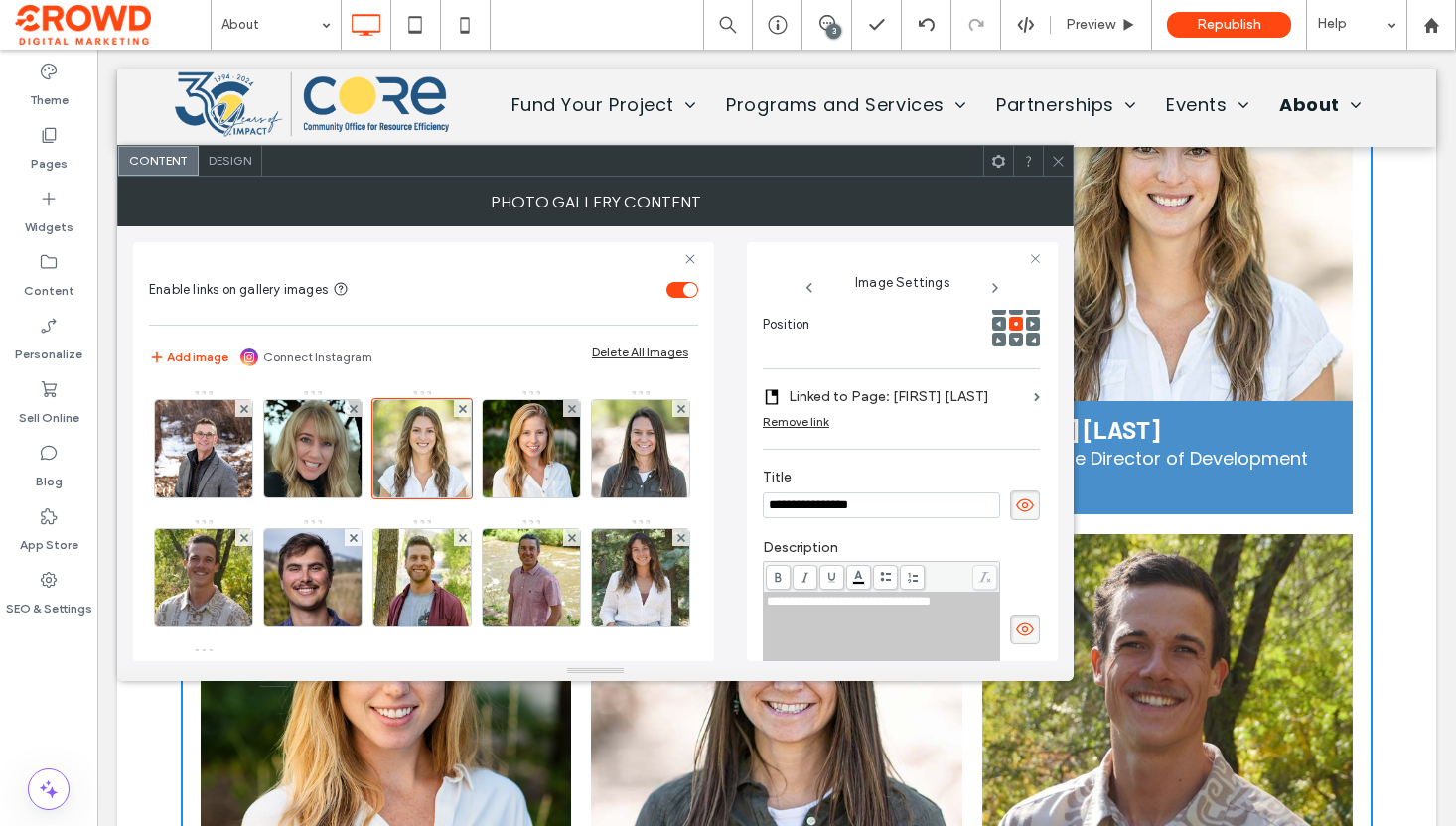 click at bounding box center [1058, 161] 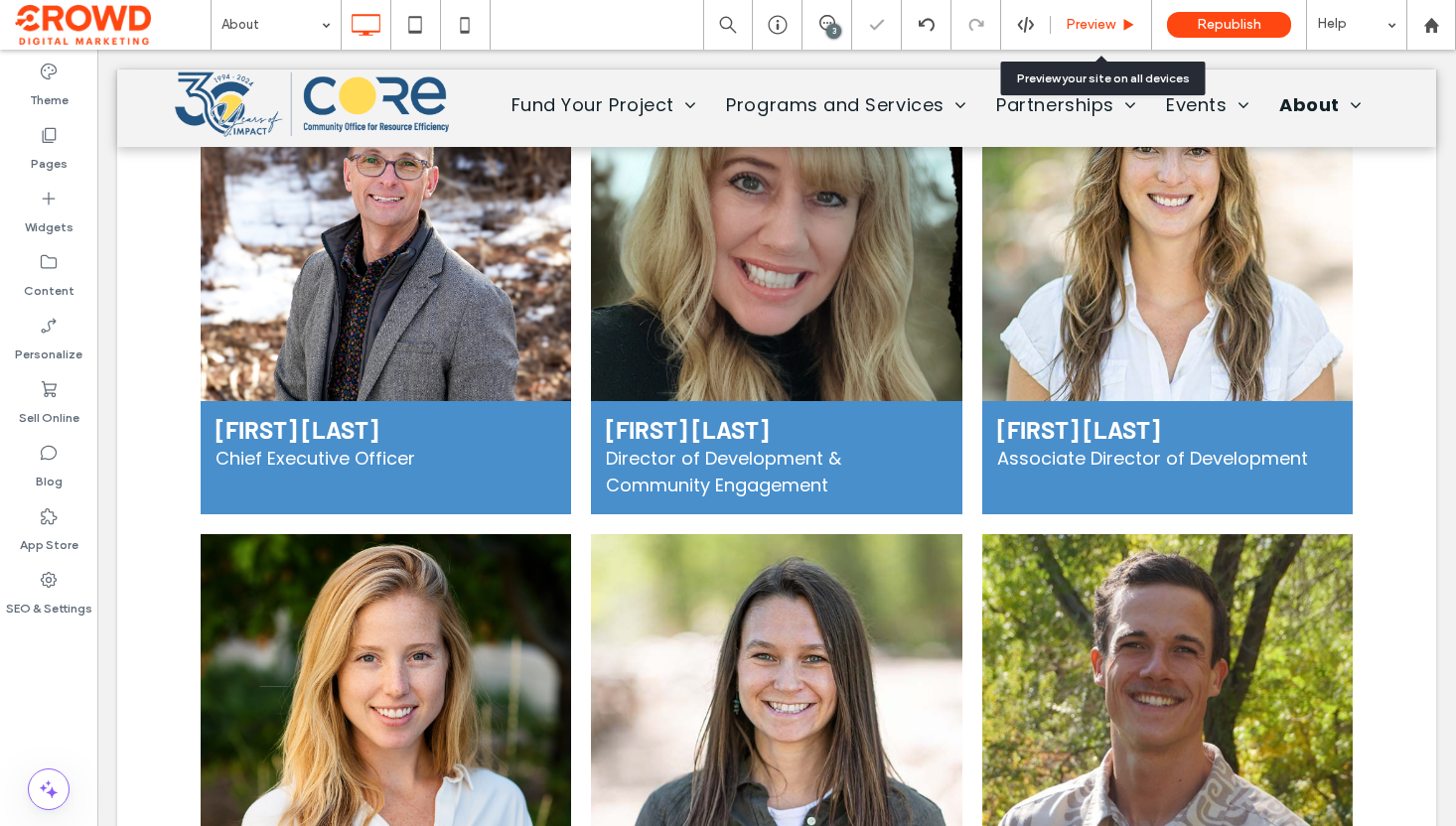 click on "Preview" at bounding box center [1101, 25] 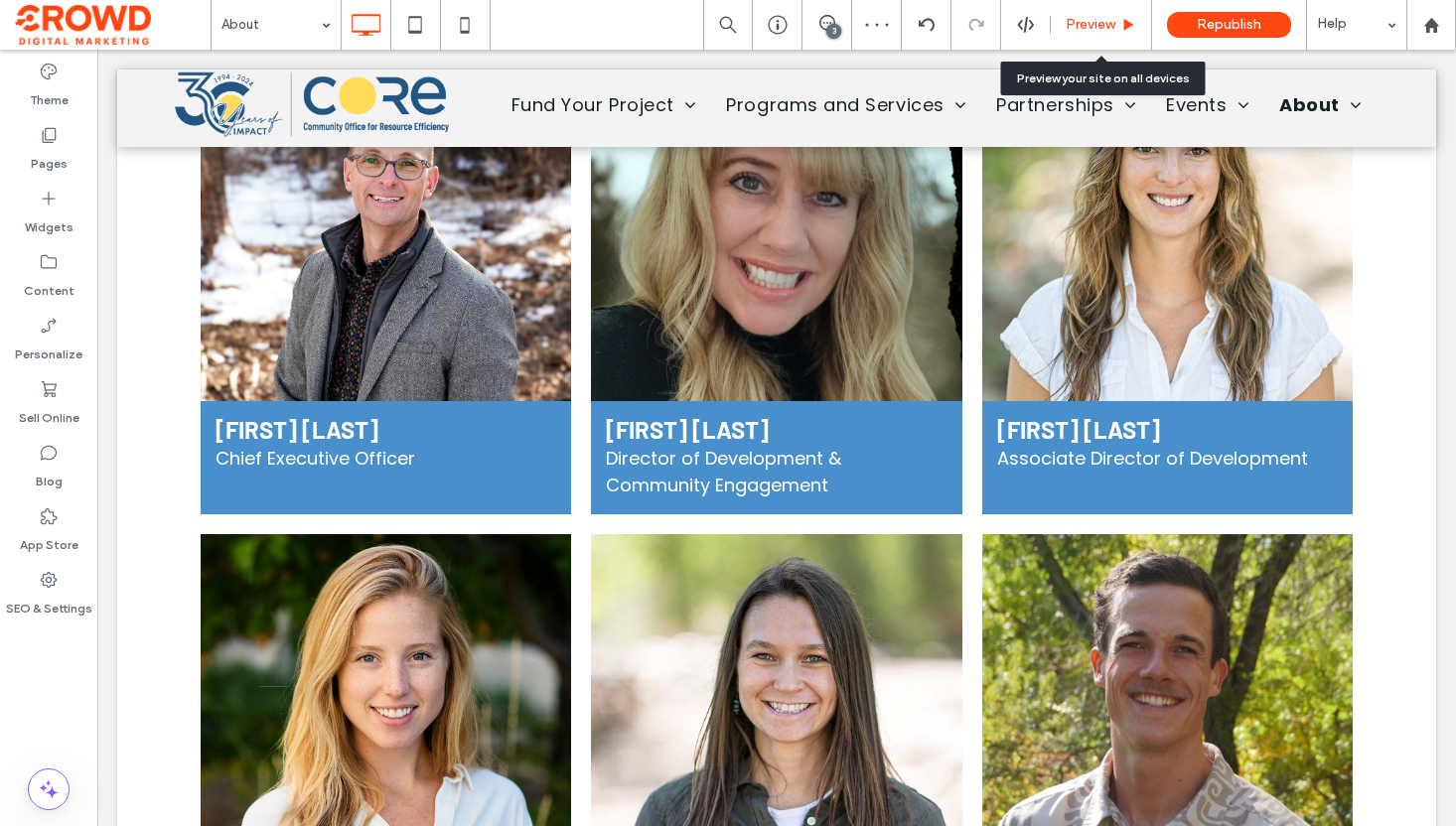 click on "Preview" at bounding box center [1091, 25] 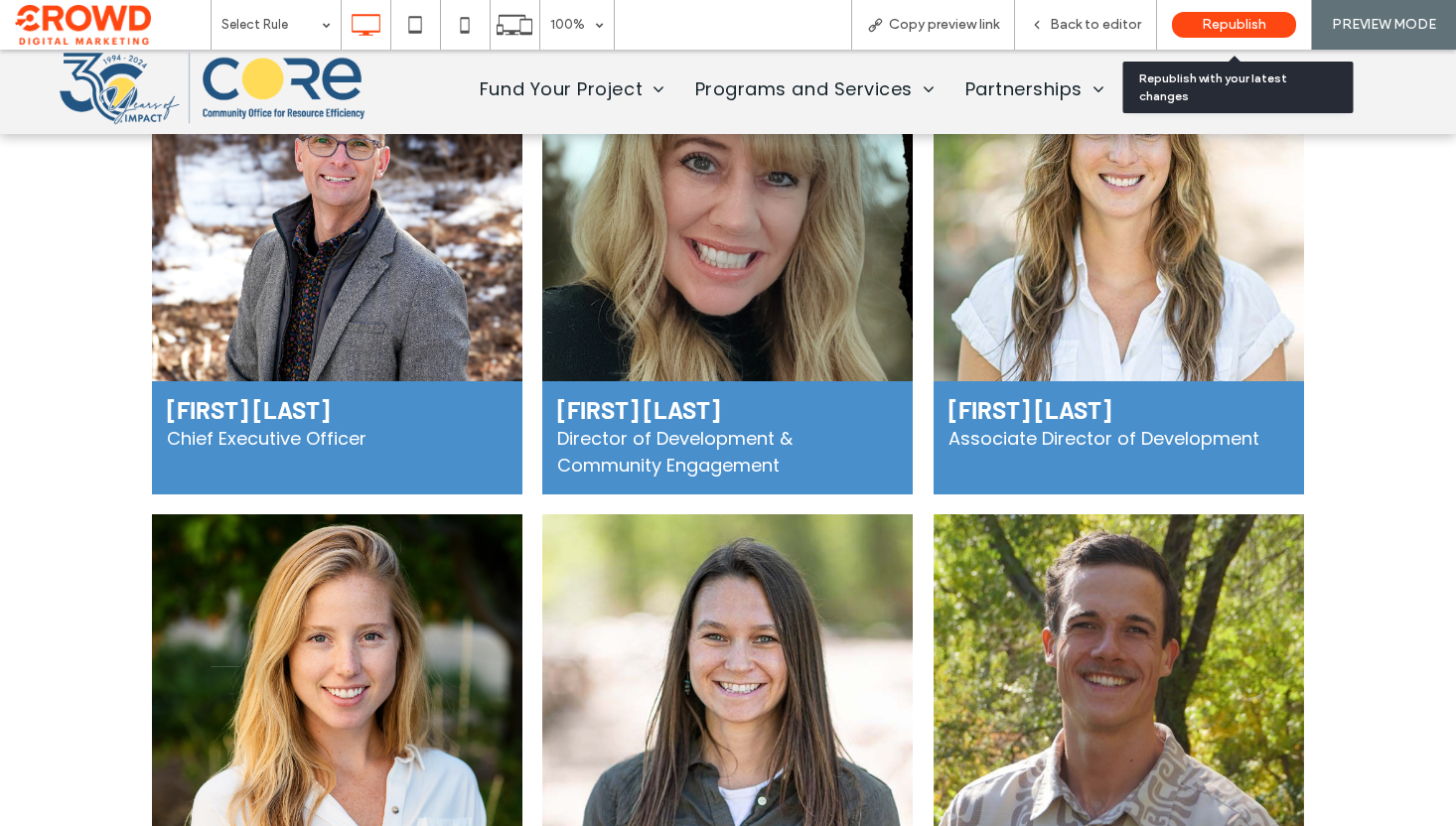 click on "Republish" at bounding box center (1234, 25) 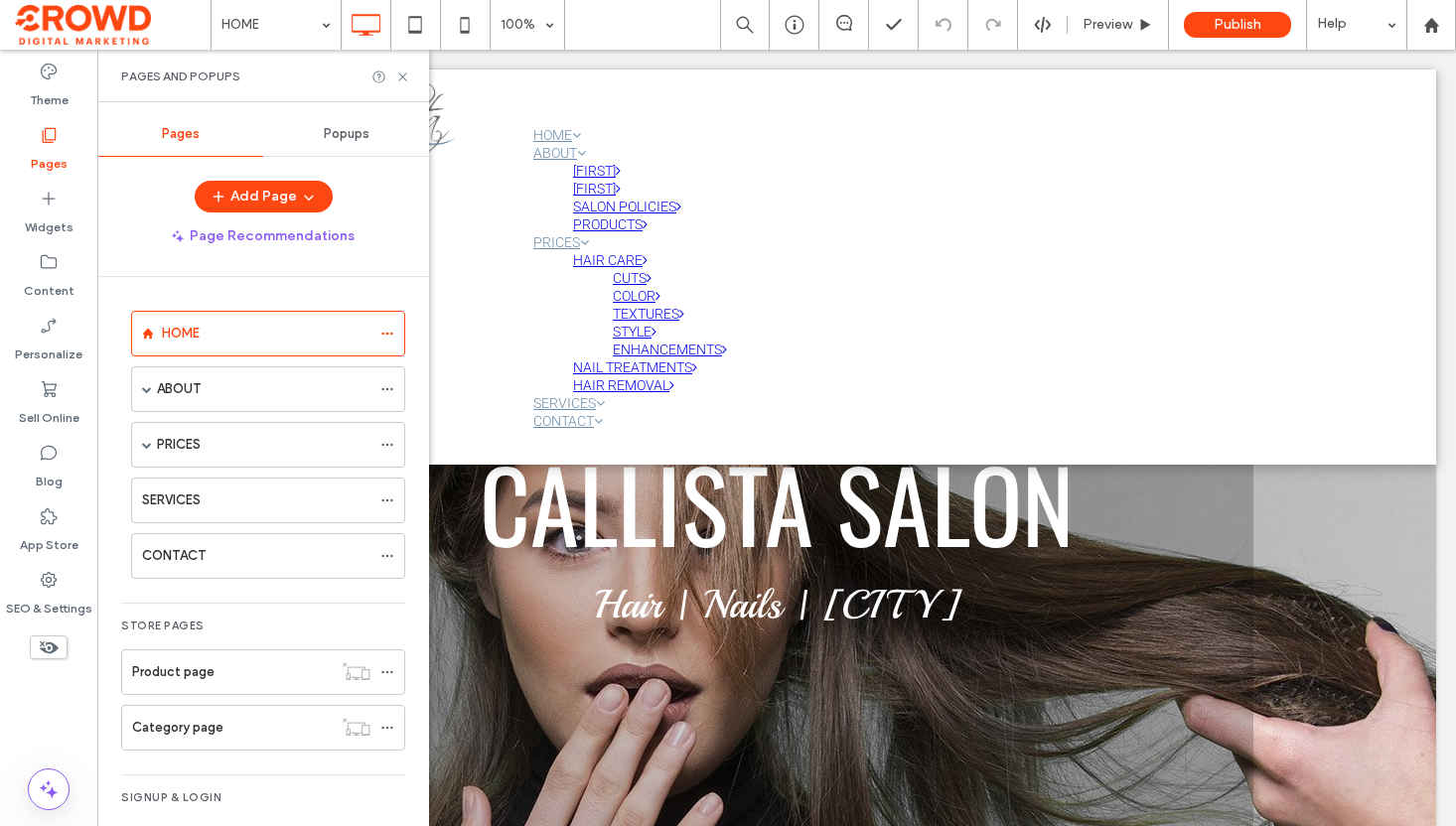 scroll, scrollTop: 0, scrollLeft: 0, axis: both 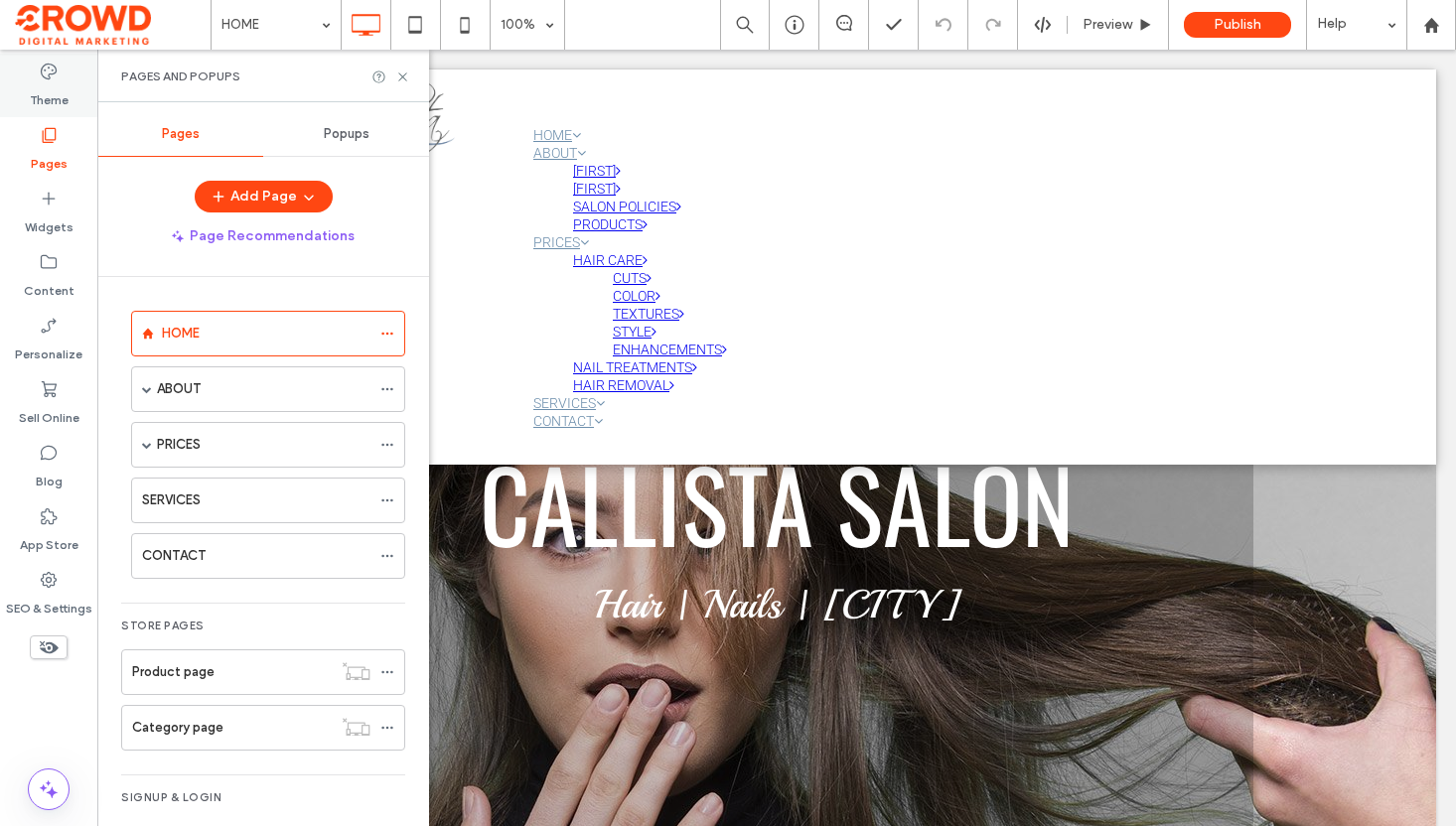click on "Theme" at bounding box center [49, 95] 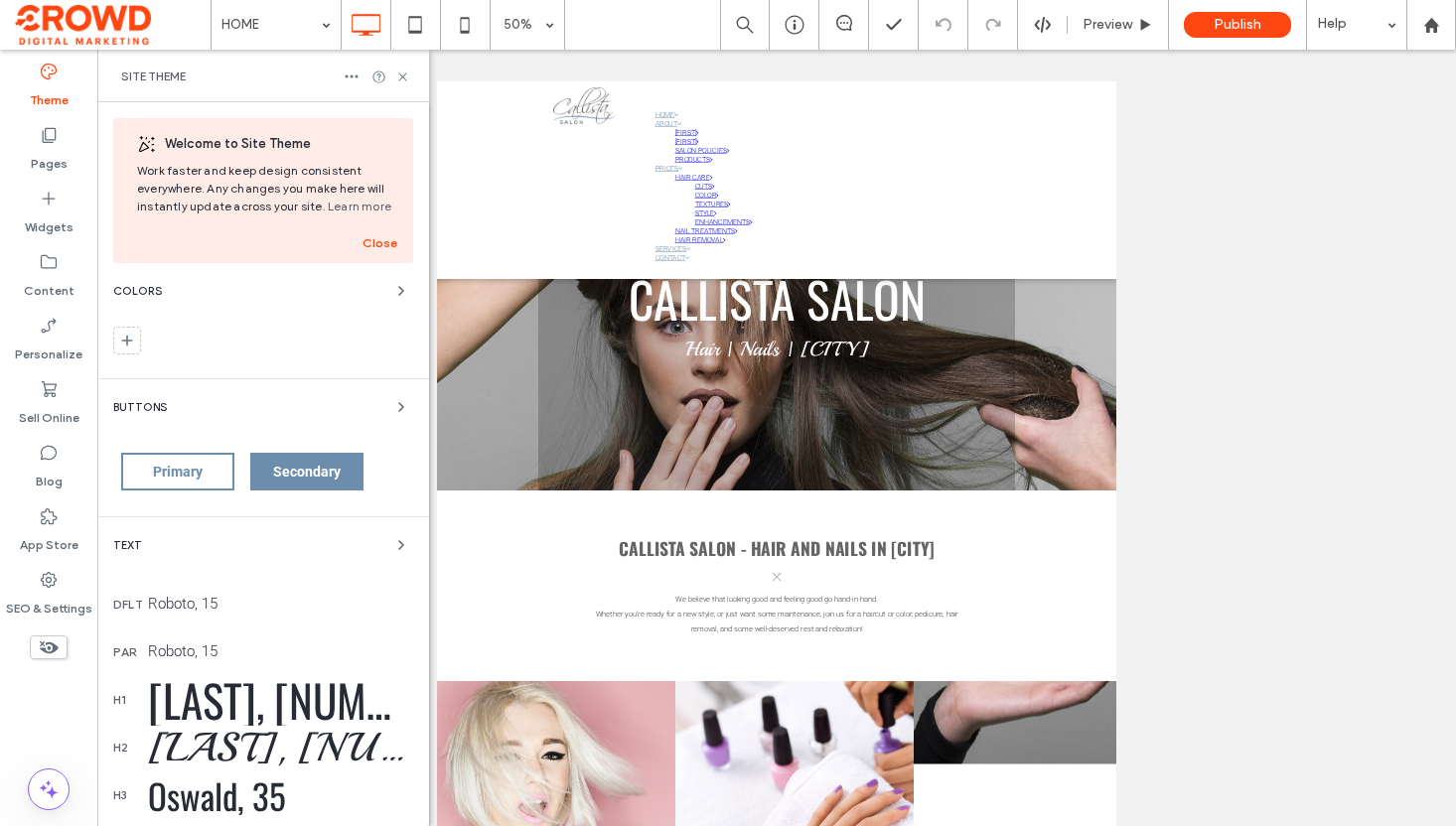 scroll, scrollTop: 379, scrollLeft: 0, axis: vertical 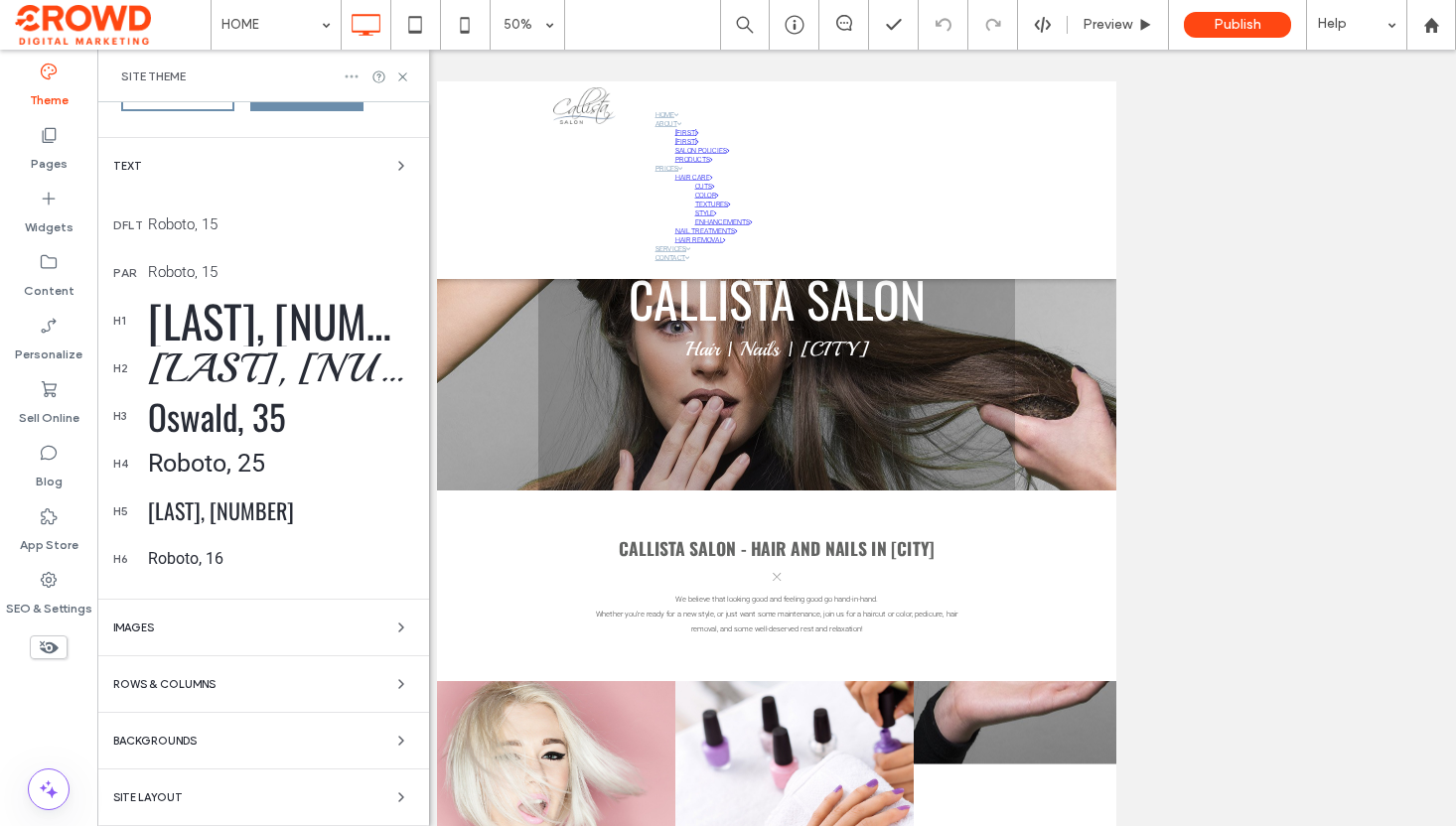 click 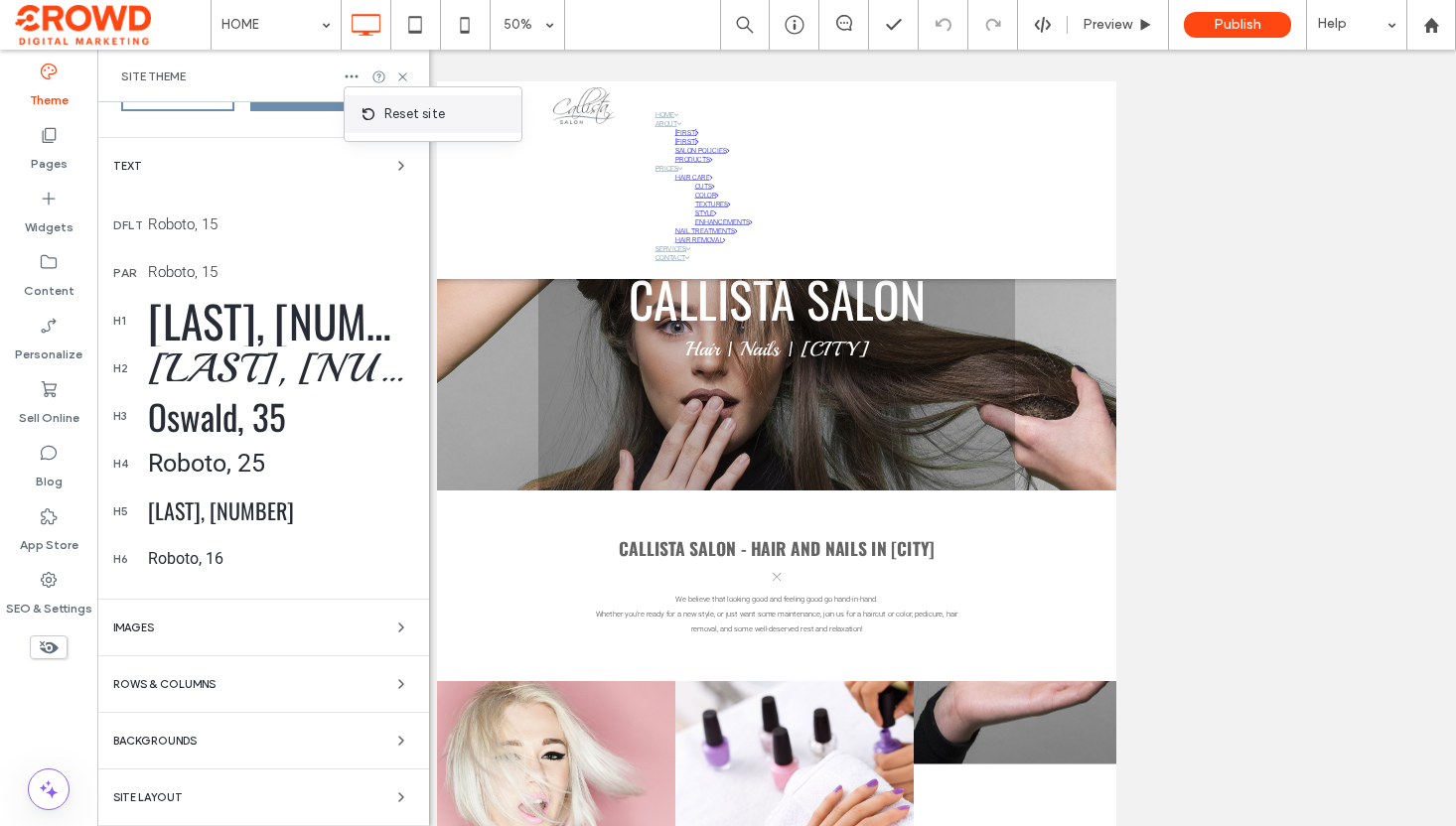 click at bounding box center (372, 114) 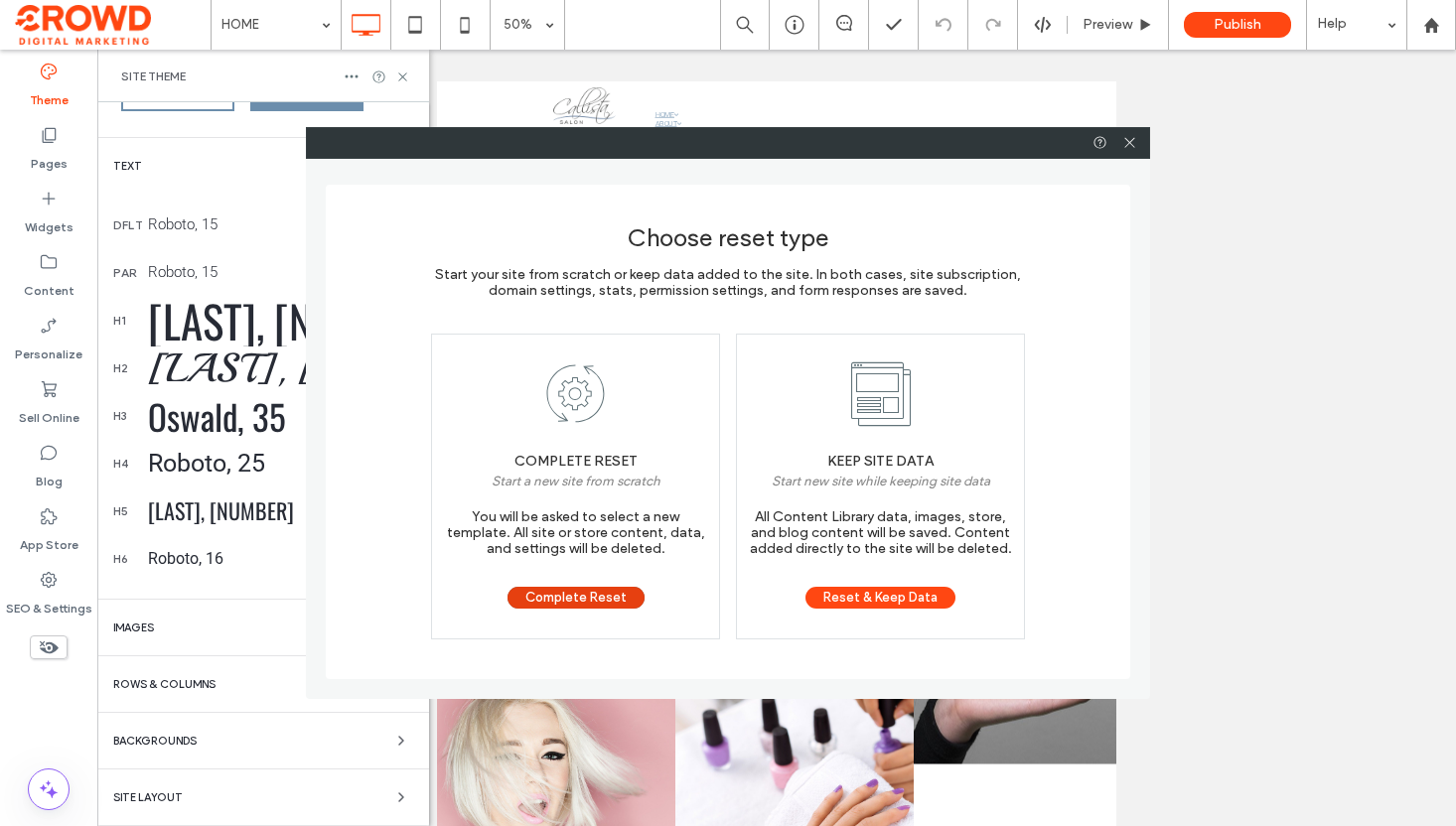 click on "Complete Reset" at bounding box center [576, 598] 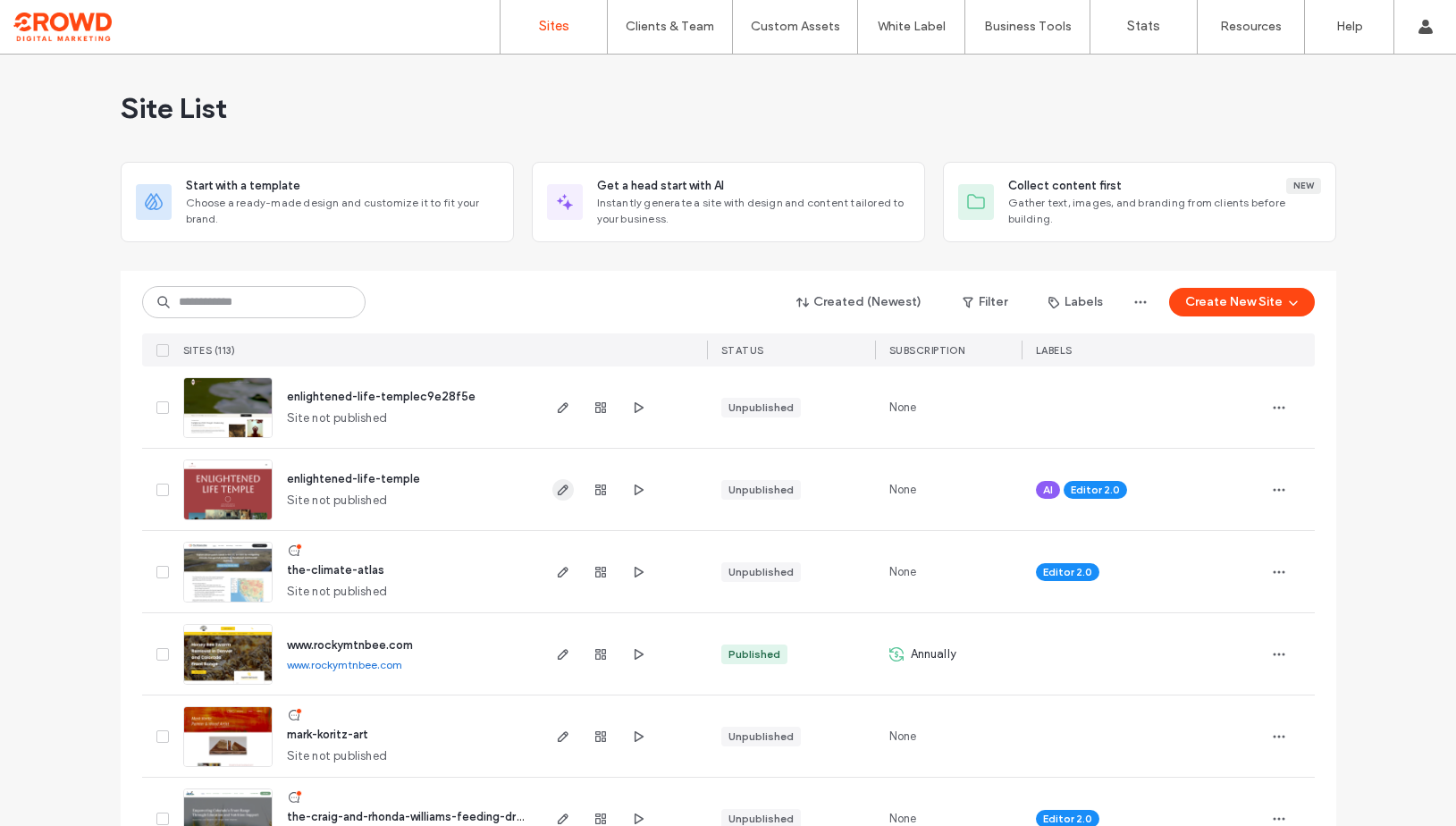scroll, scrollTop: 0, scrollLeft: 0, axis: both 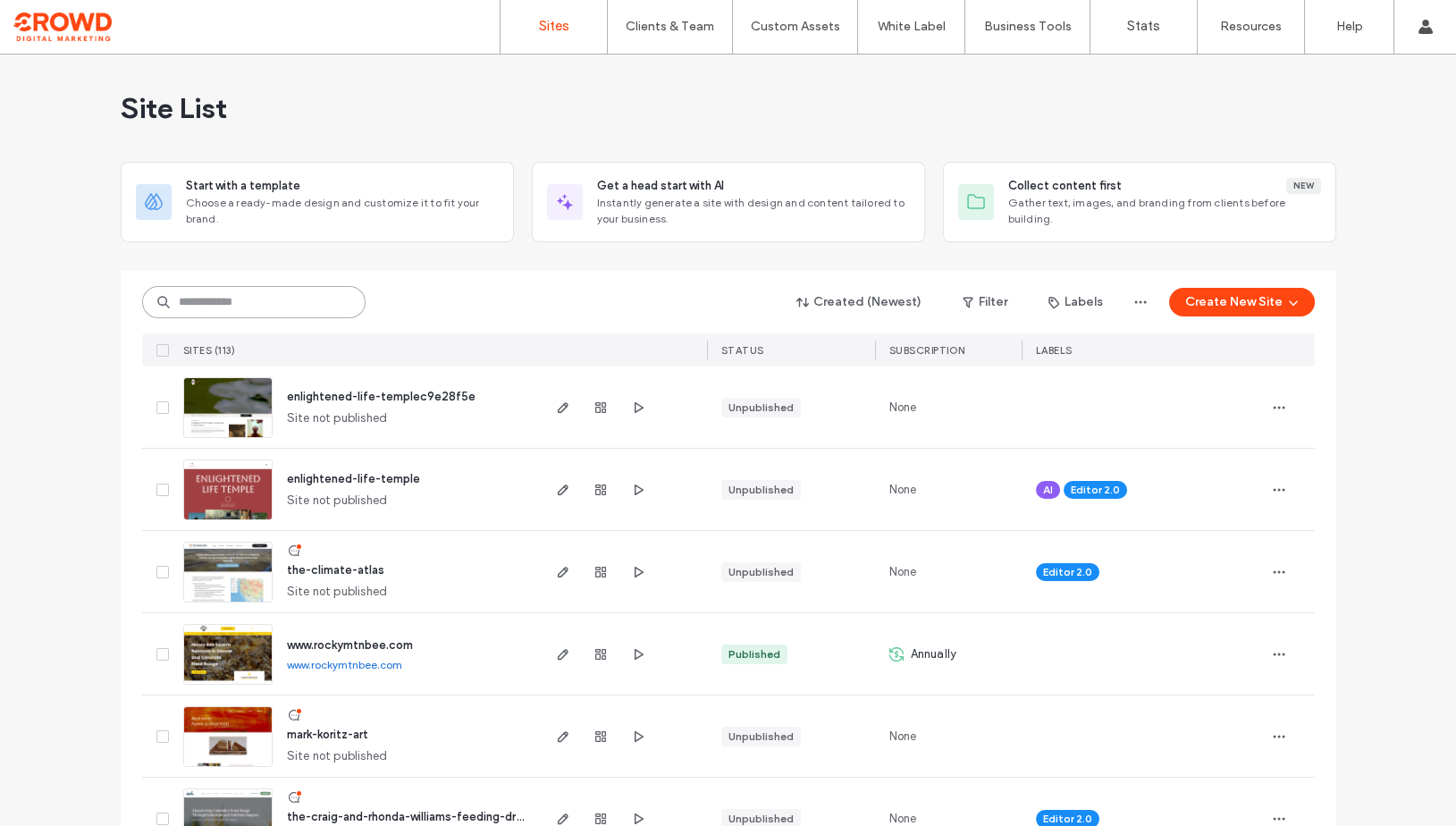 click at bounding box center [254, 302] 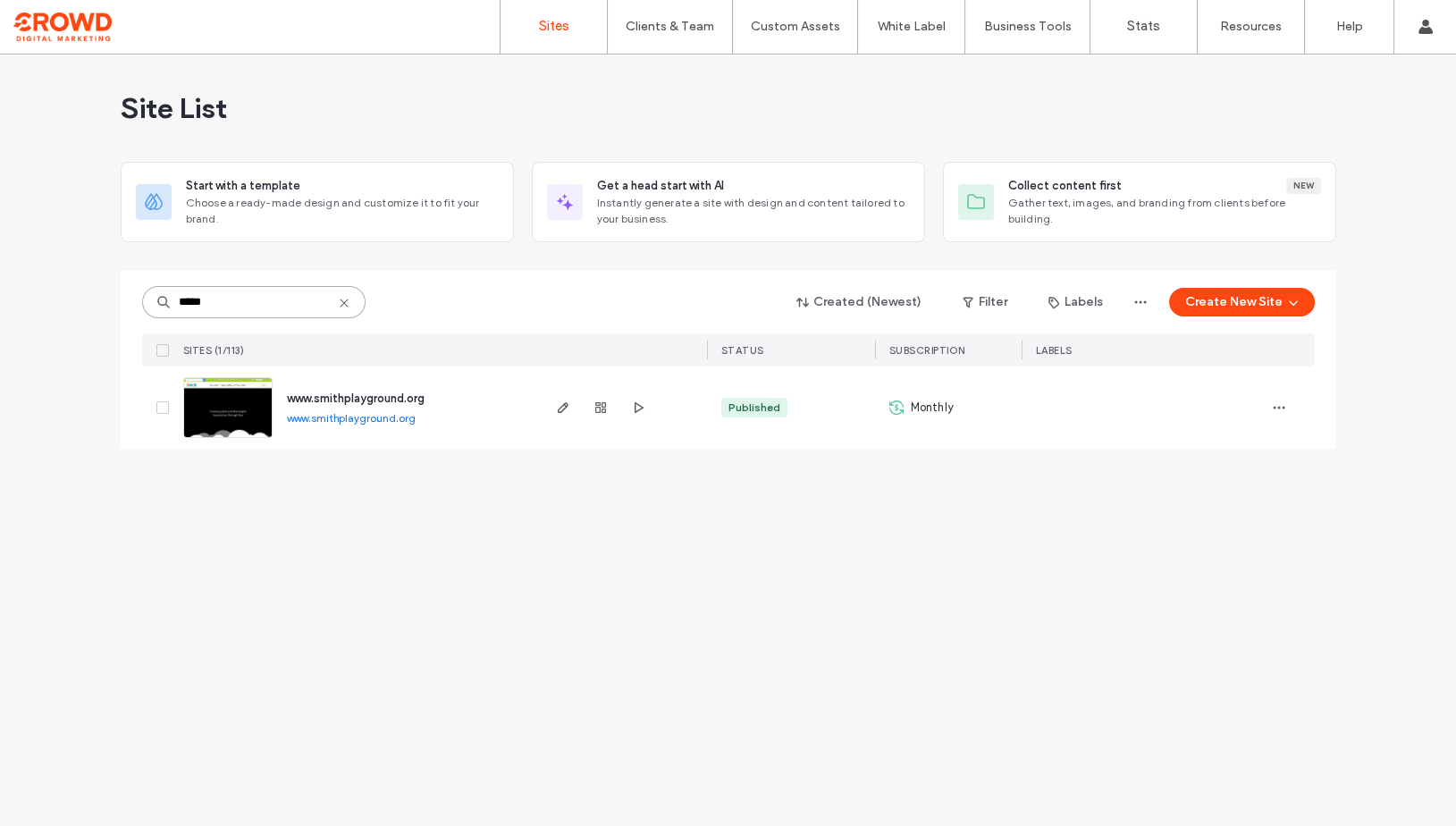 type on "*****" 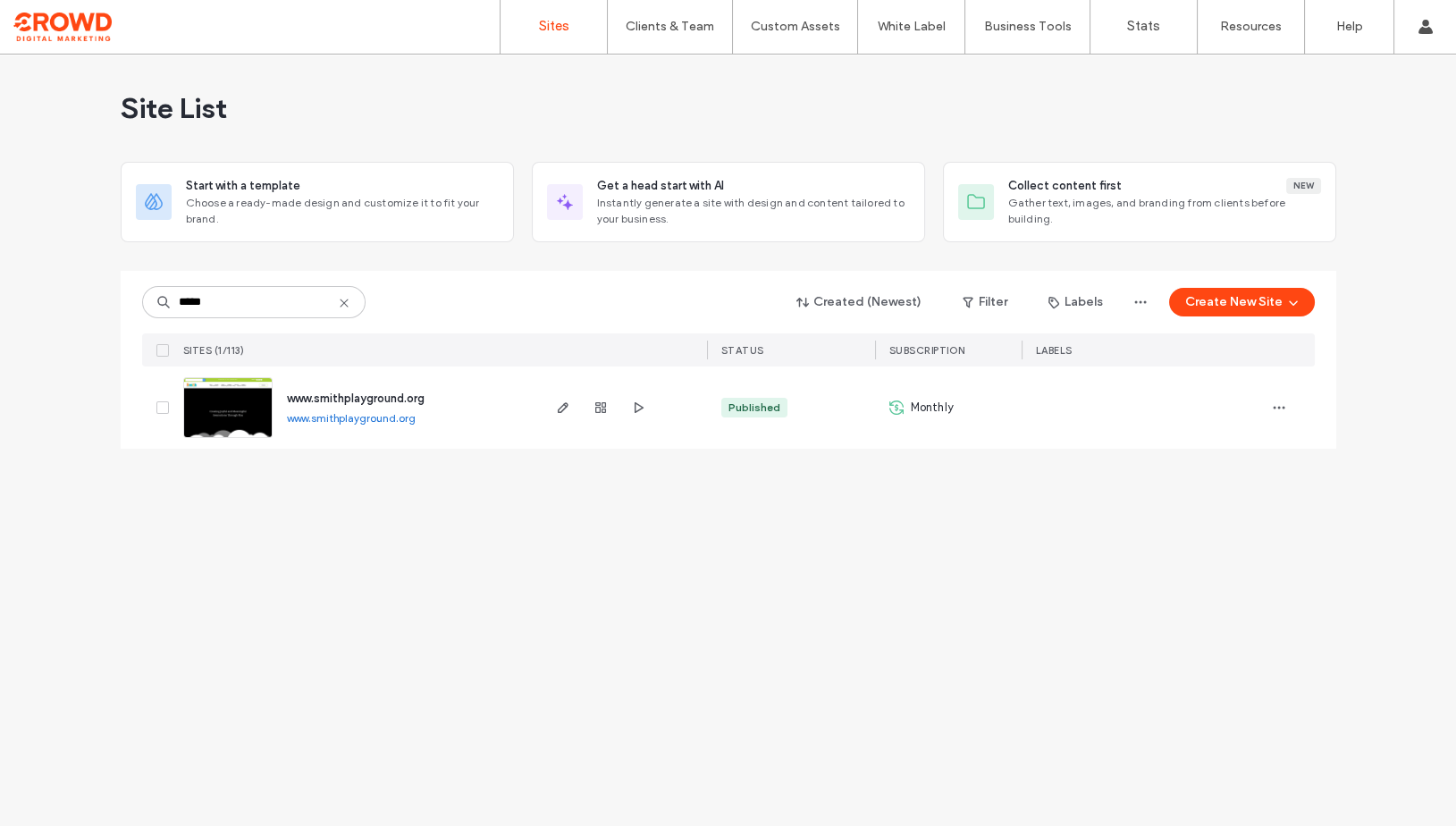 click at bounding box center [228, 439] 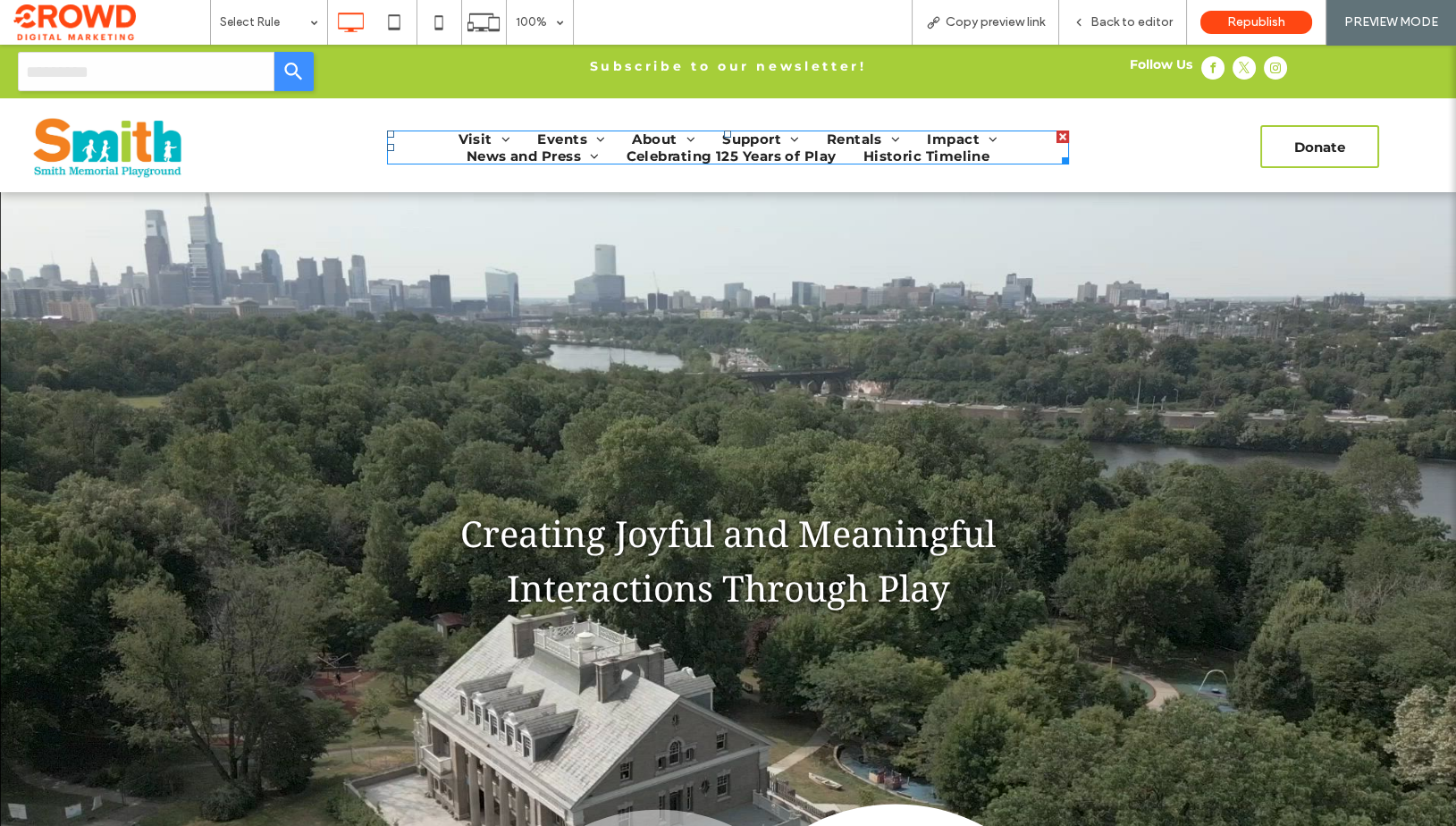 scroll, scrollTop: 0, scrollLeft: 0, axis: both 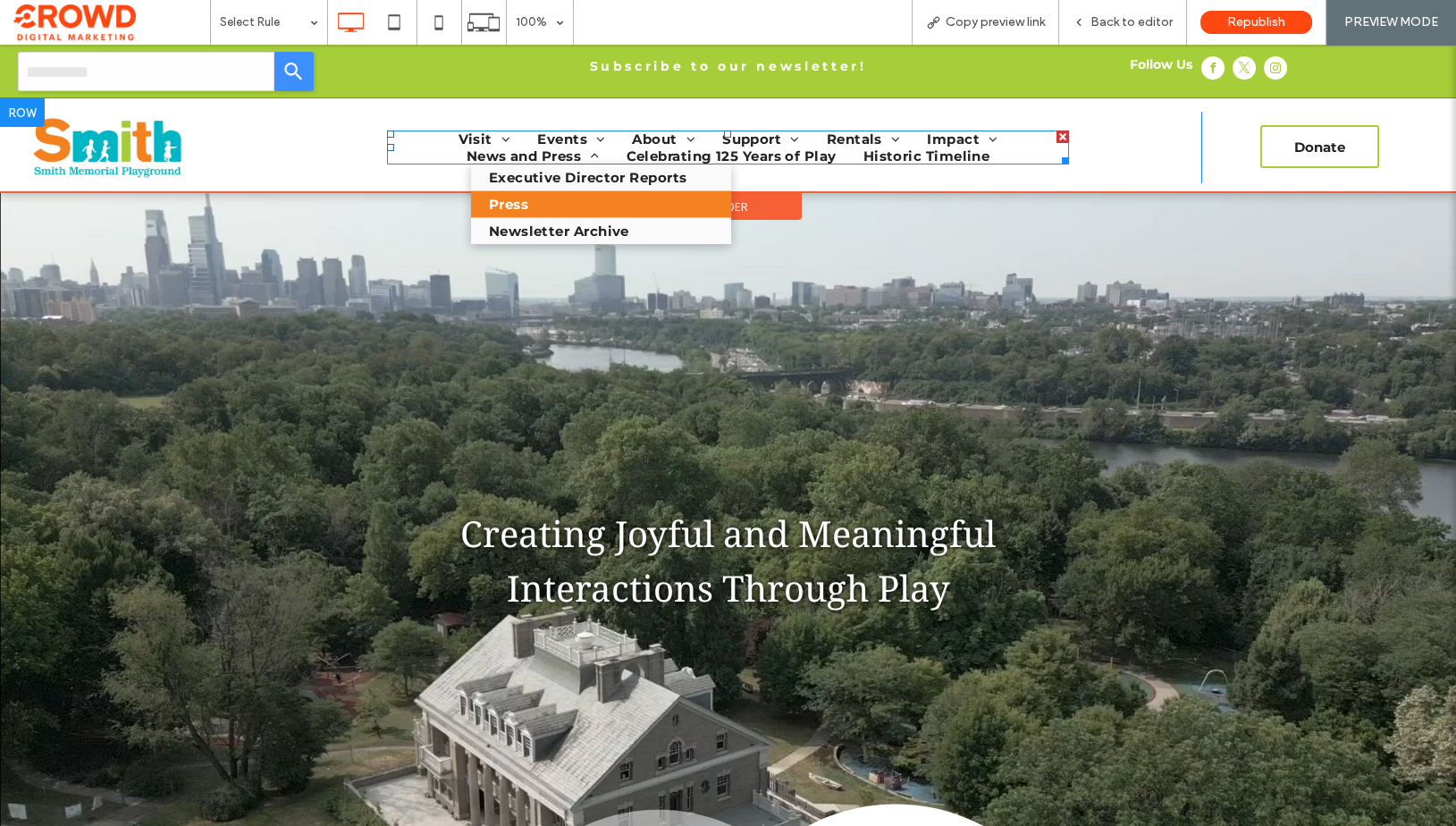 click on "Press" at bounding box center [509, 204] 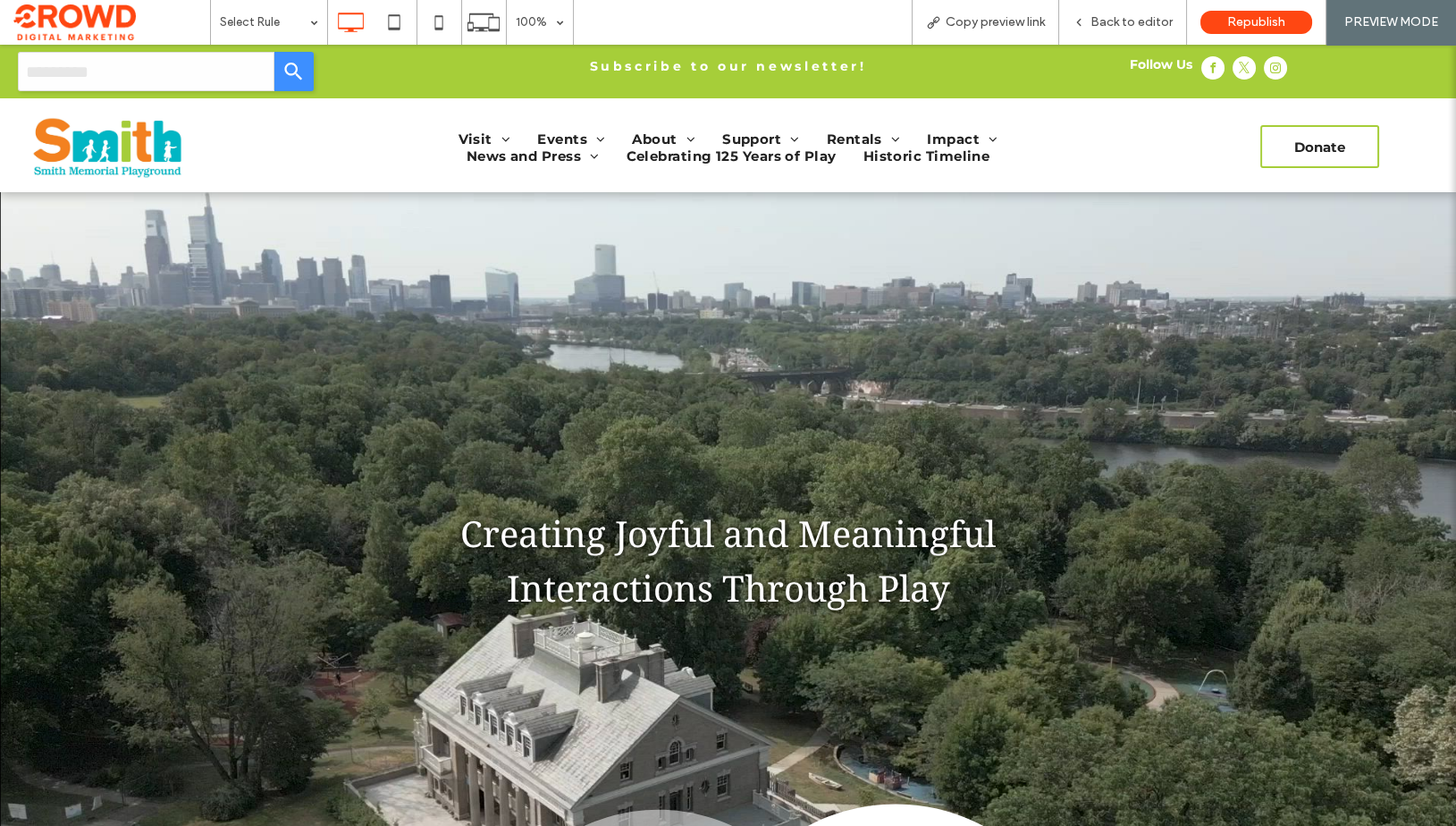 click on "Back to editor" at bounding box center [1132, 22] 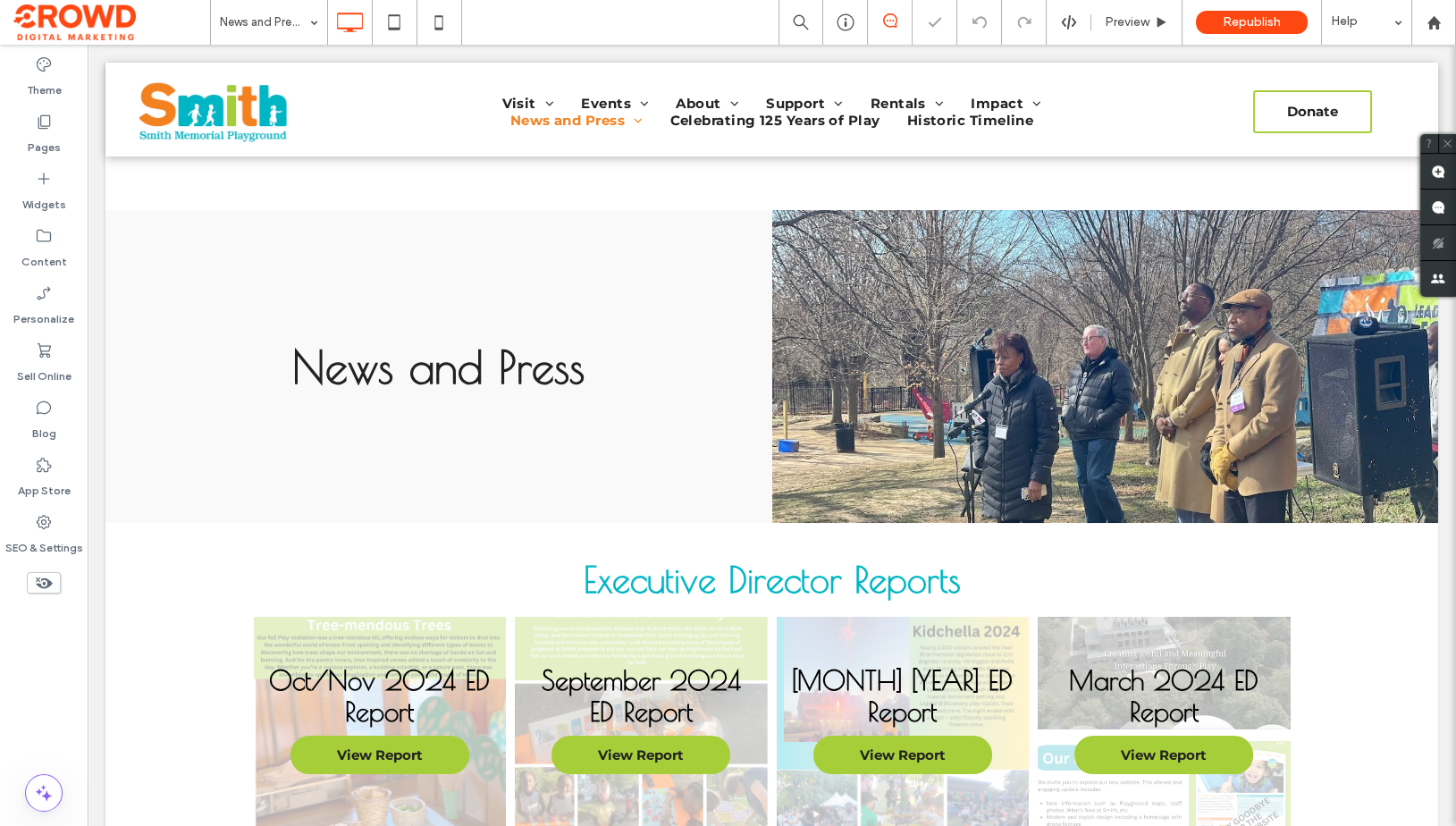 scroll, scrollTop: 1192, scrollLeft: 0, axis: vertical 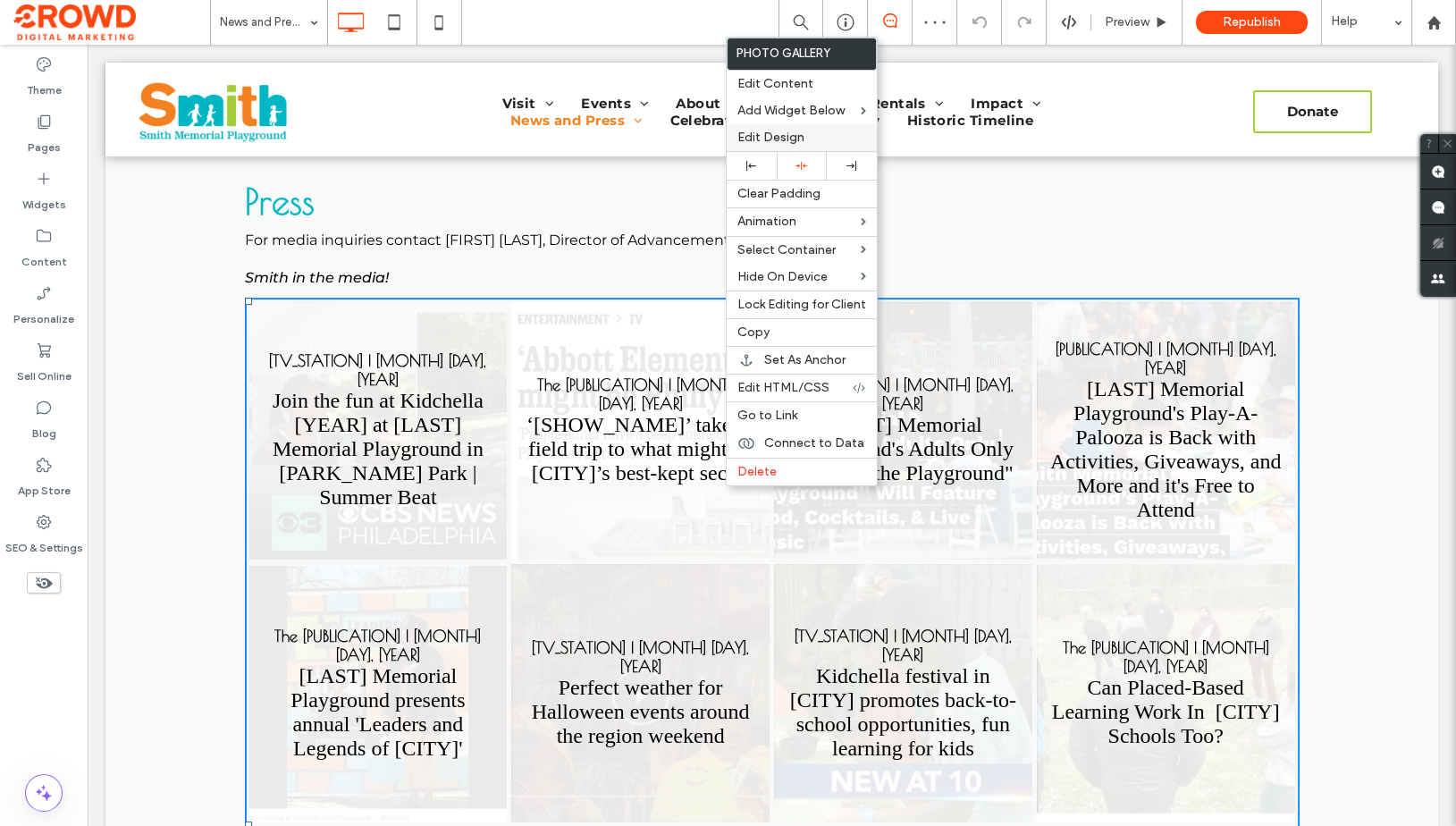 click on "Edit Design" at bounding box center [770, 137] 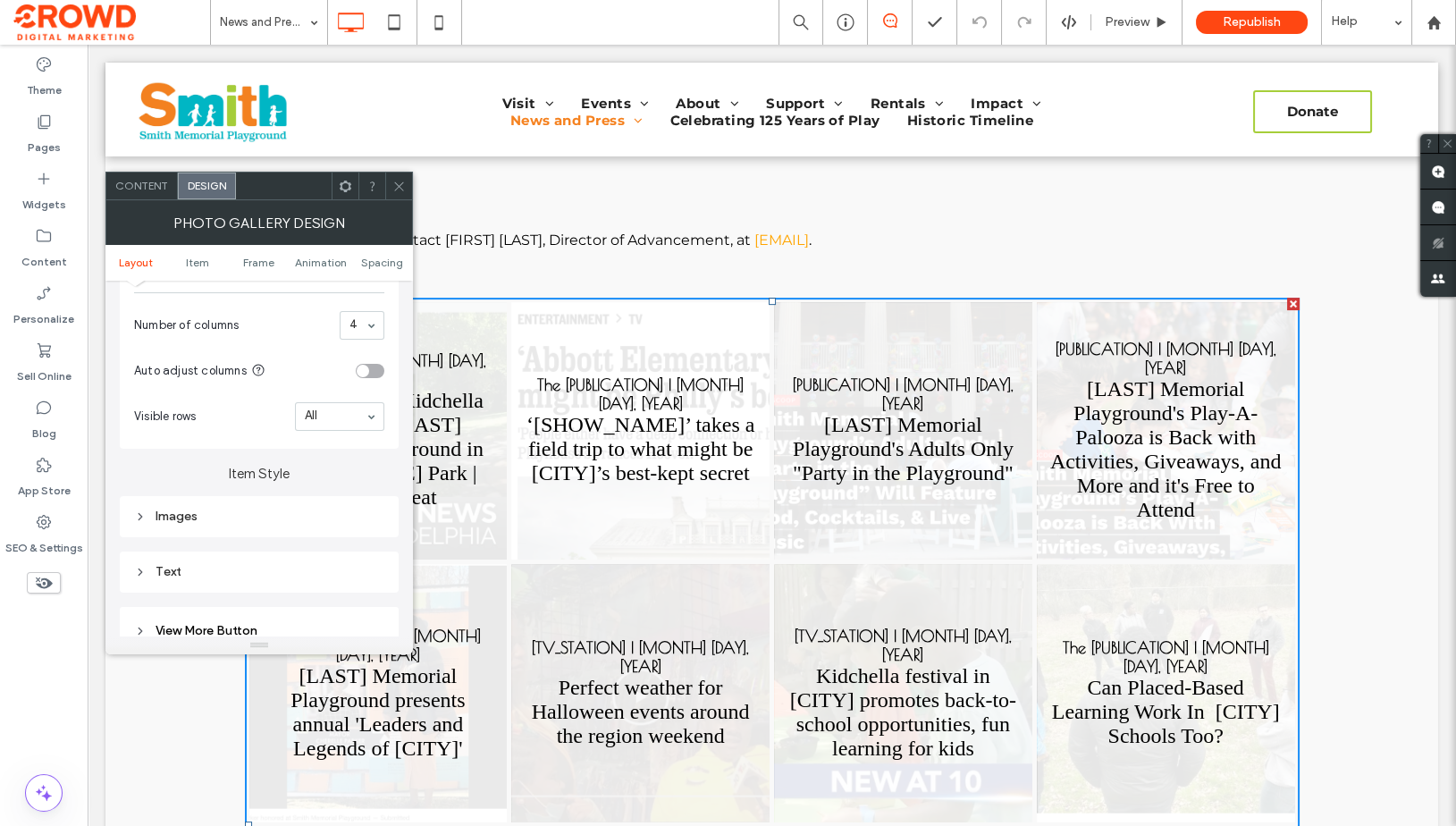 scroll, scrollTop: 470, scrollLeft: 0, axis: vertical 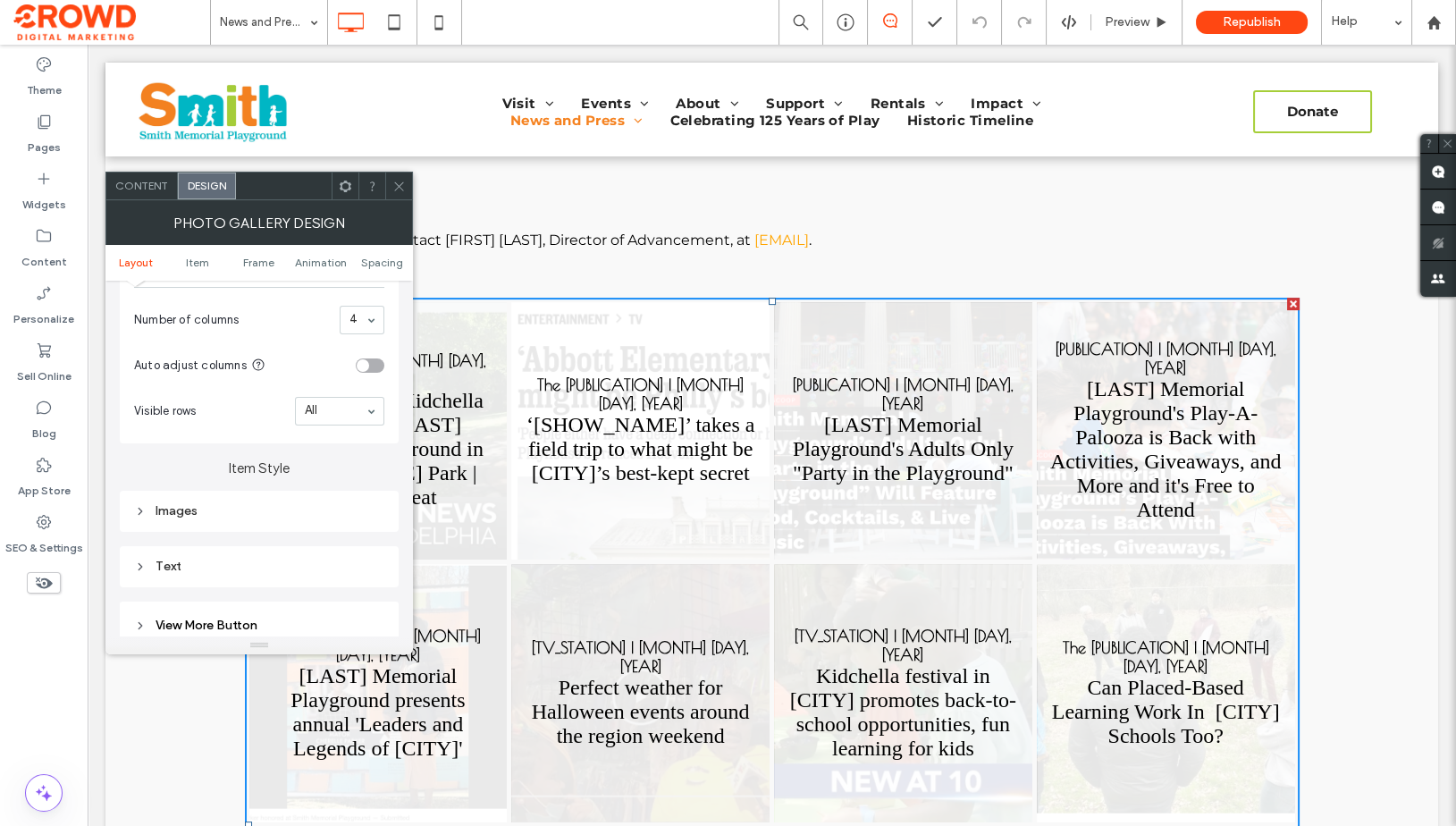 click on "Text" at bounding box center [259, 567] 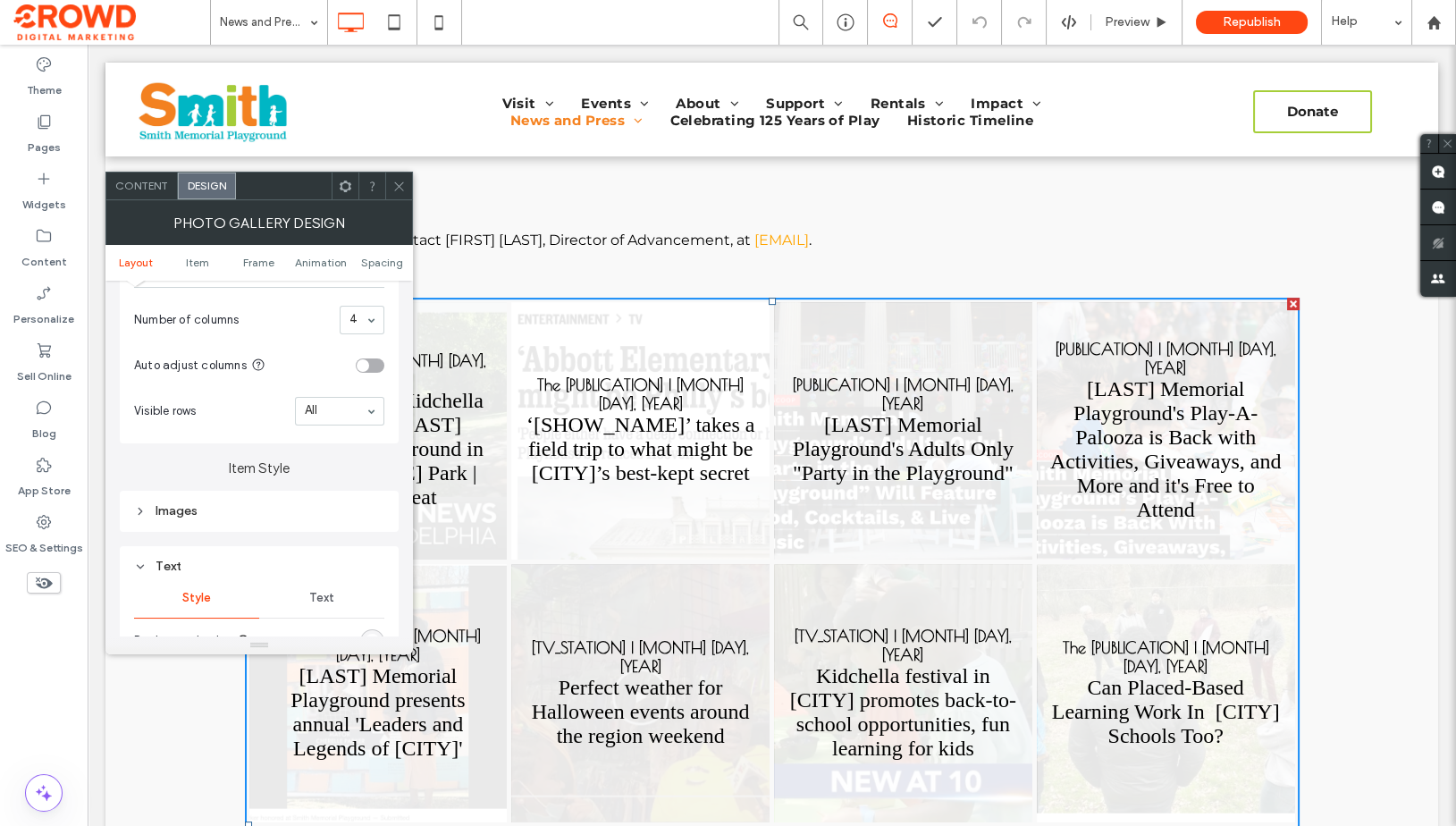 scroll, scrollTop: 583, scrollLeft: 0, axis: vertical 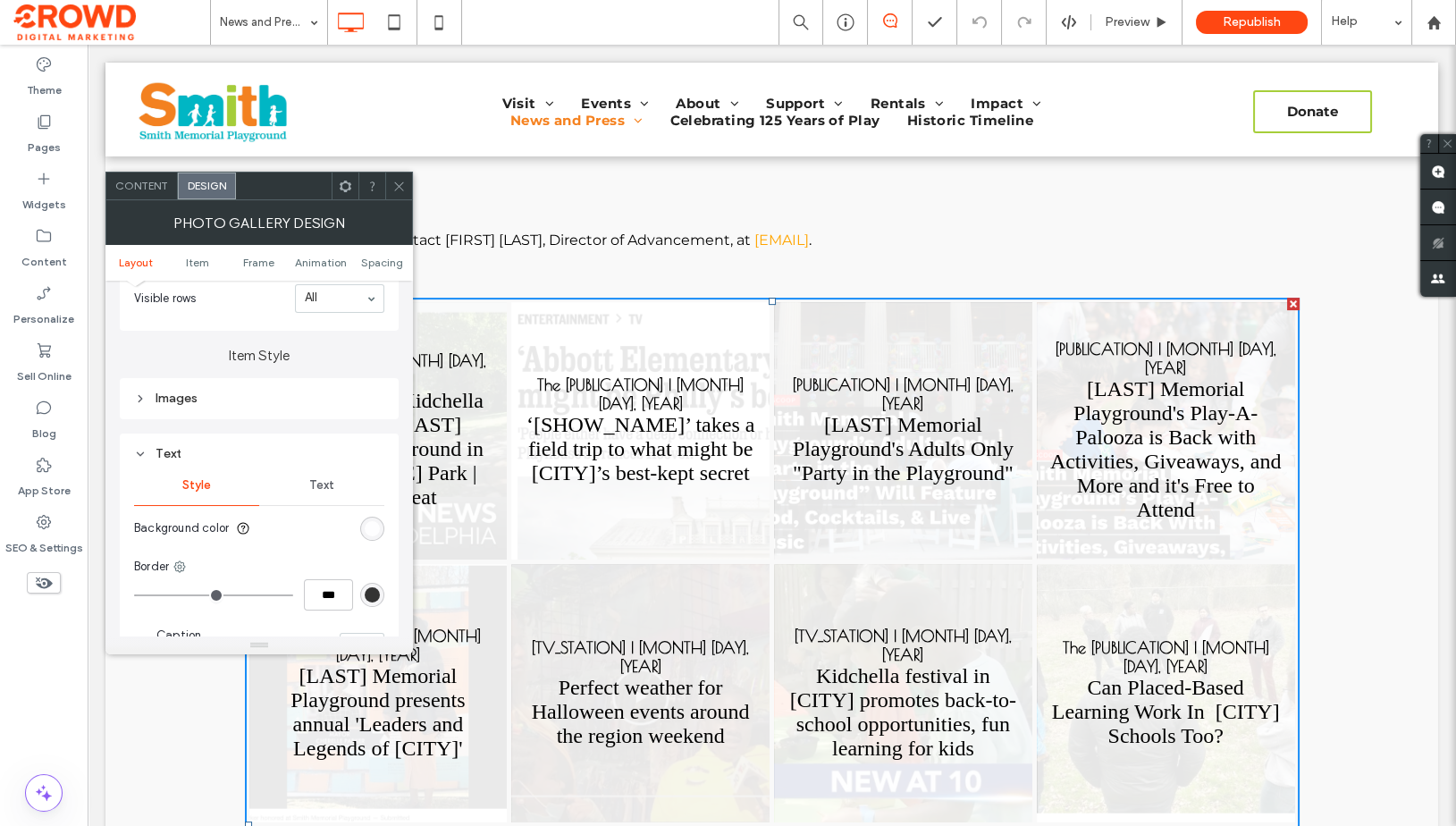 click on "Text" at bounding box center [322, 485] 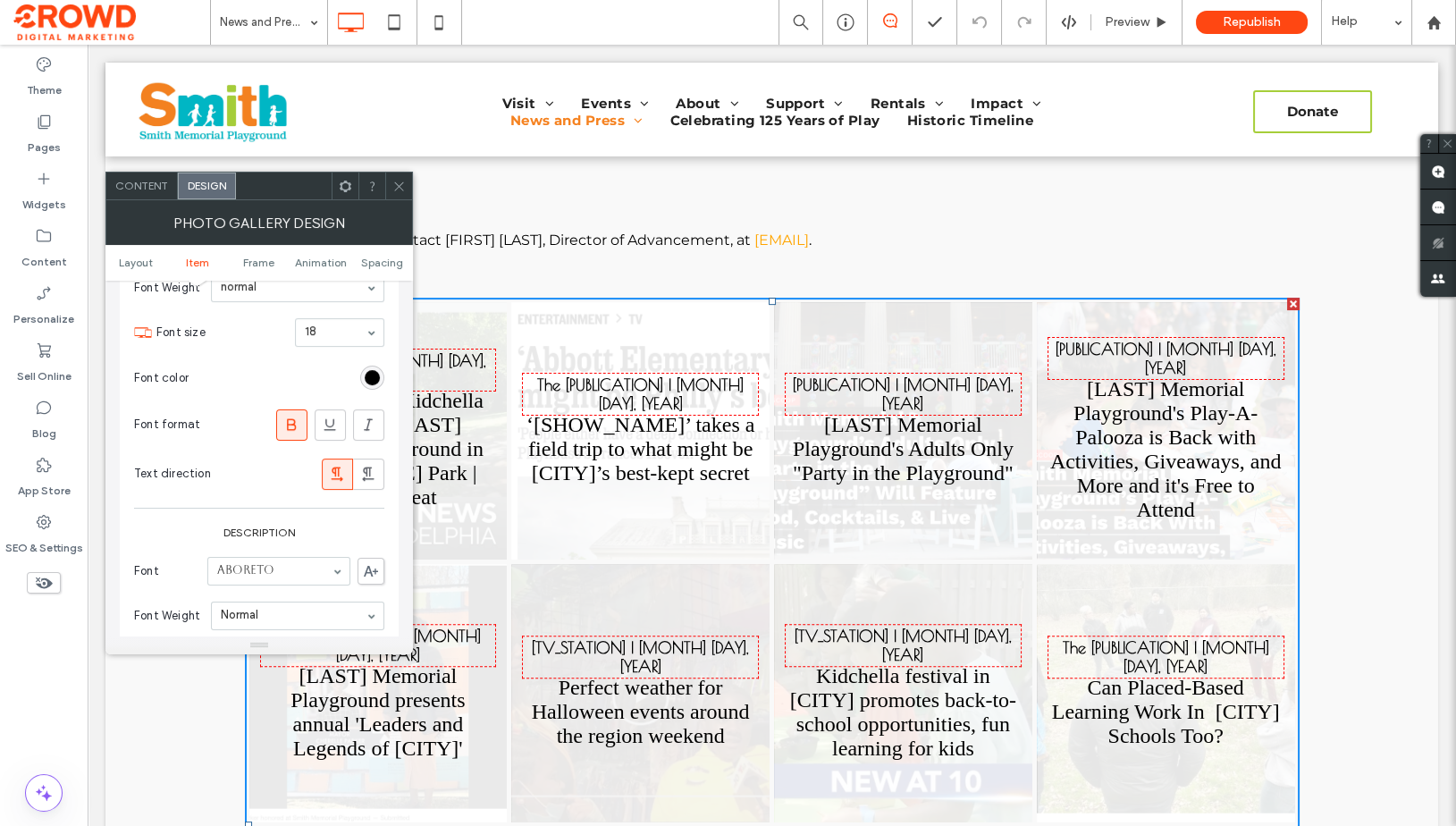 scroll, scrollTop: 900, scrollLeft: 0, axis: vertical 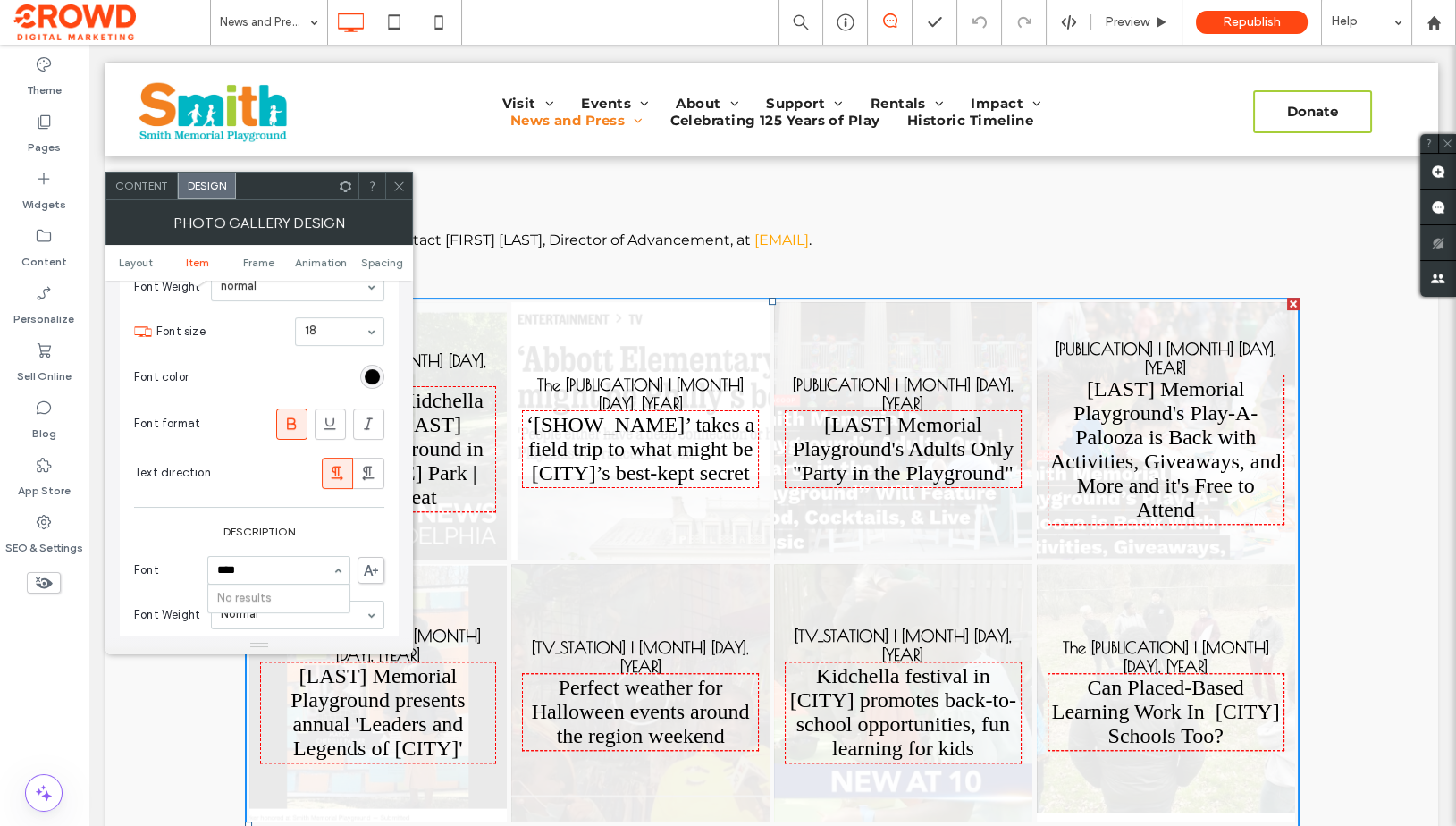 type on "*****" 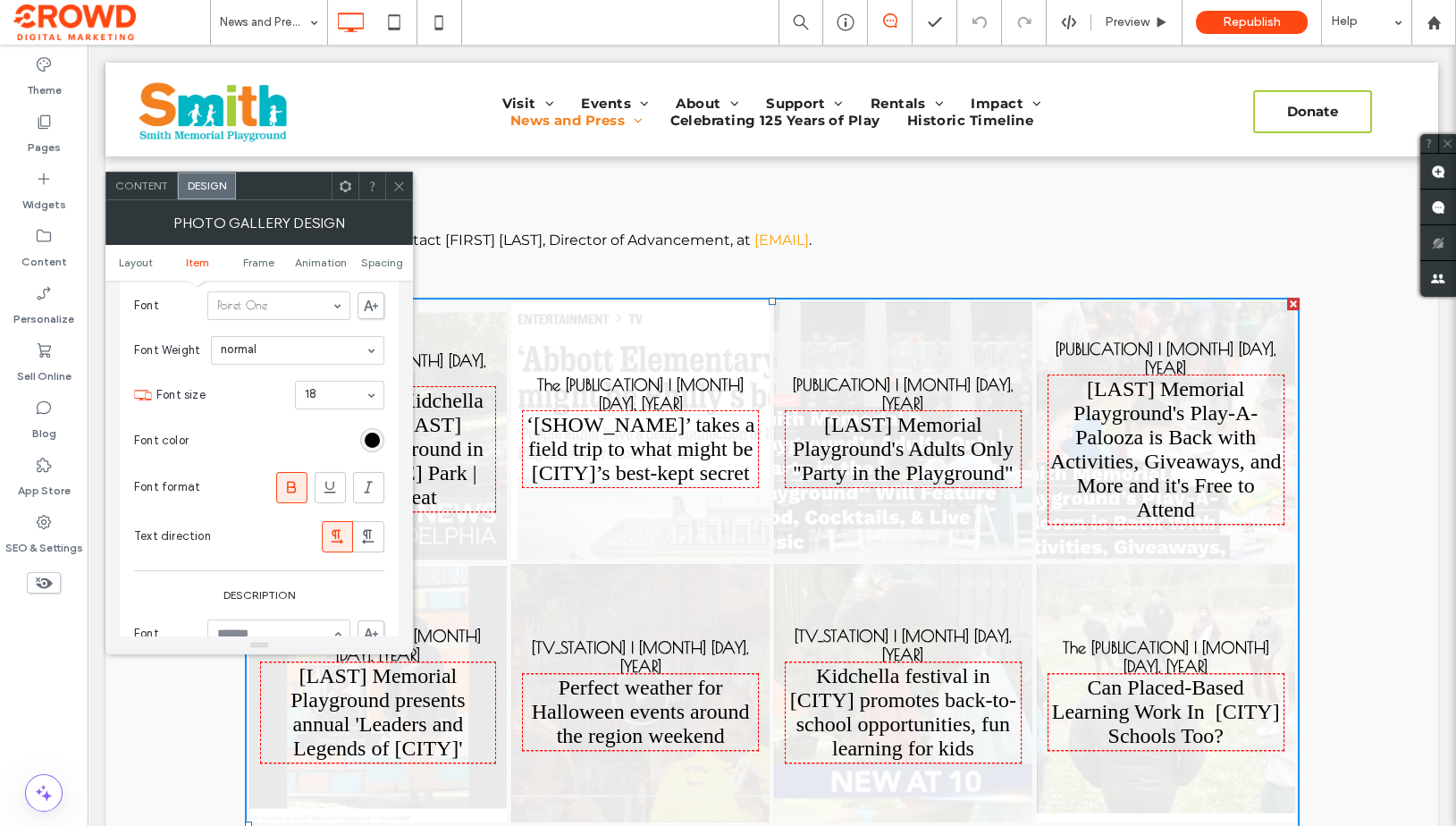 scroll, scrollTop: 835, scrollLeft: 0, axis: vertical 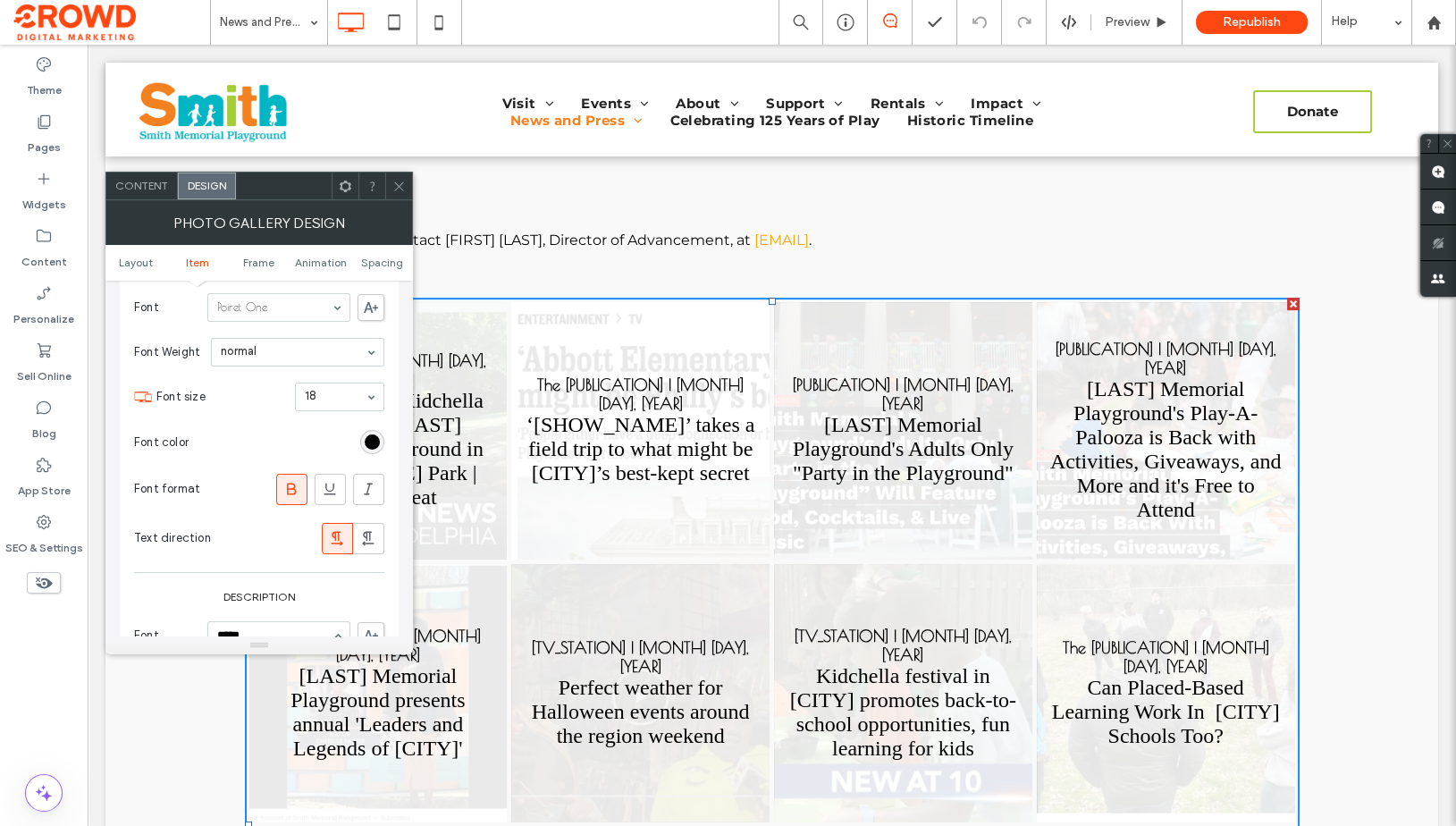 type on "******" 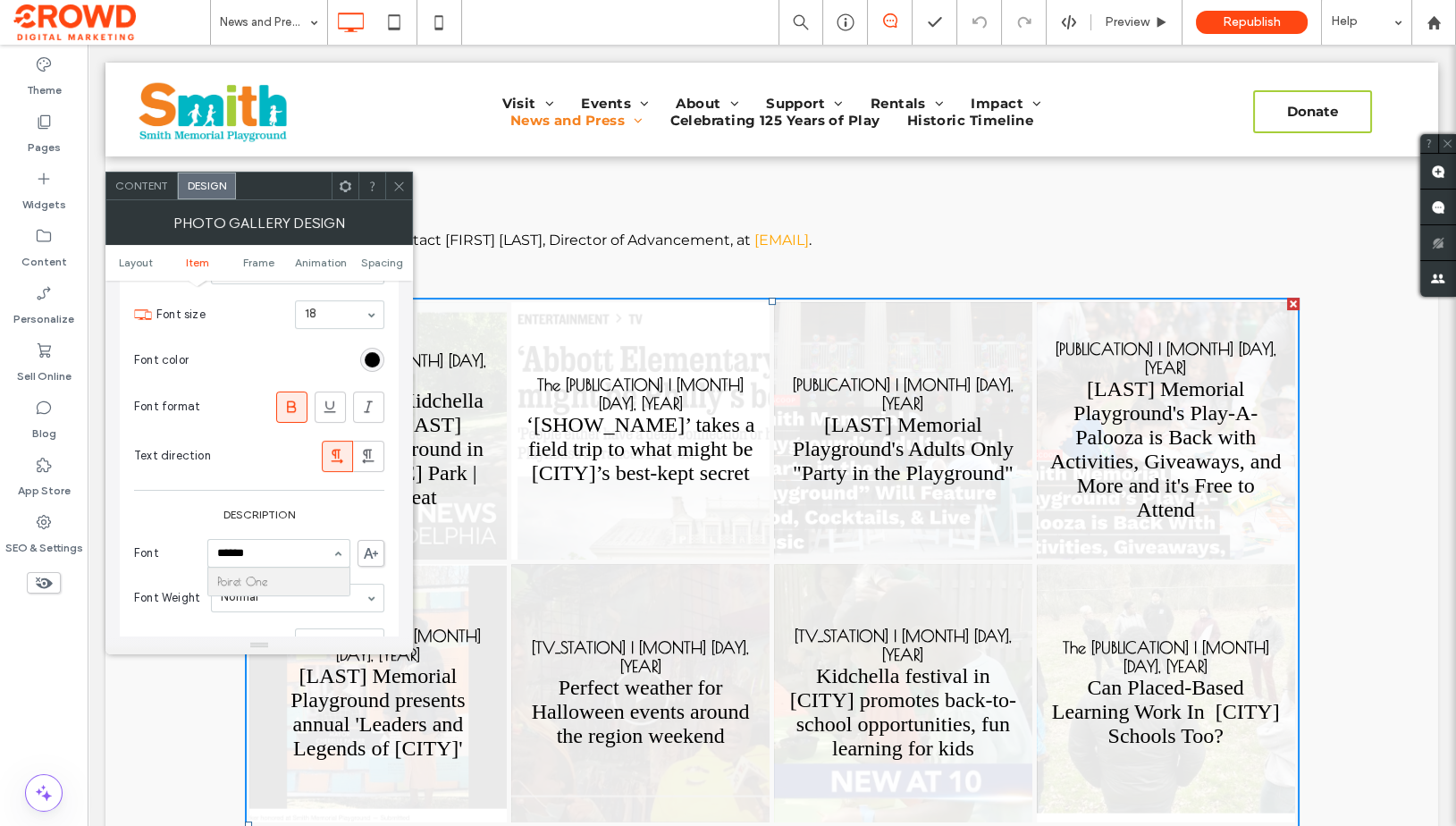 scroll, scrollTop: 921, scrollLeft: 0, axis: vertical 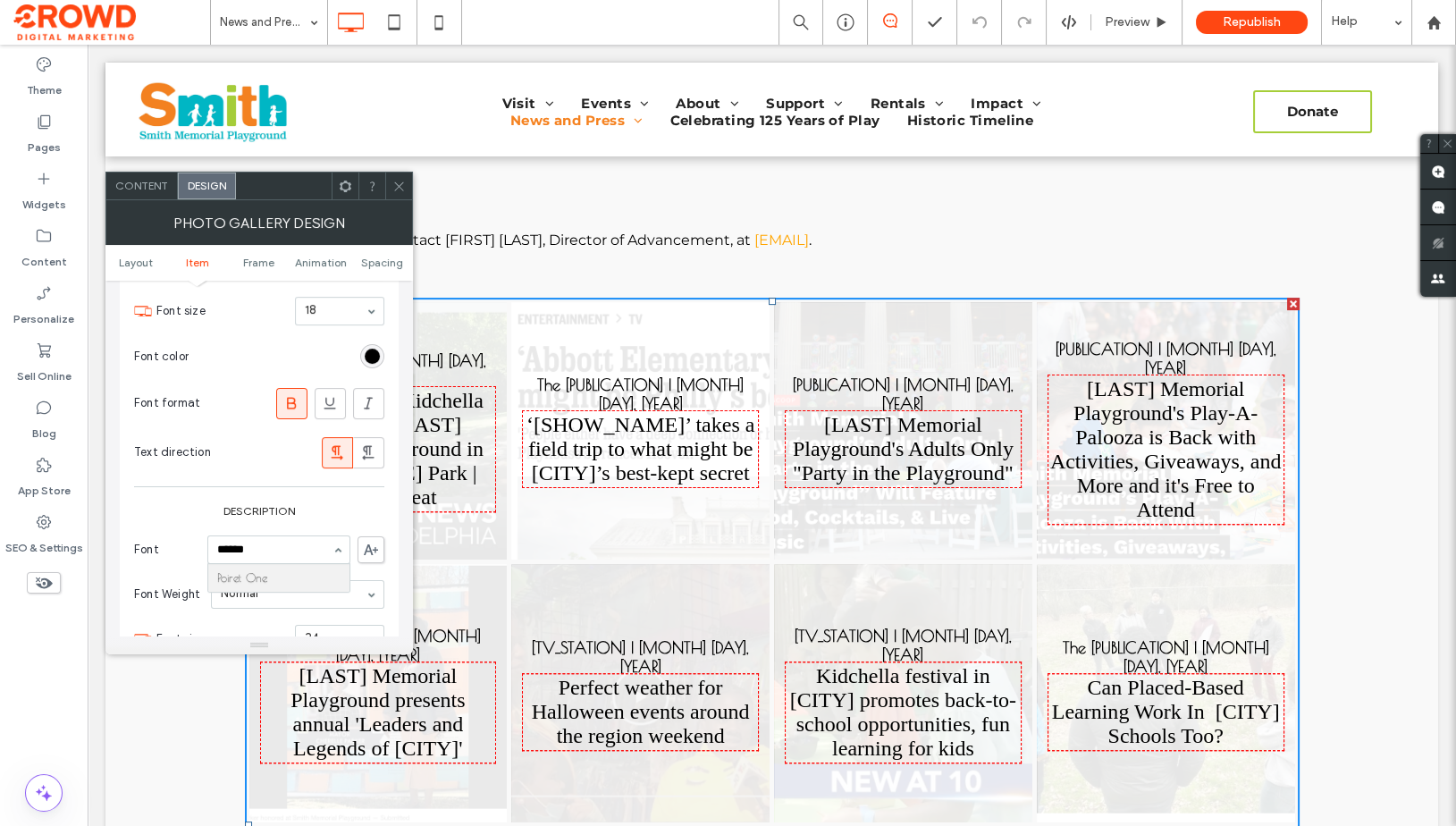 type 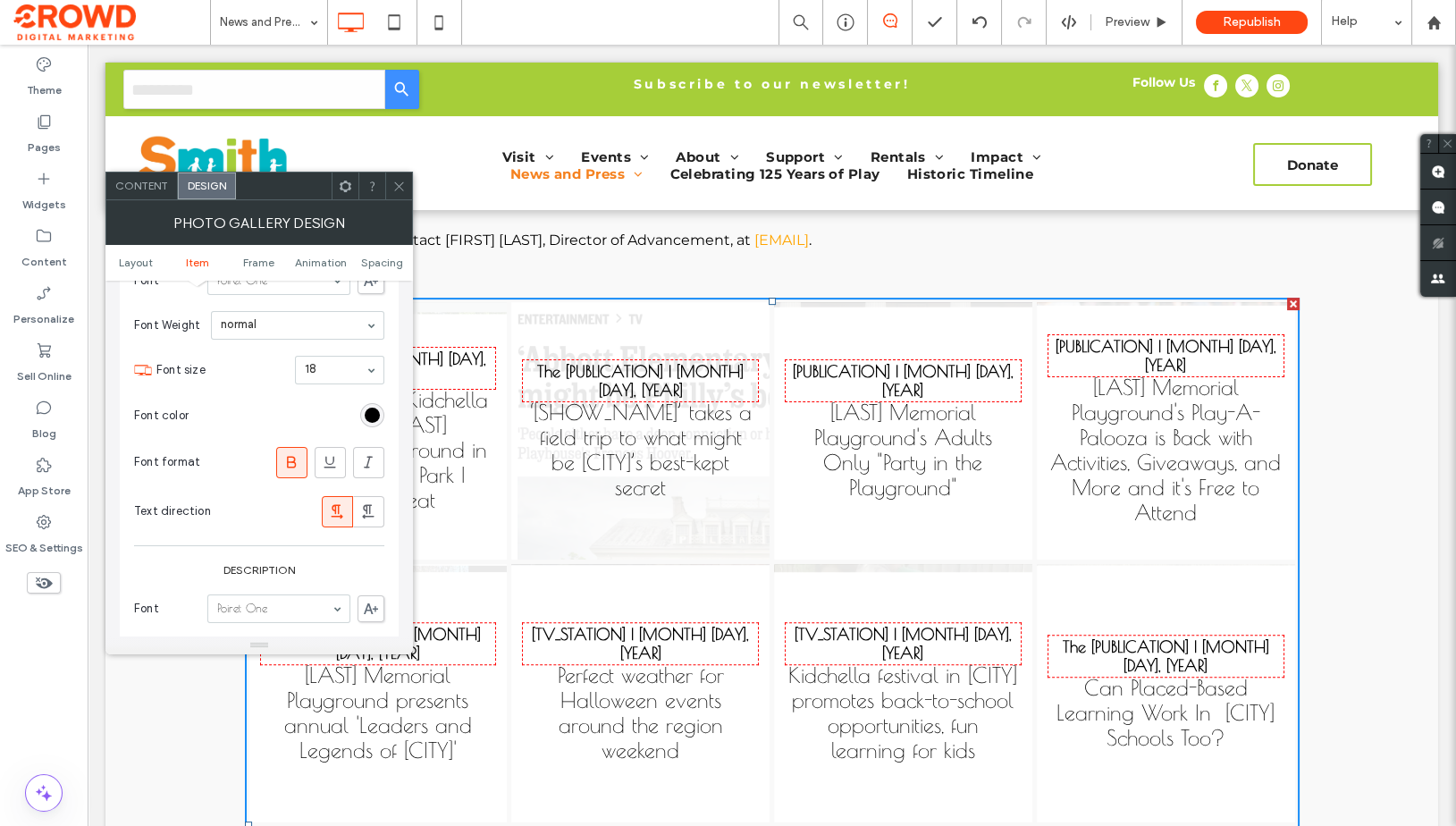 scroll, scrollTop: 861, scrollLeft: 0, axis: vertical 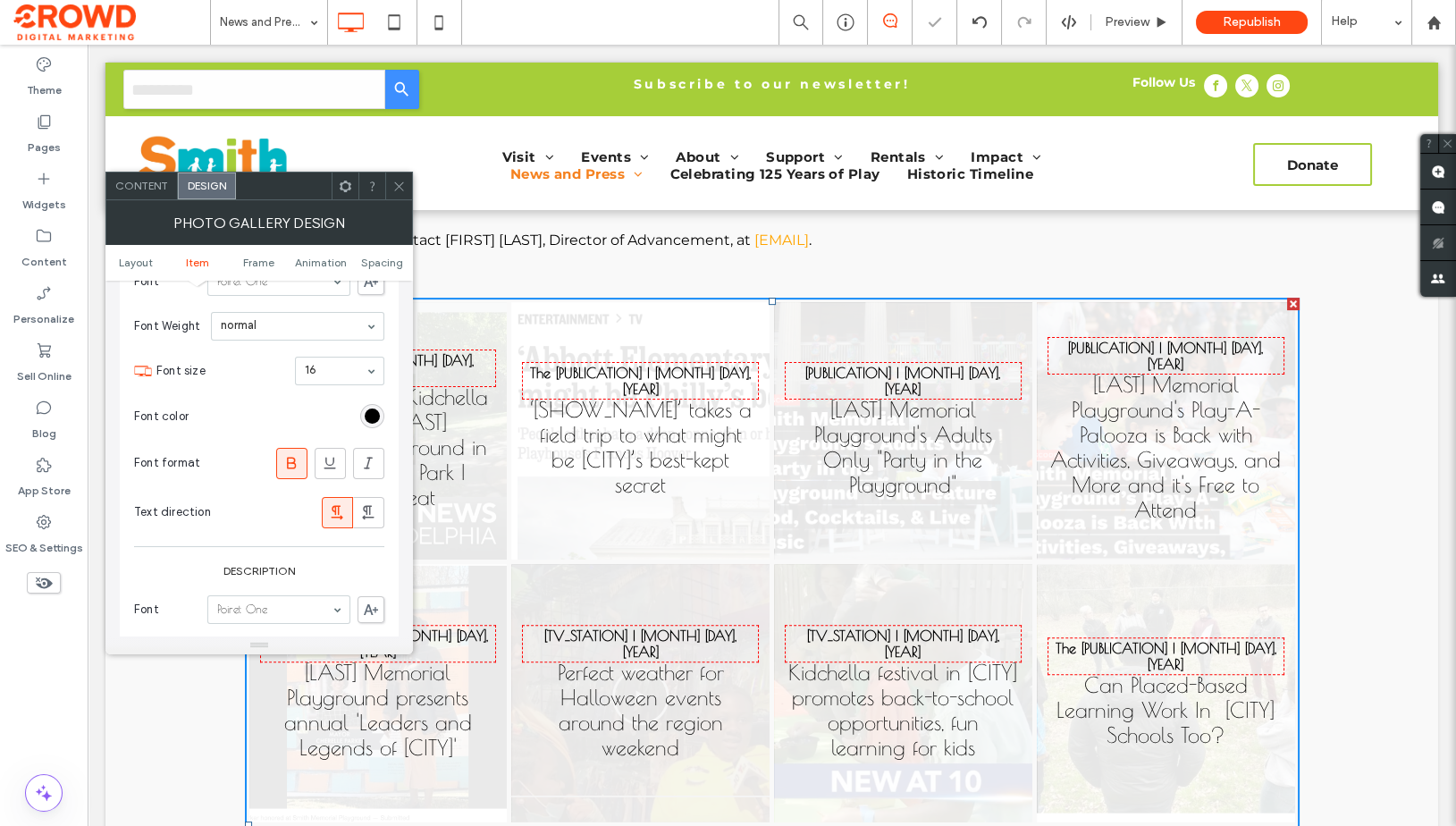 click 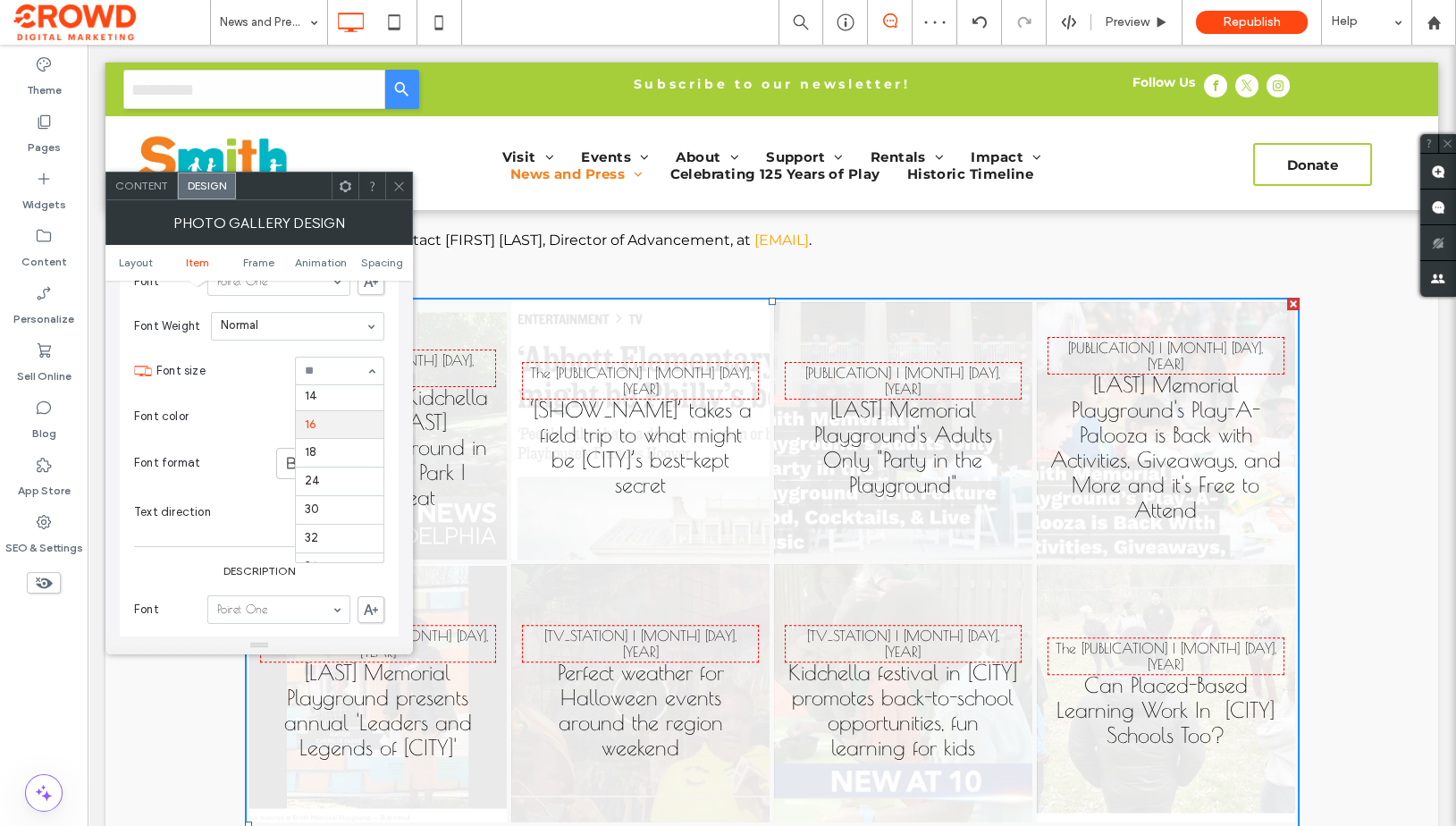 scroll, scrollTop: 140, scrollLeft: 0, axis: vertical 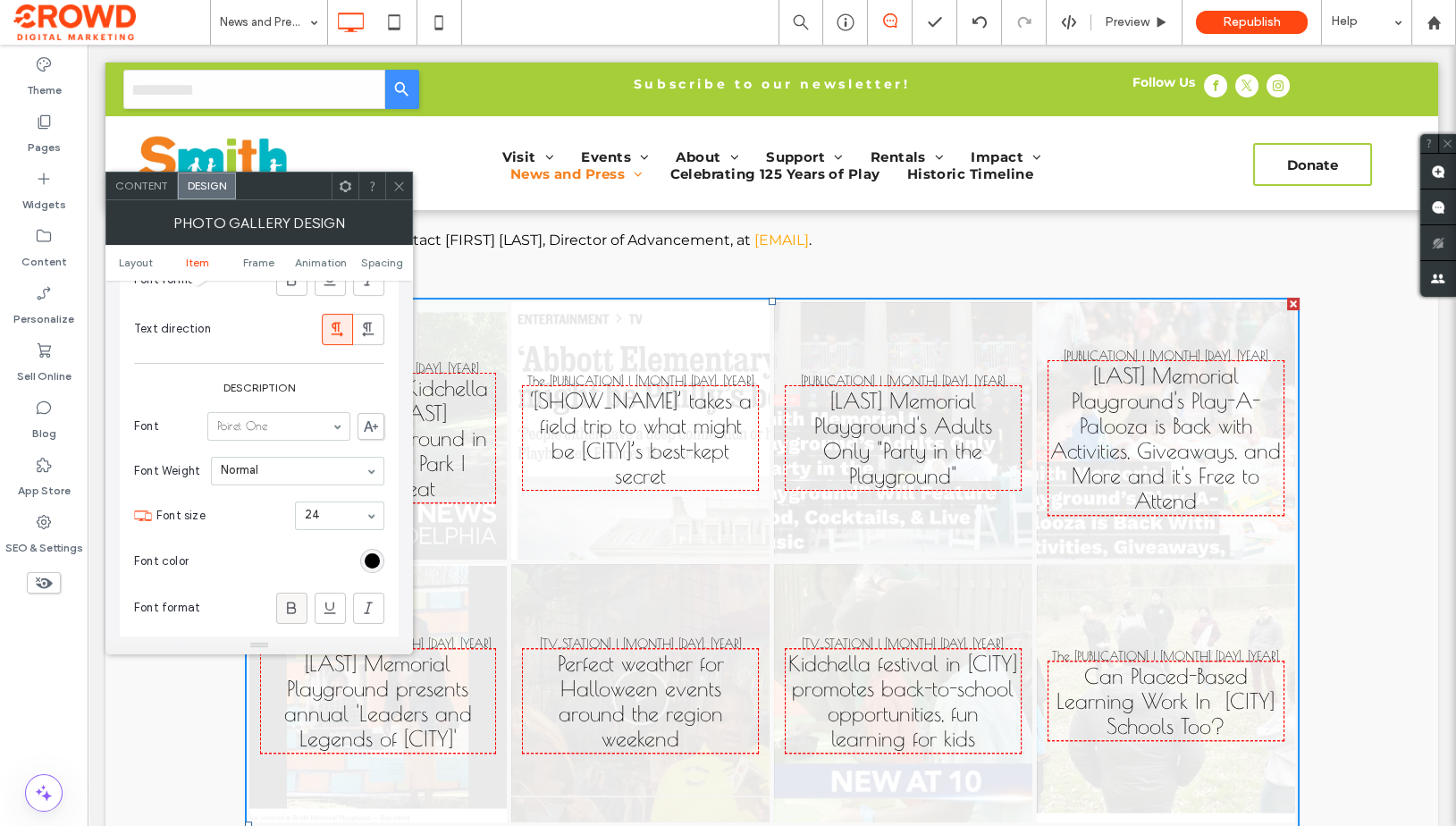 click 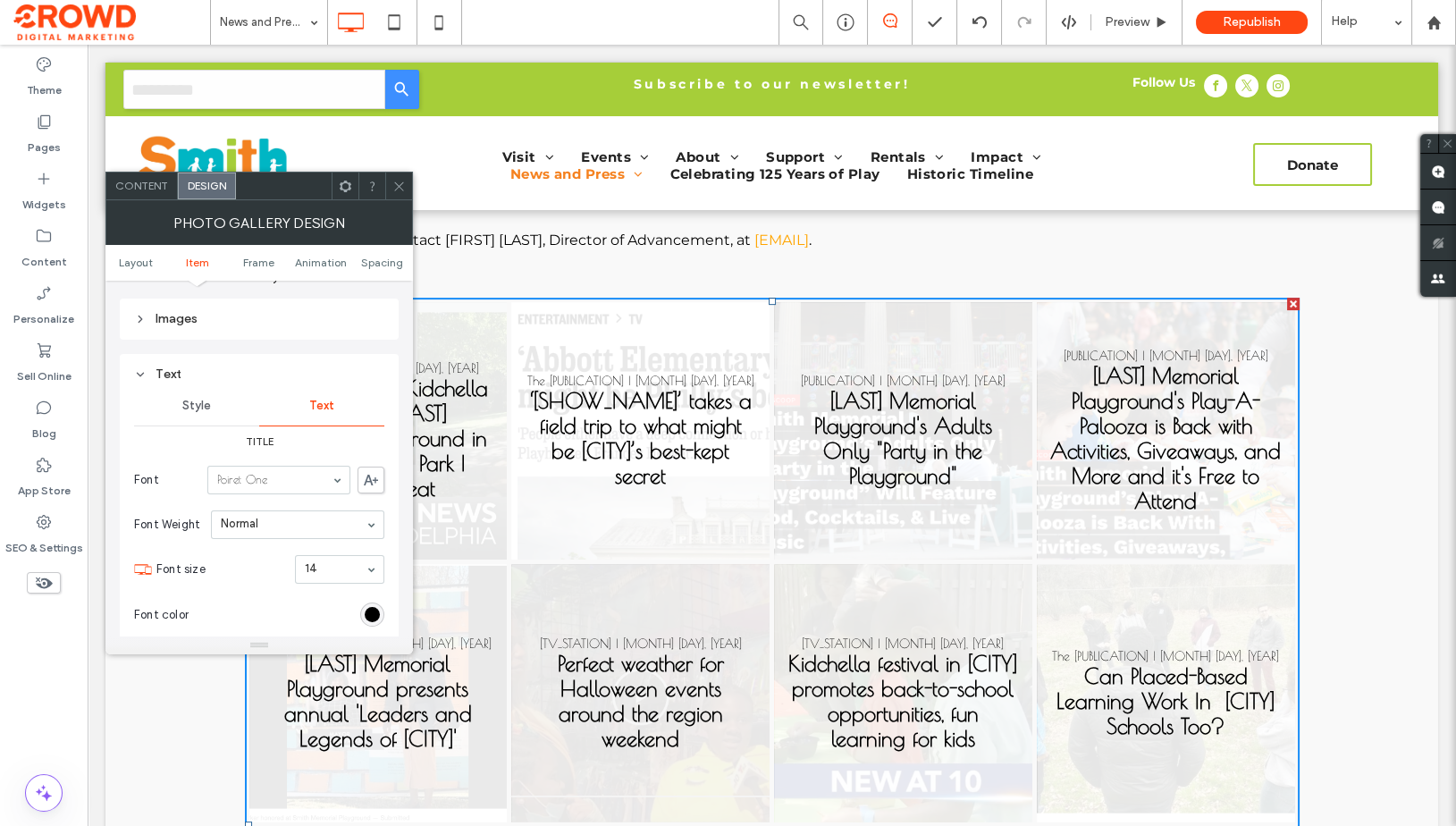 scroll, scrollTop: 650, scrollLeft: 0, axis: vertical 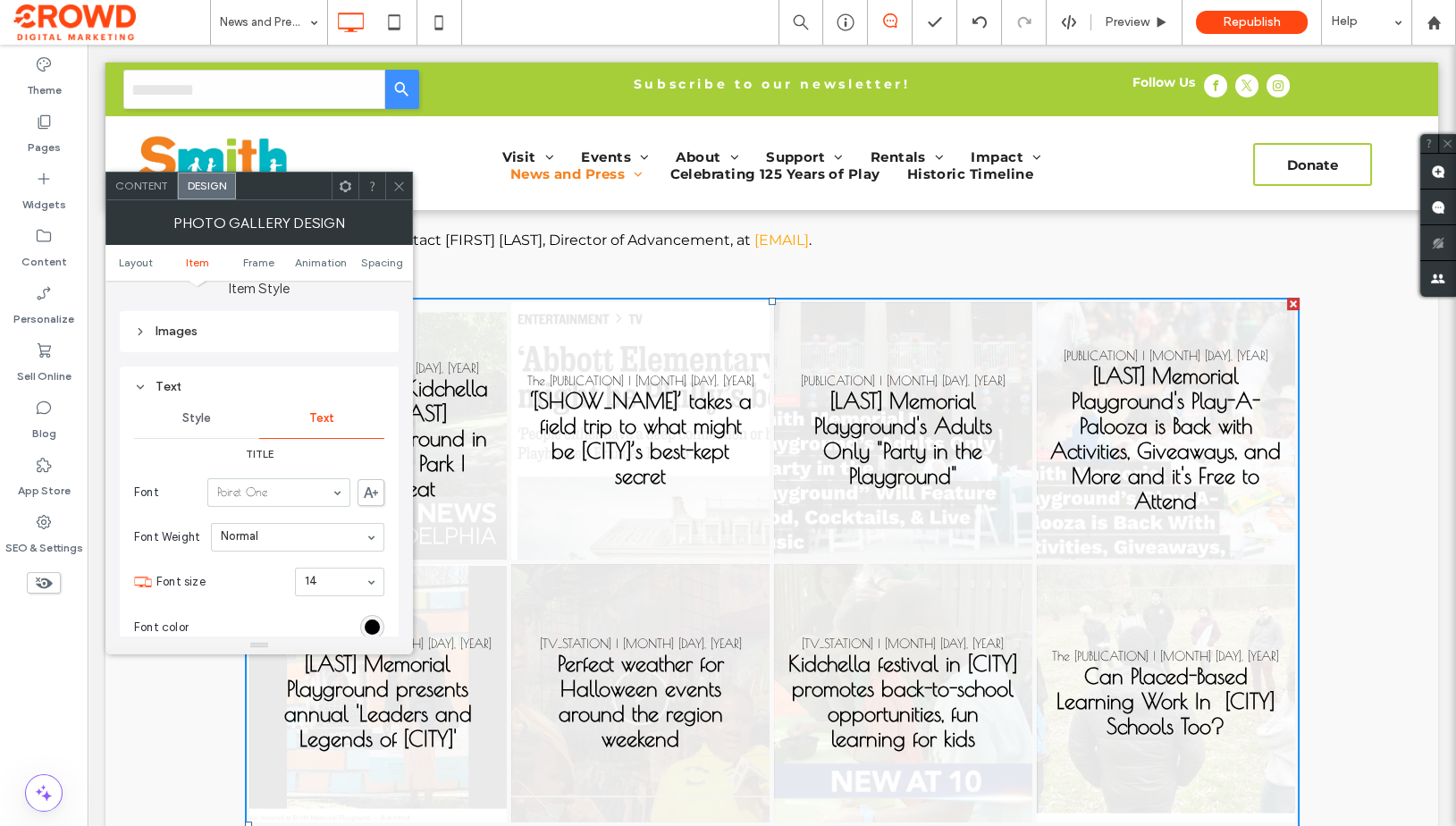 click on "Images" at bounding box center (259, 332) 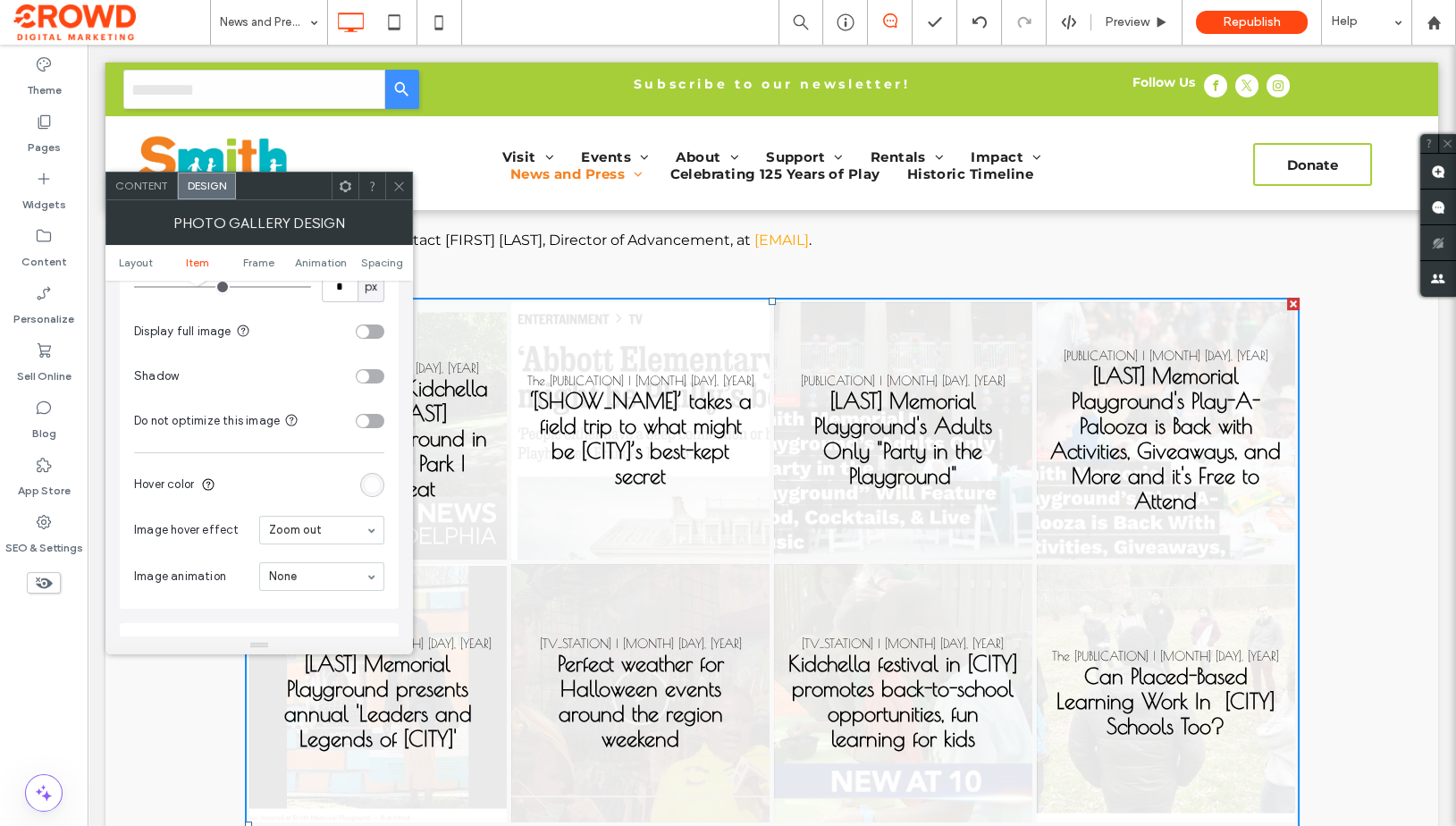 scroll, scrollTop: 922, scrollLeft: 0, axis: vertical 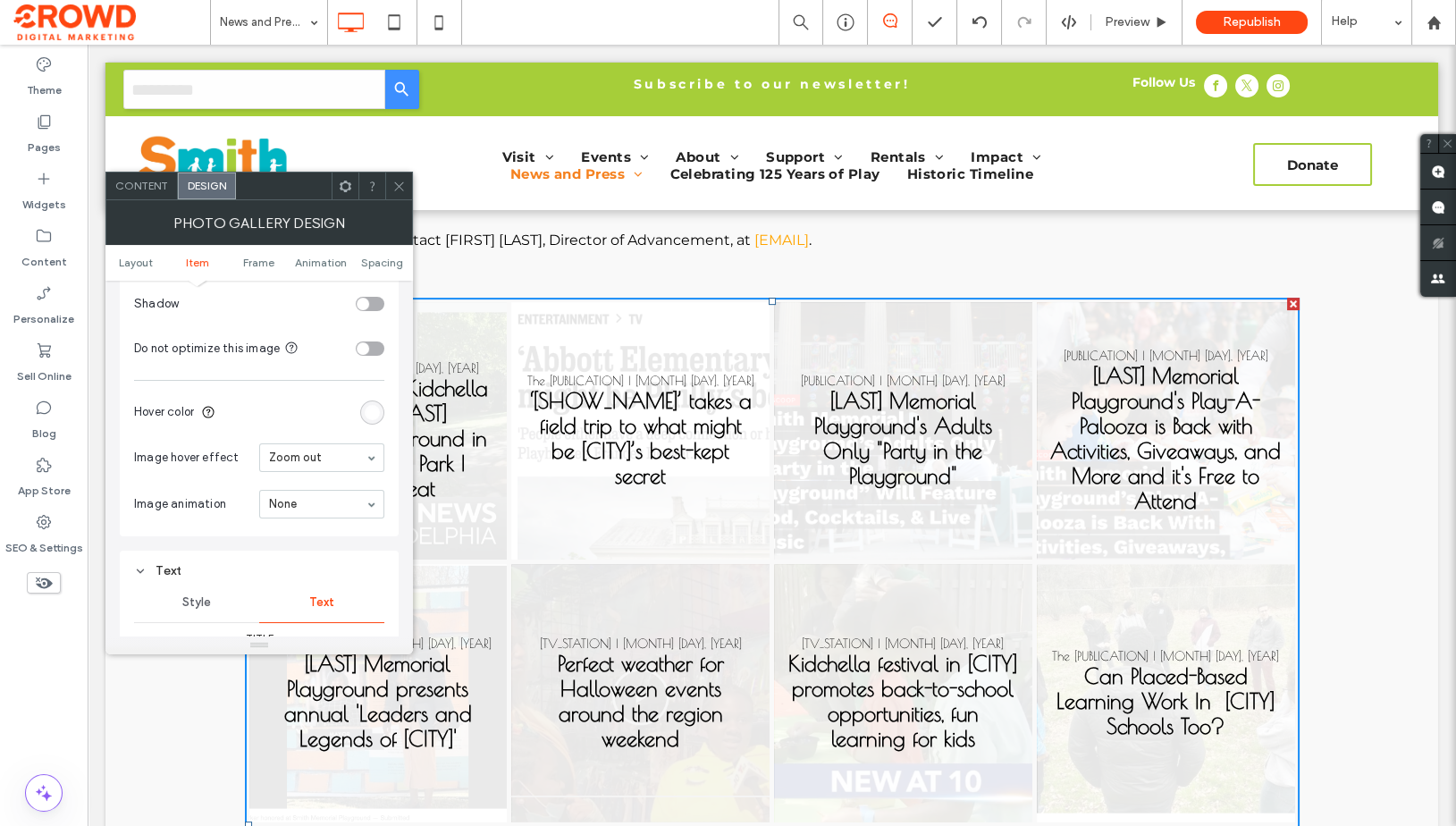 click at bounding box center [372, 412] 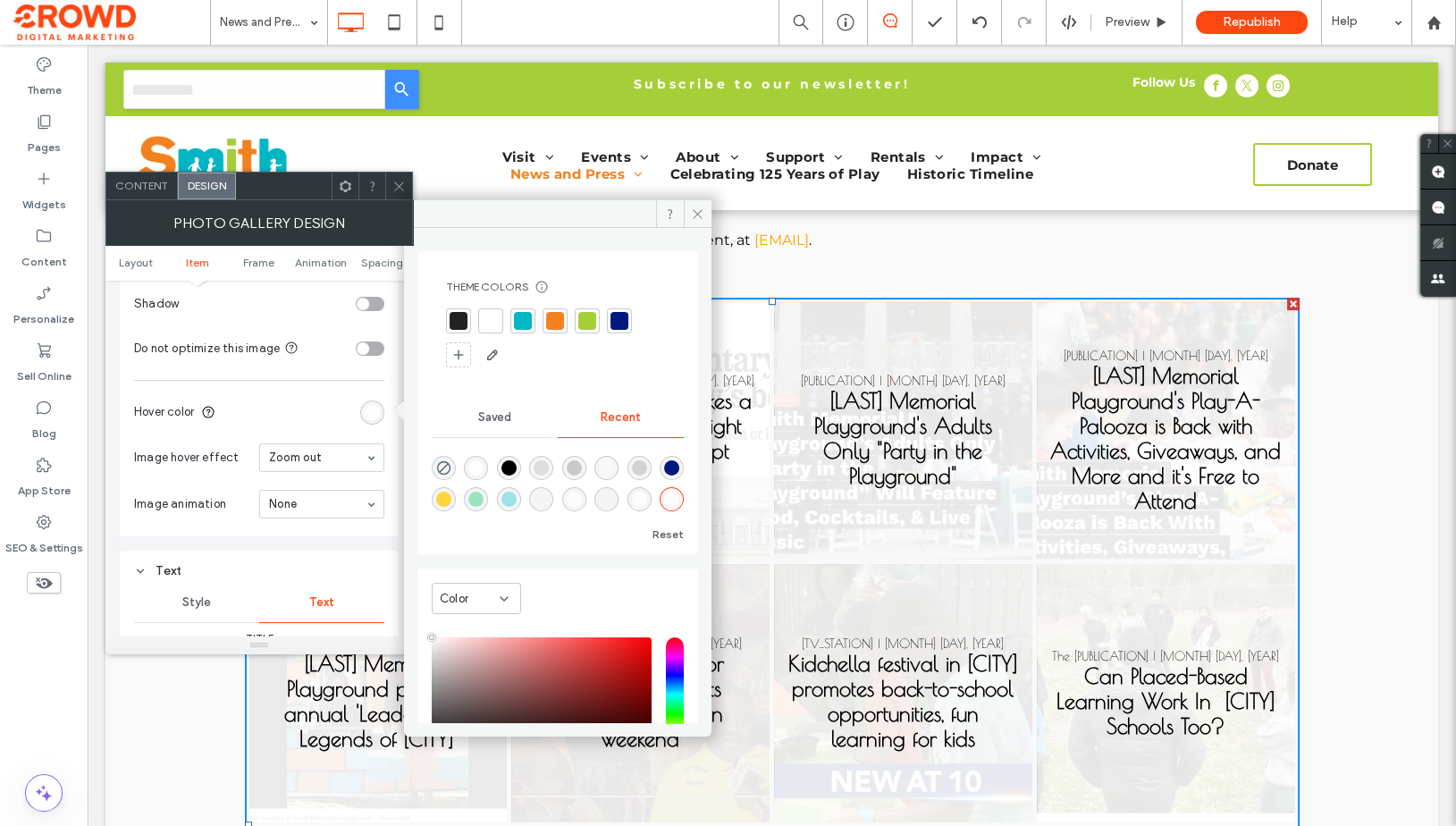 scroll, scrollTop: 141, scrollLeft: 0, axis: vertical 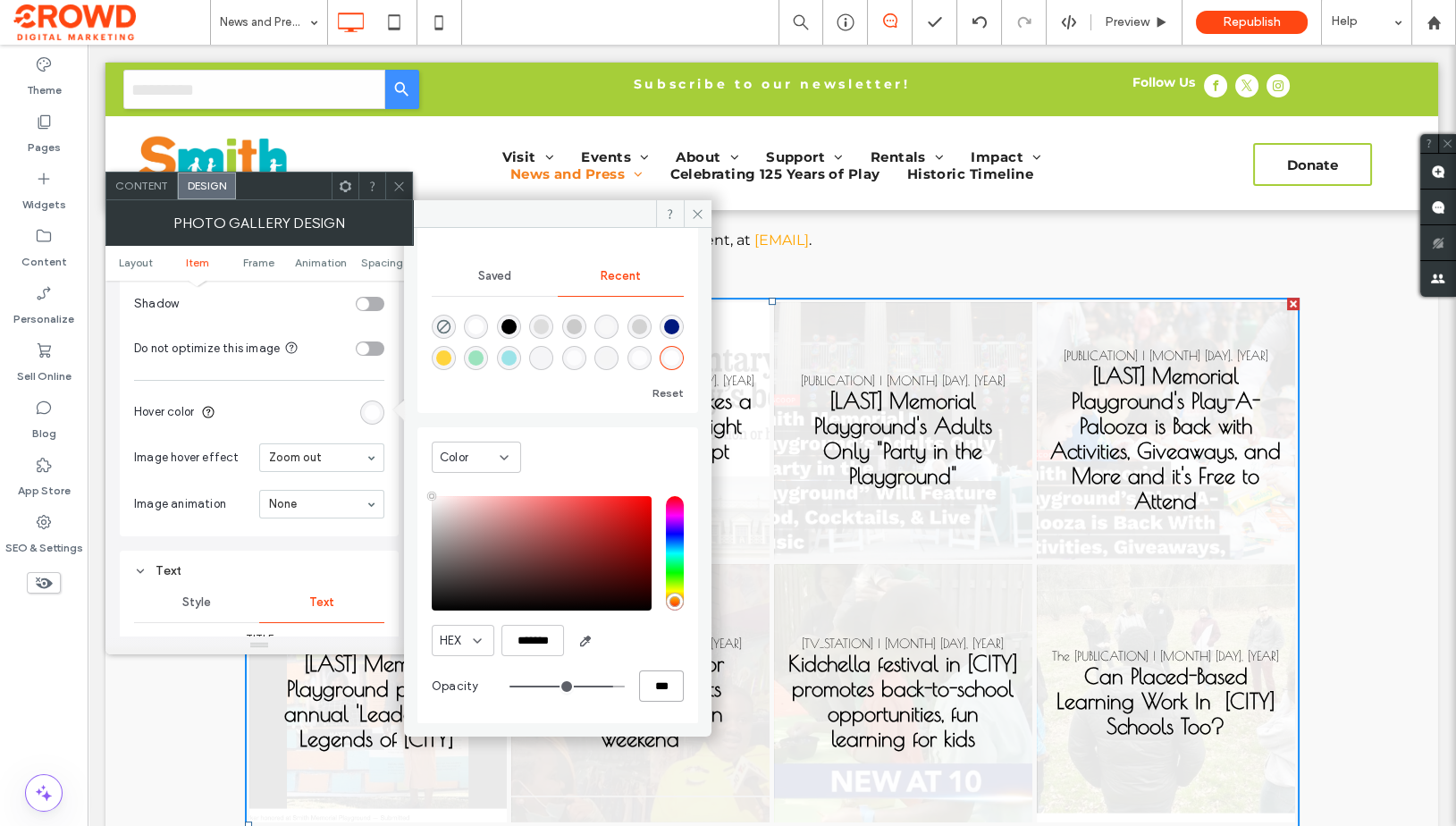 click on "***" at bounding box center [661, 686] 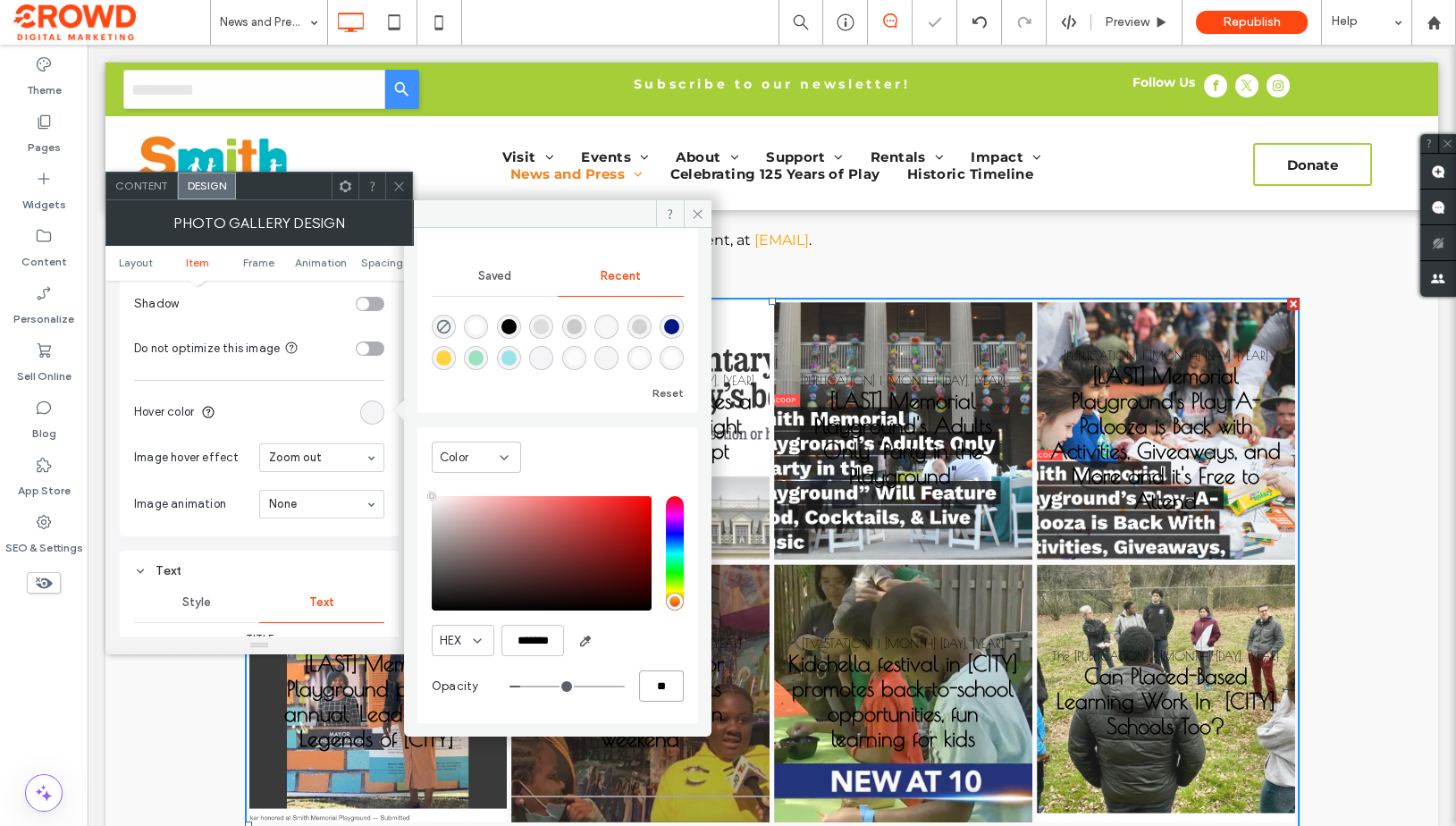 type on "**" 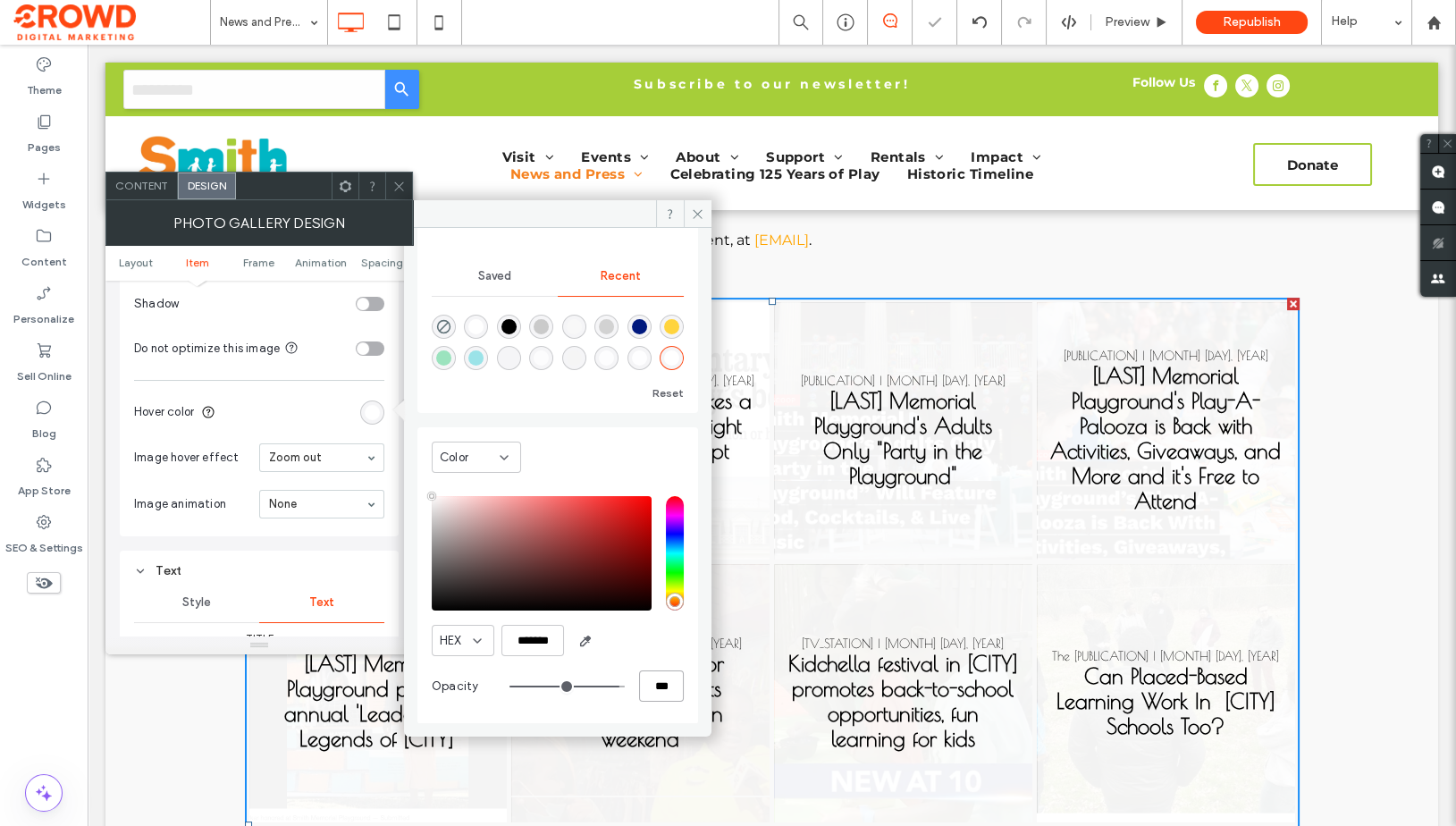 click on "***" at bounding box center [661, 686] 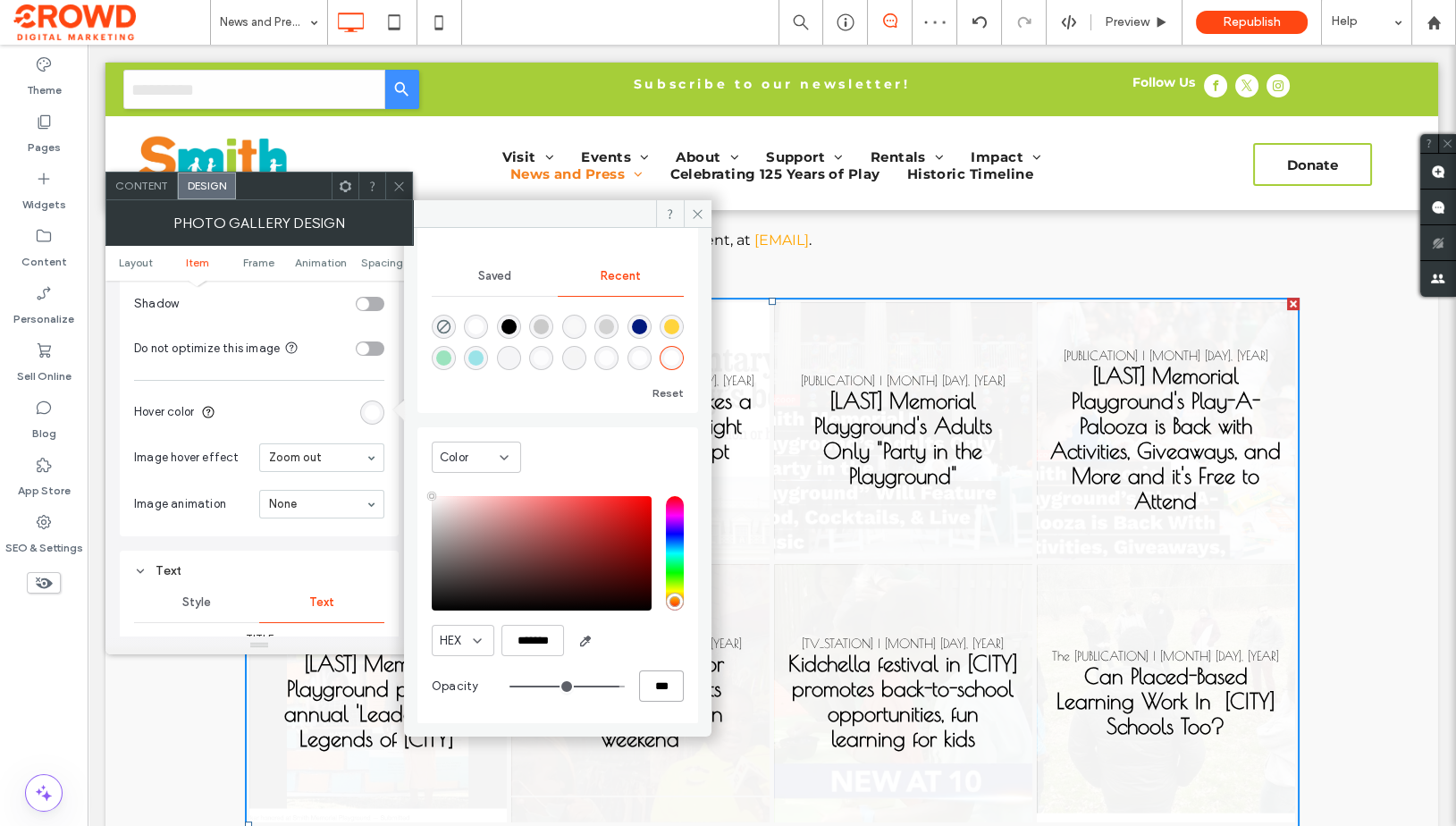 type on "*" 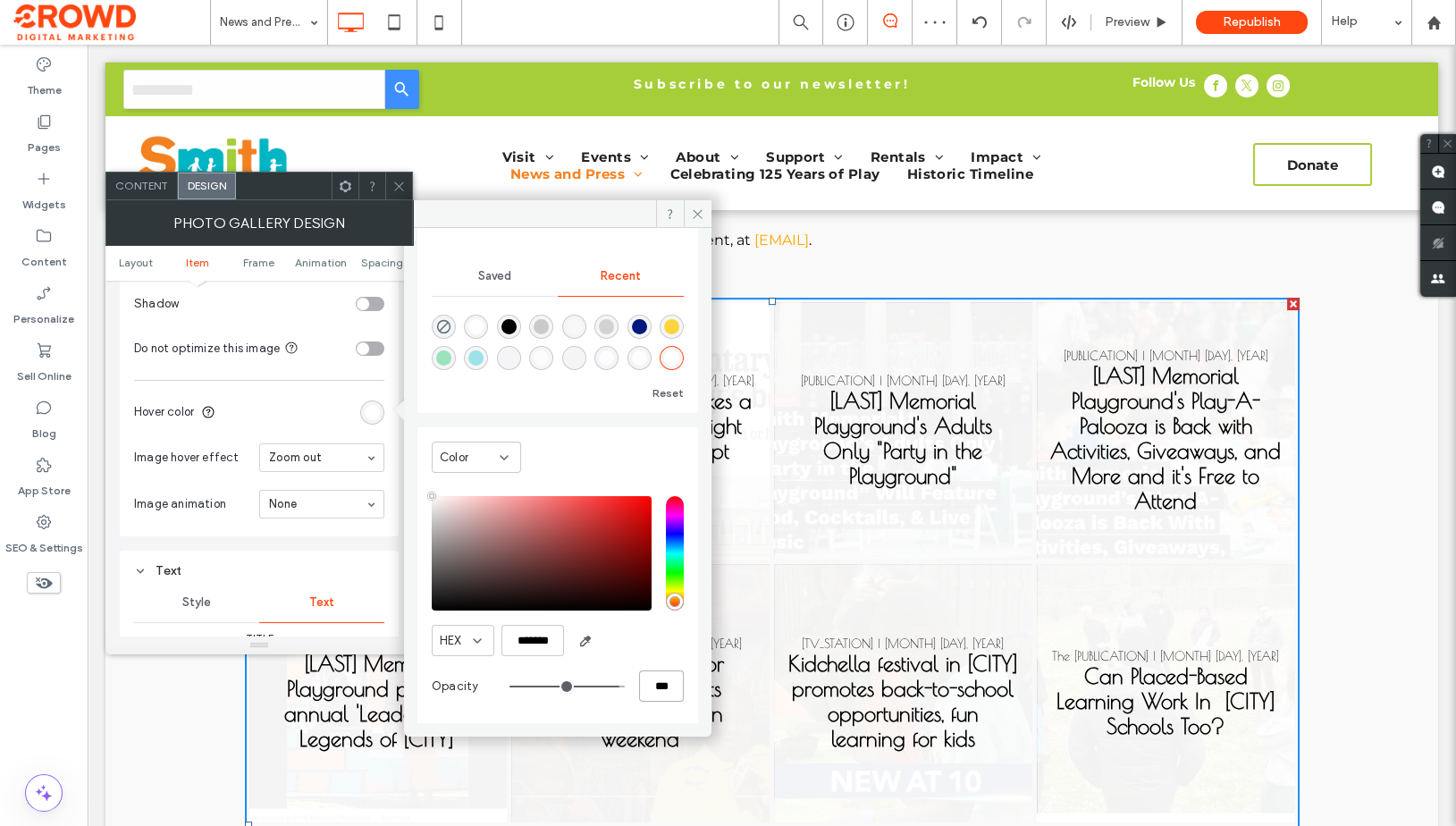 type on "**" 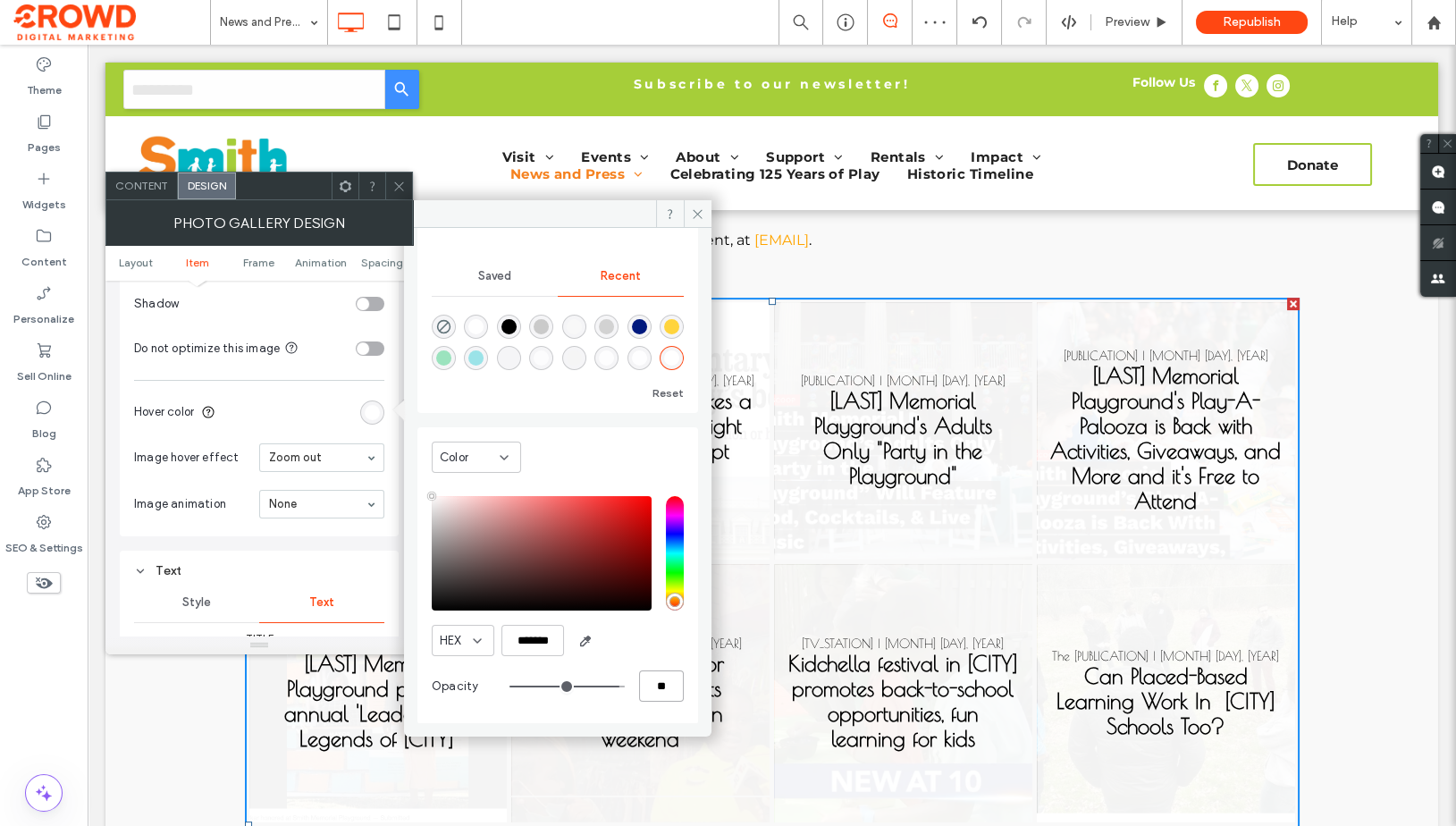 type on "*" 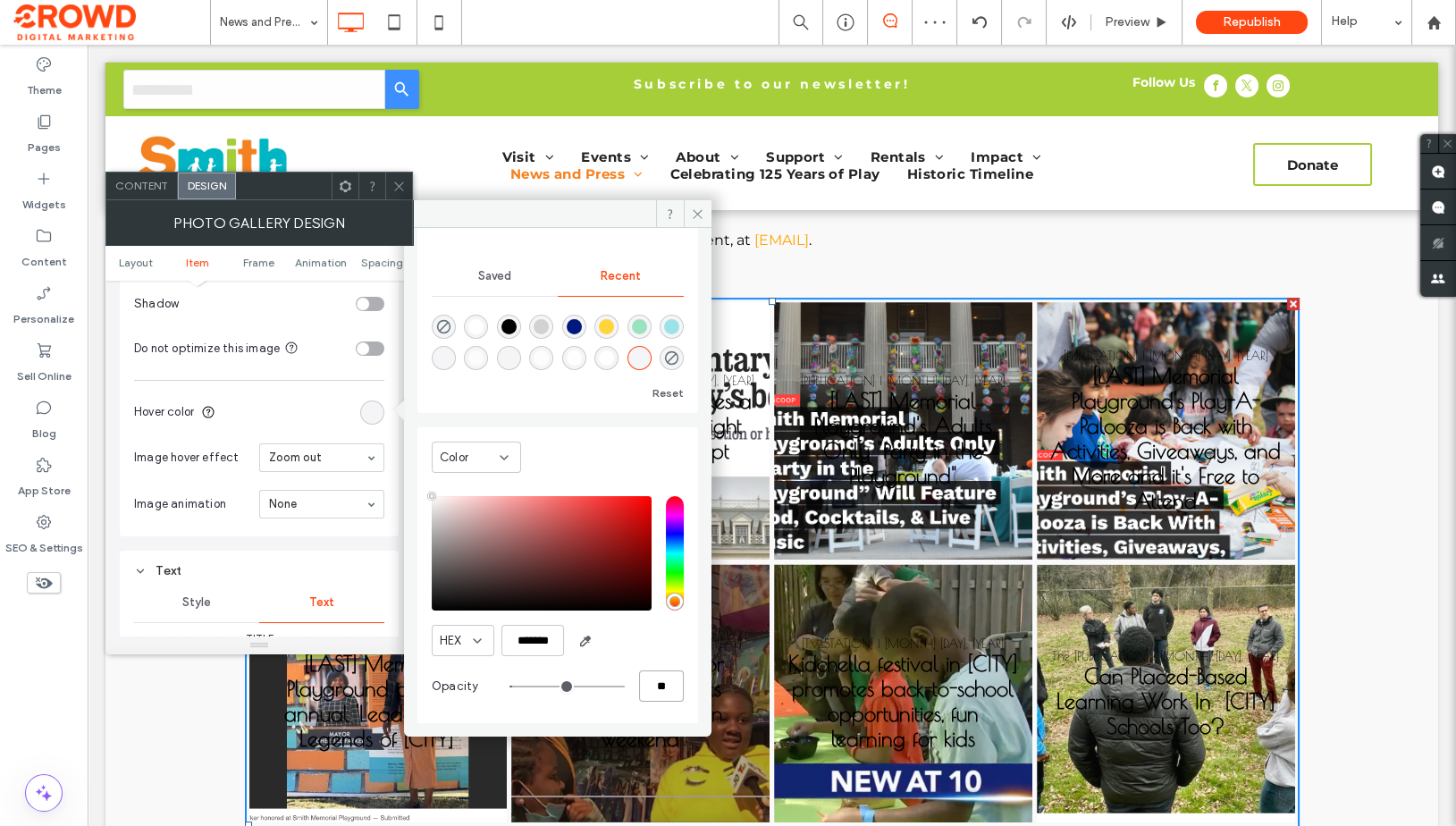 type on "**" 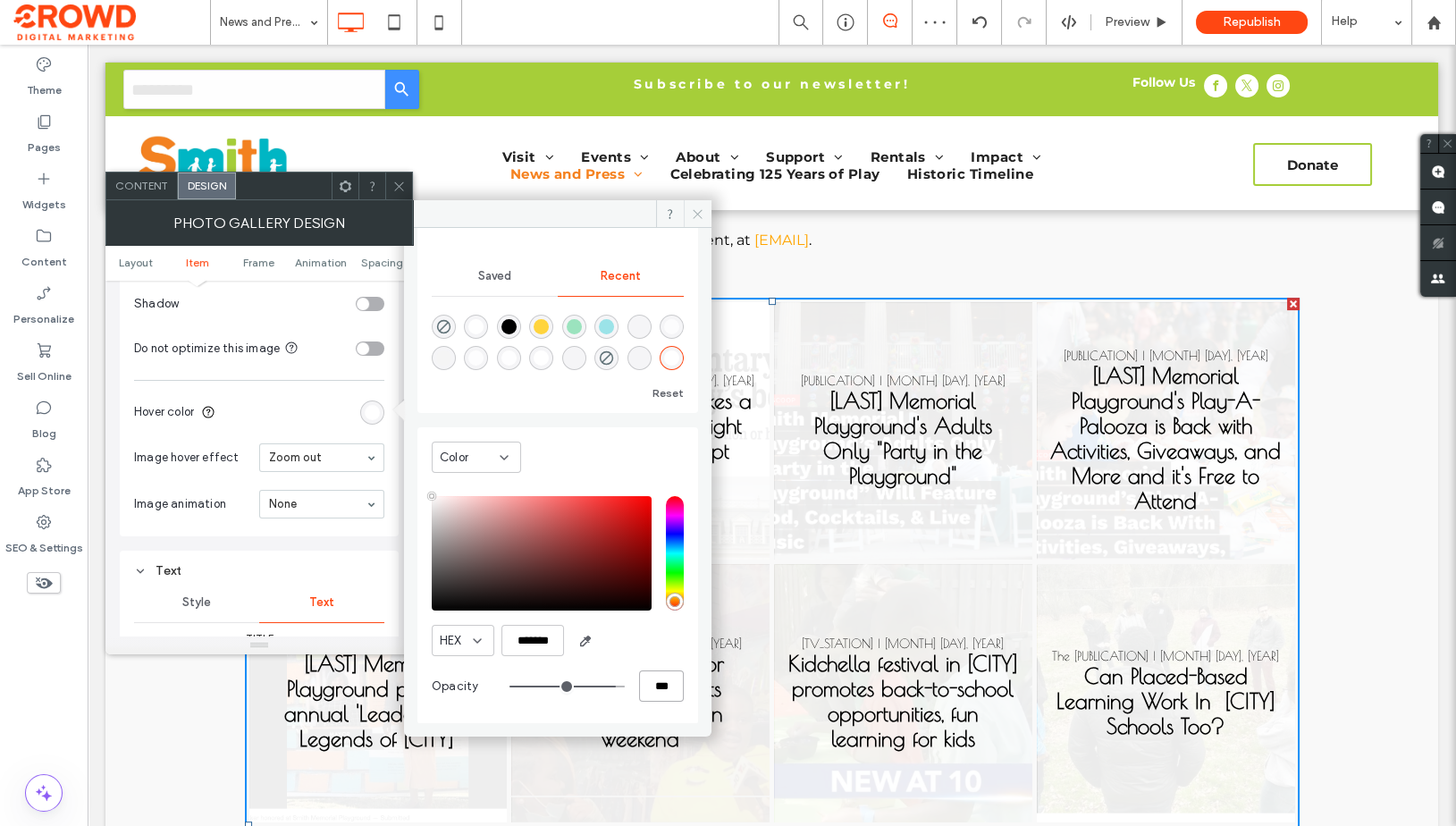type on "***" 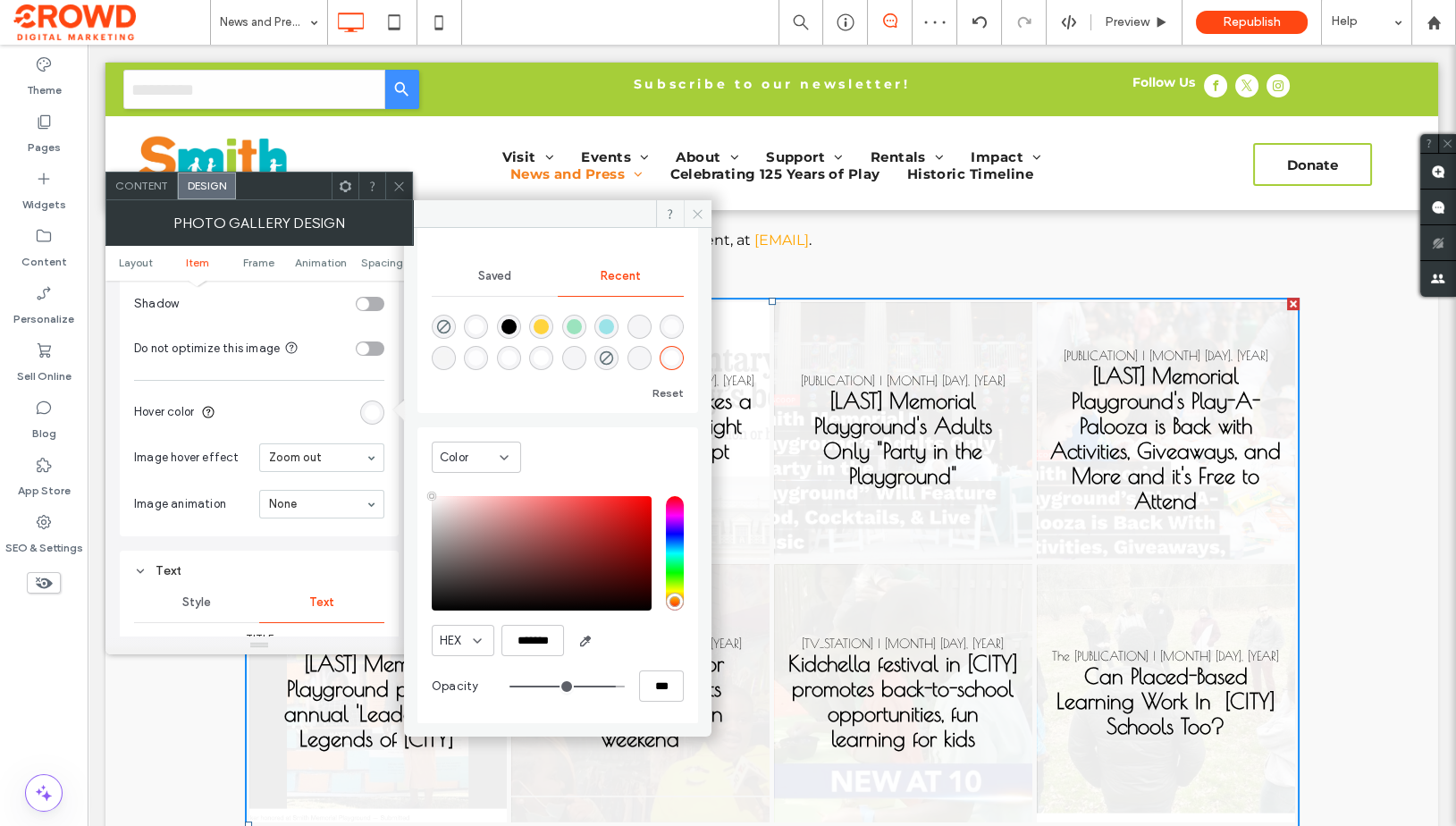 click at bounding box center [697, 214] 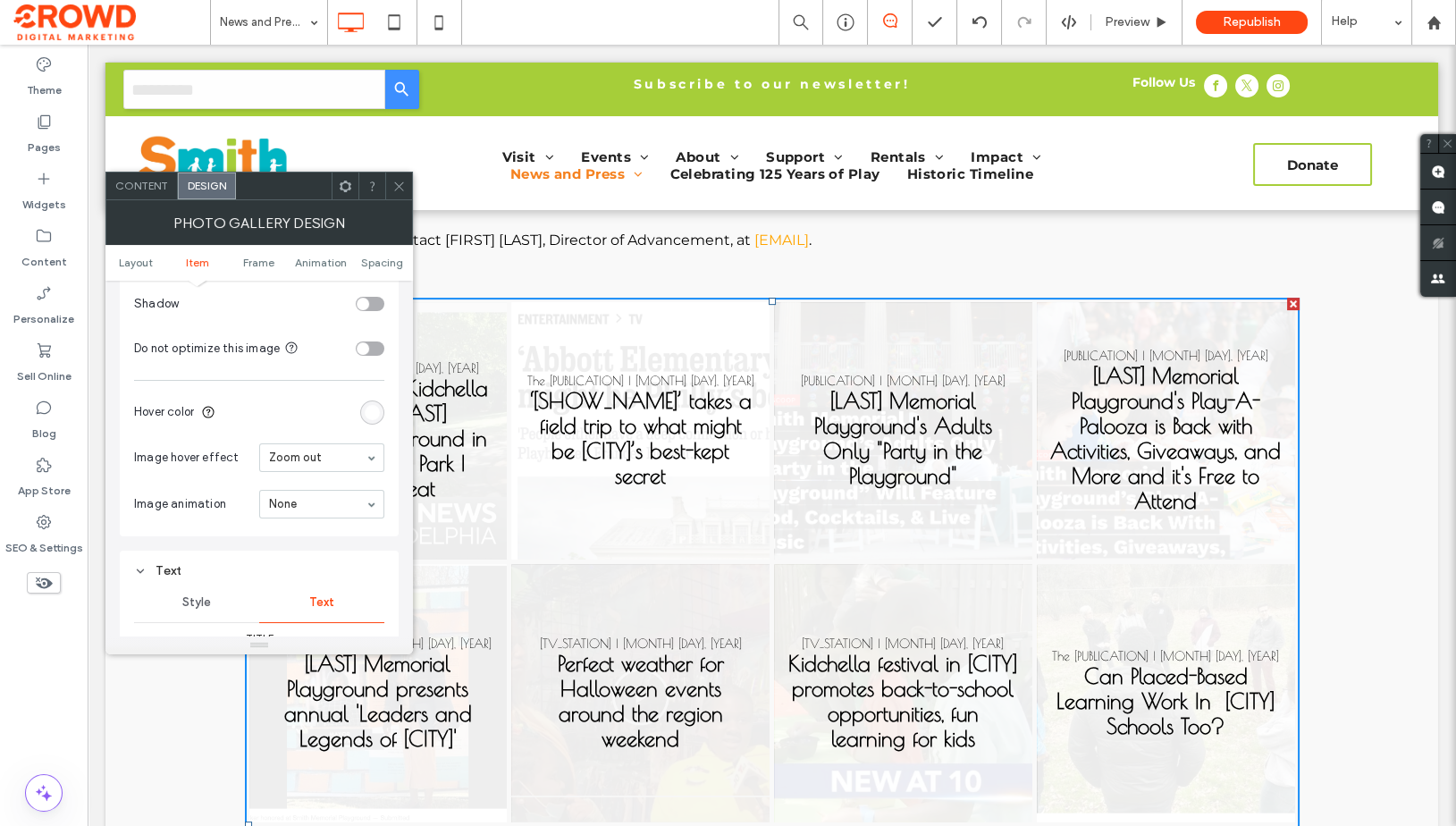 click 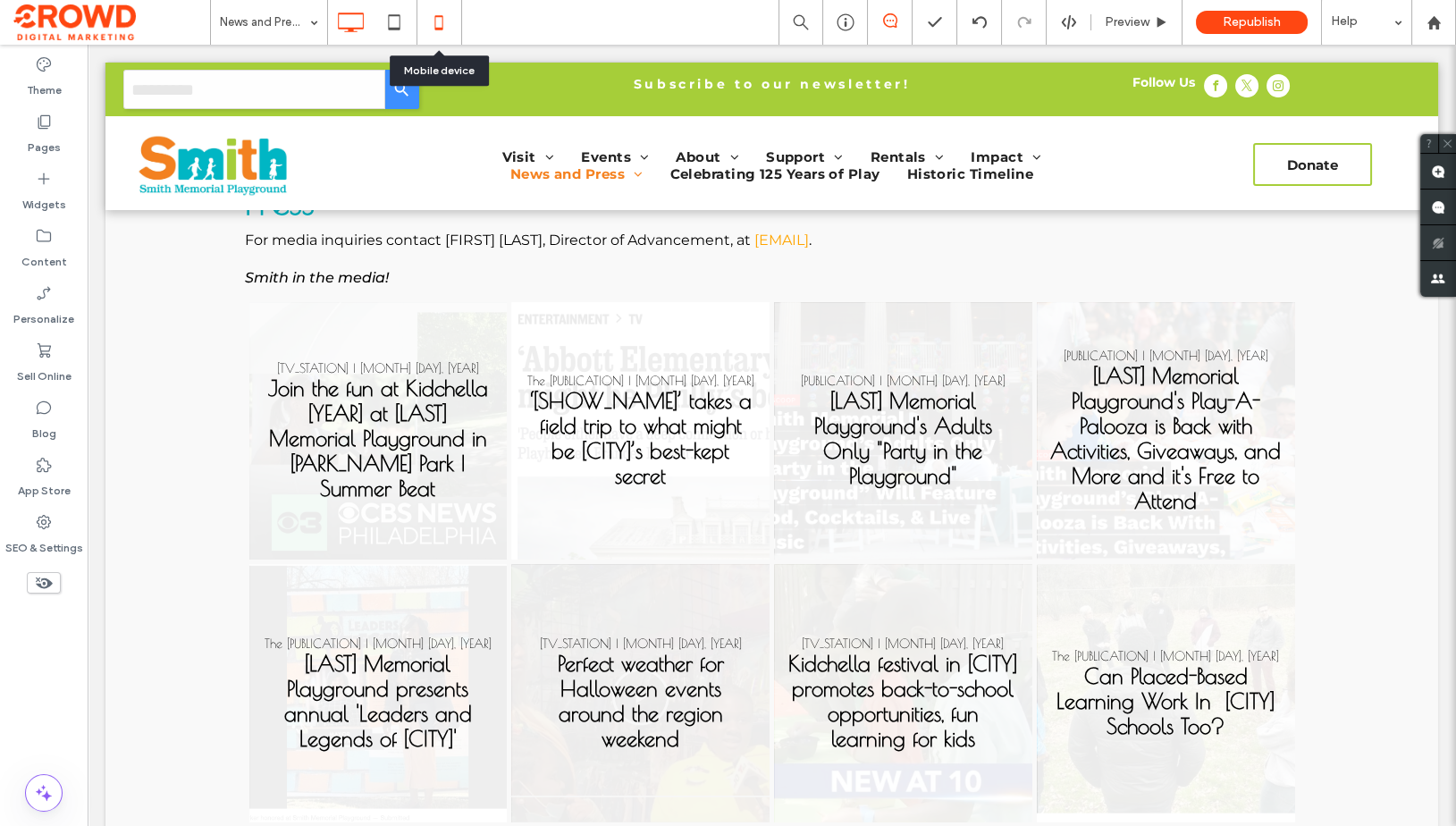click 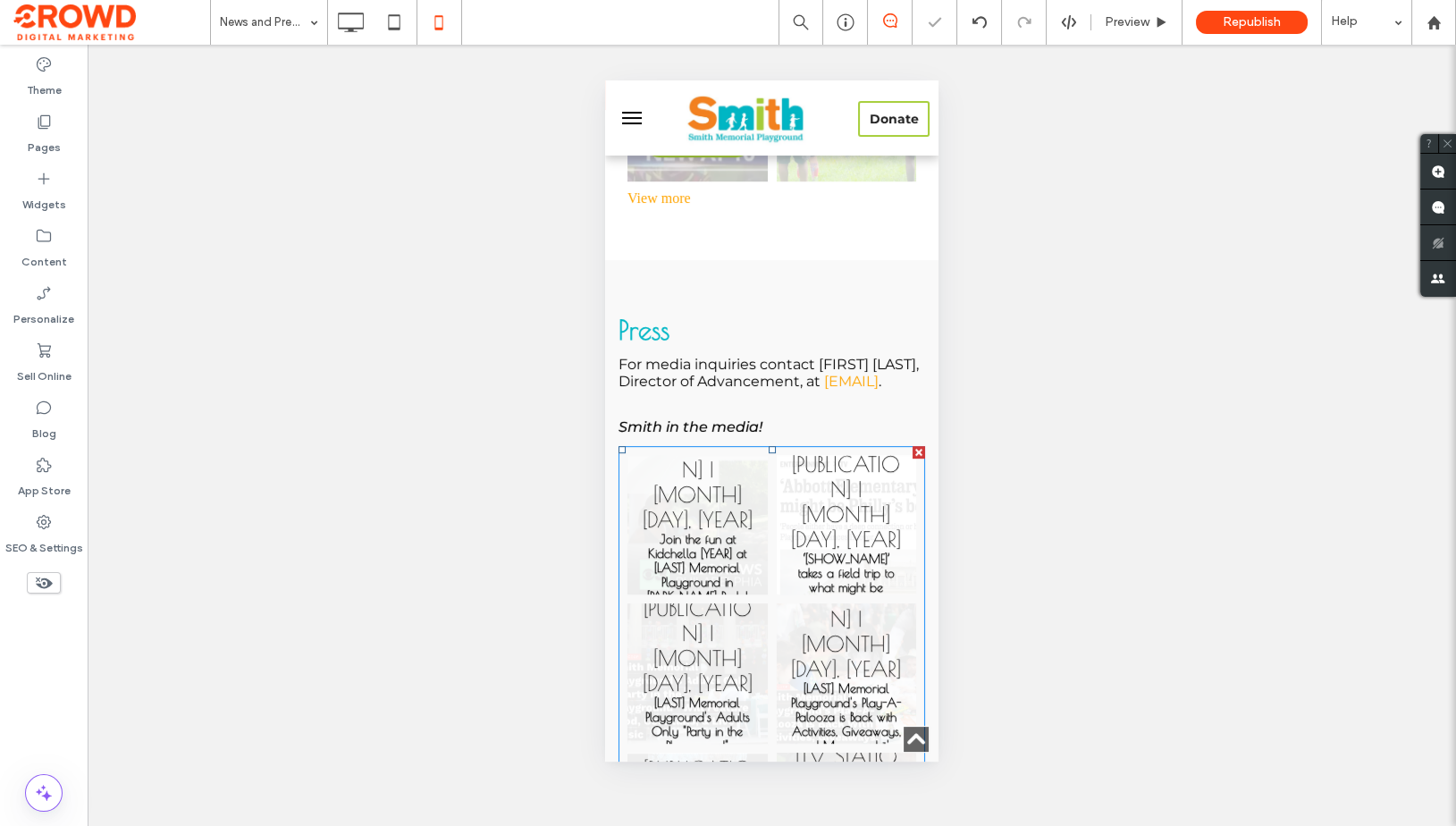 scroll, scrollTop: 1503, scrollLeft: 0, axis: vertical 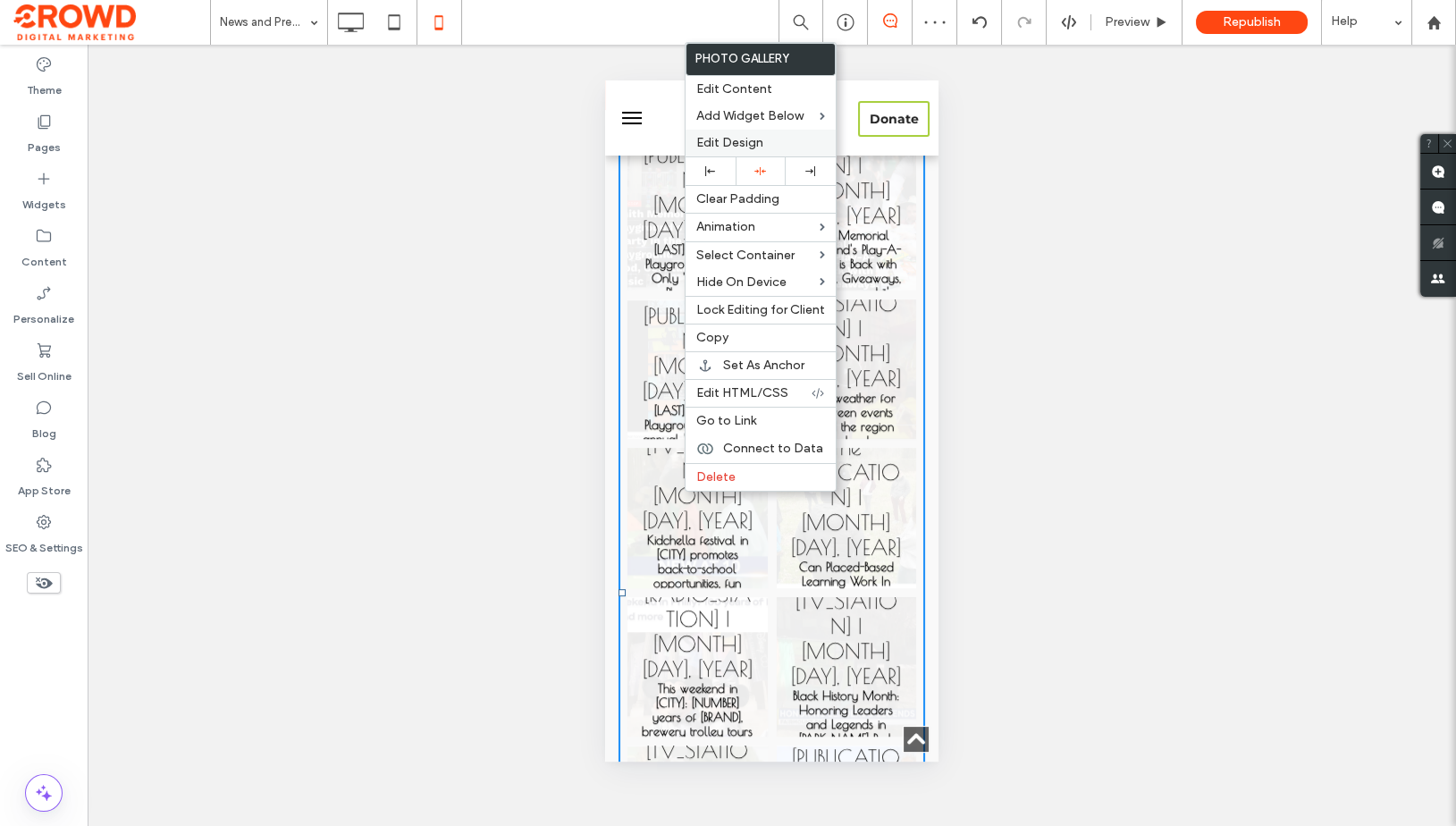 click on "Edit Design" at bounding box center [729, 142] 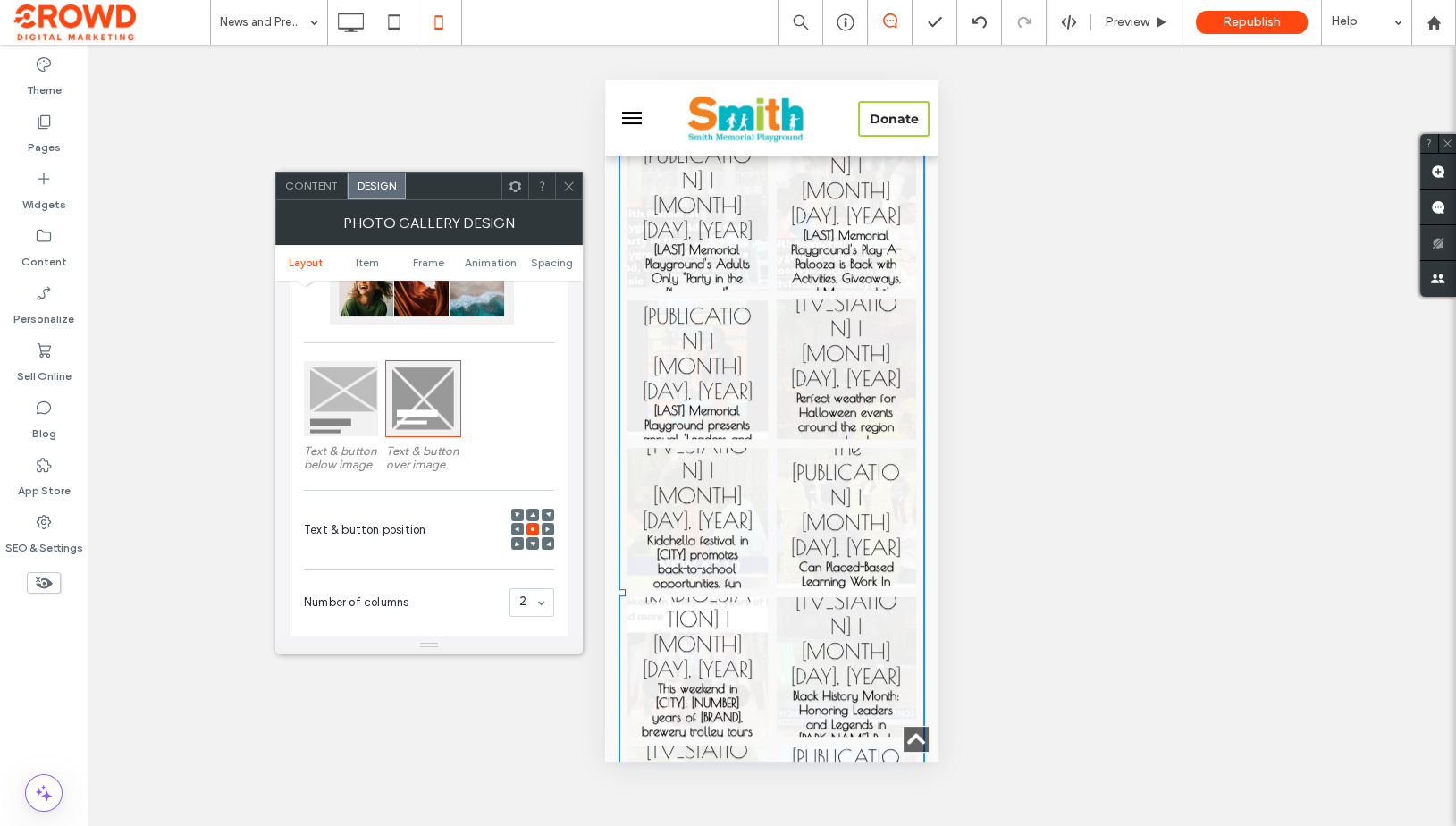 scroll, scrollTop: 242, scrollLeft: 0, axis: vertical 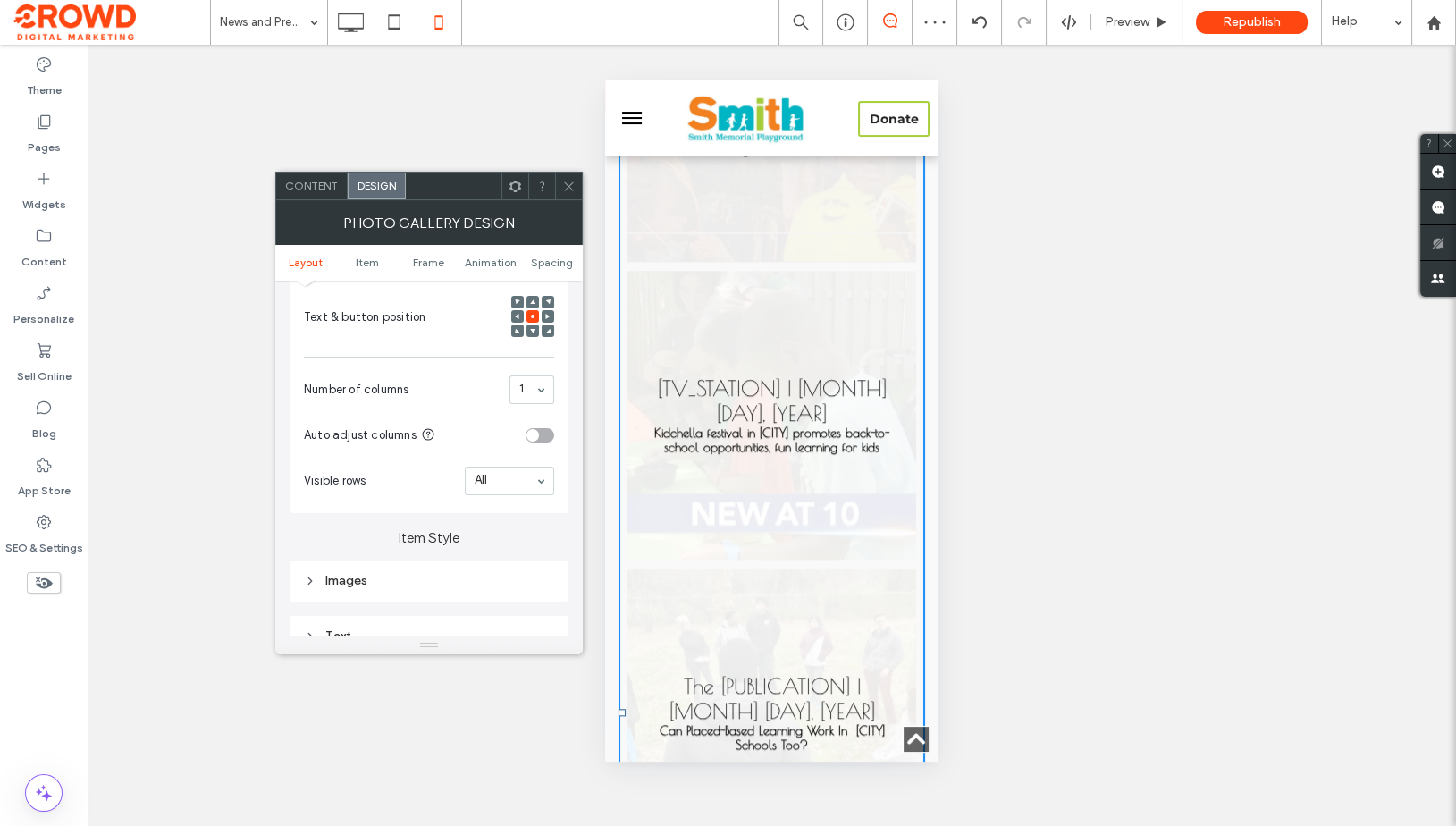 click on "Images" at bounding box center (429, 581) 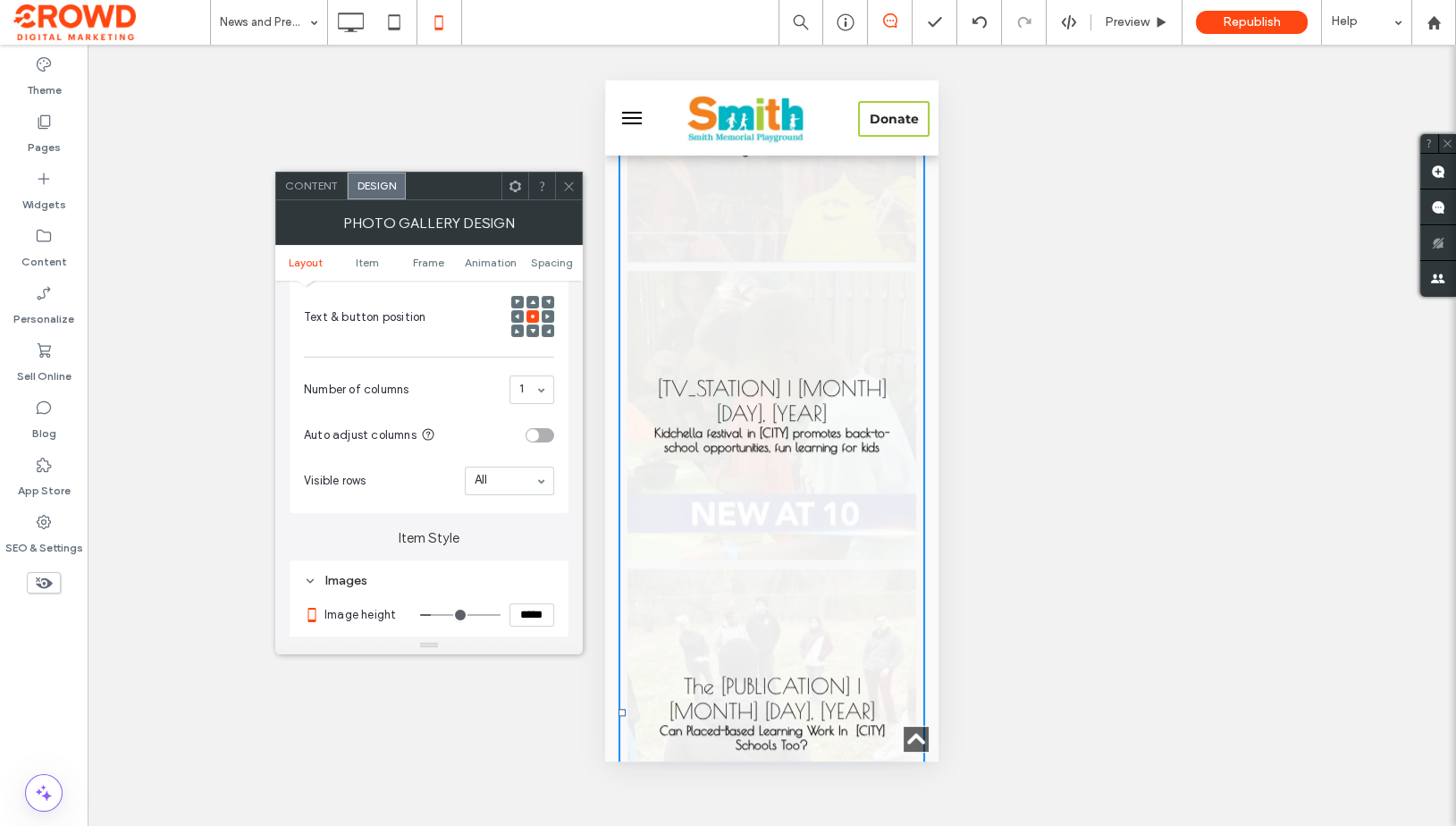 scroll, scrollTop: 415, scrollLeft: 0, axis: vertical 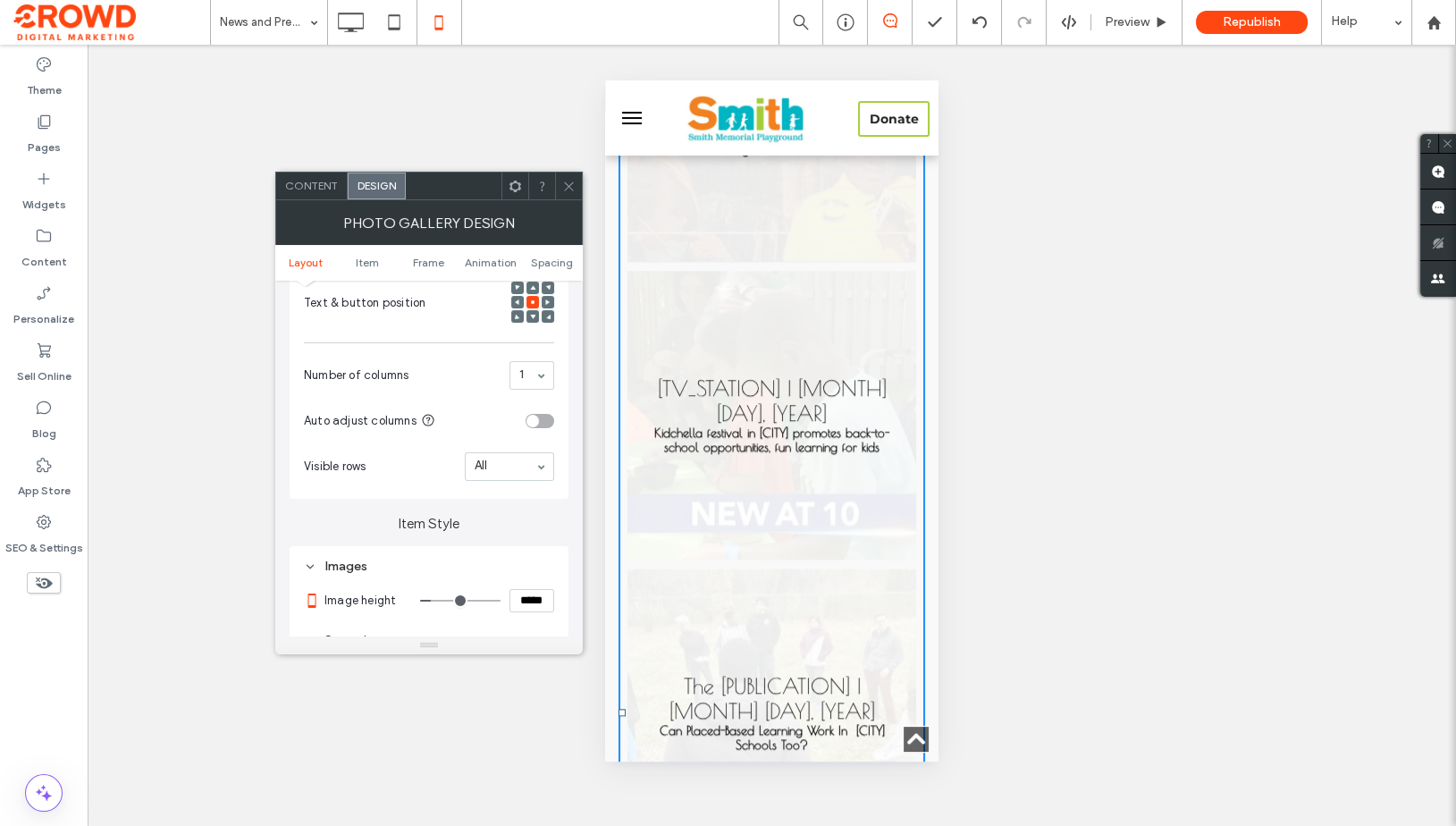 click on "*****" at bounding box center (532, 601) 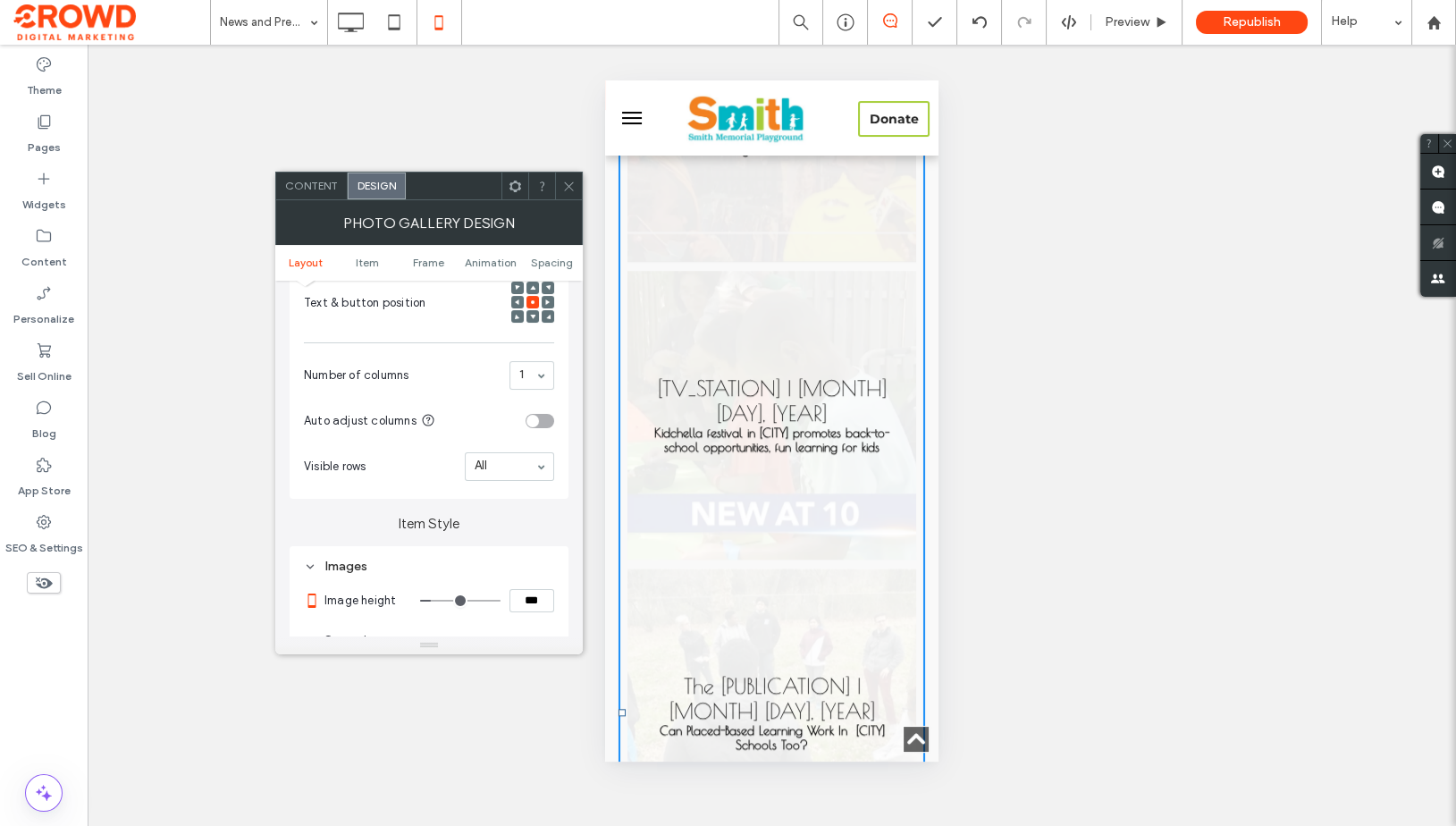 type on "*****" 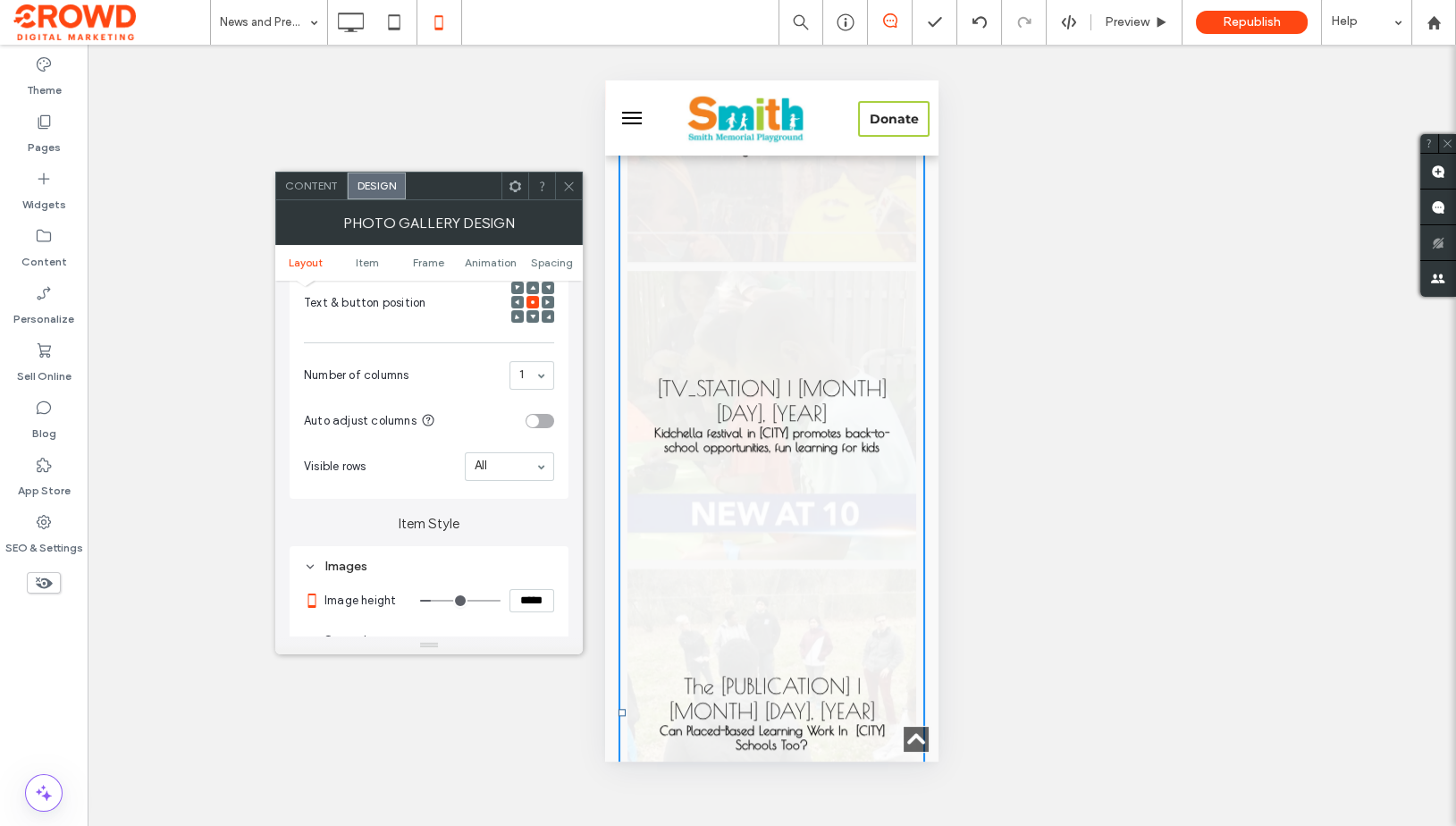 type on "***" 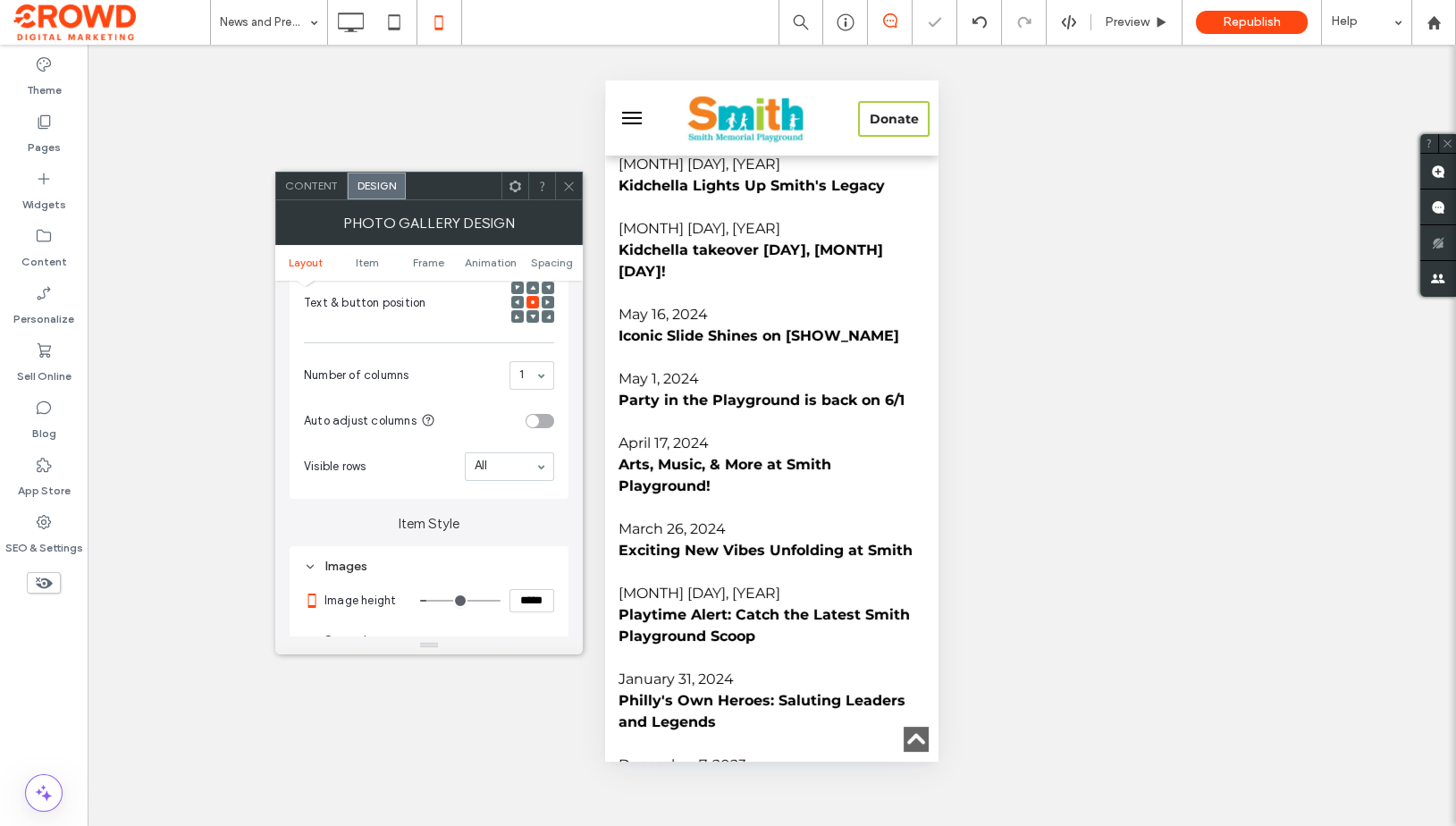 scroll, scrollTop: 2561, scrollLeft: 0, axis: vertical 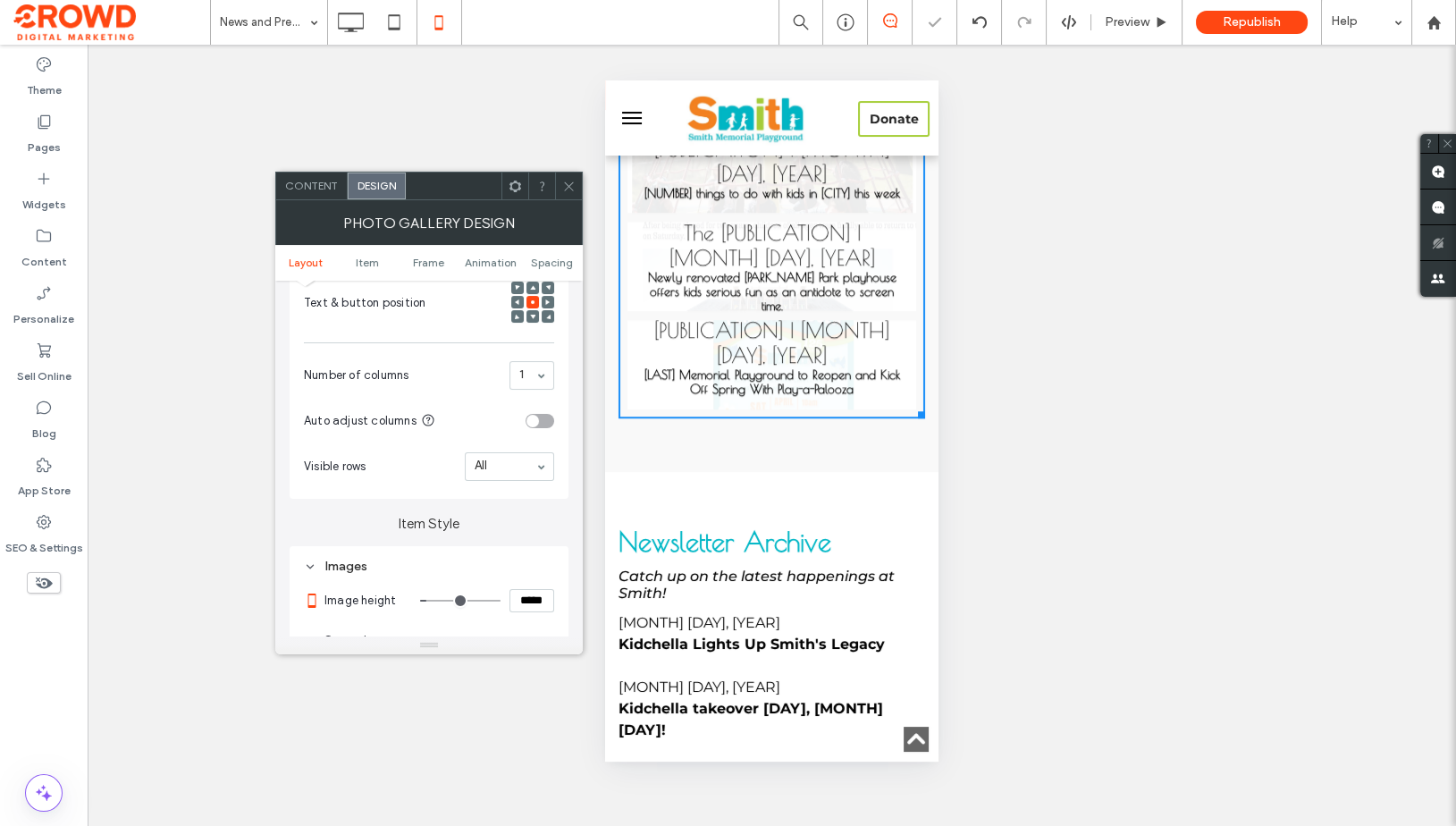 click on "*****" at bounding box center [532, 601] 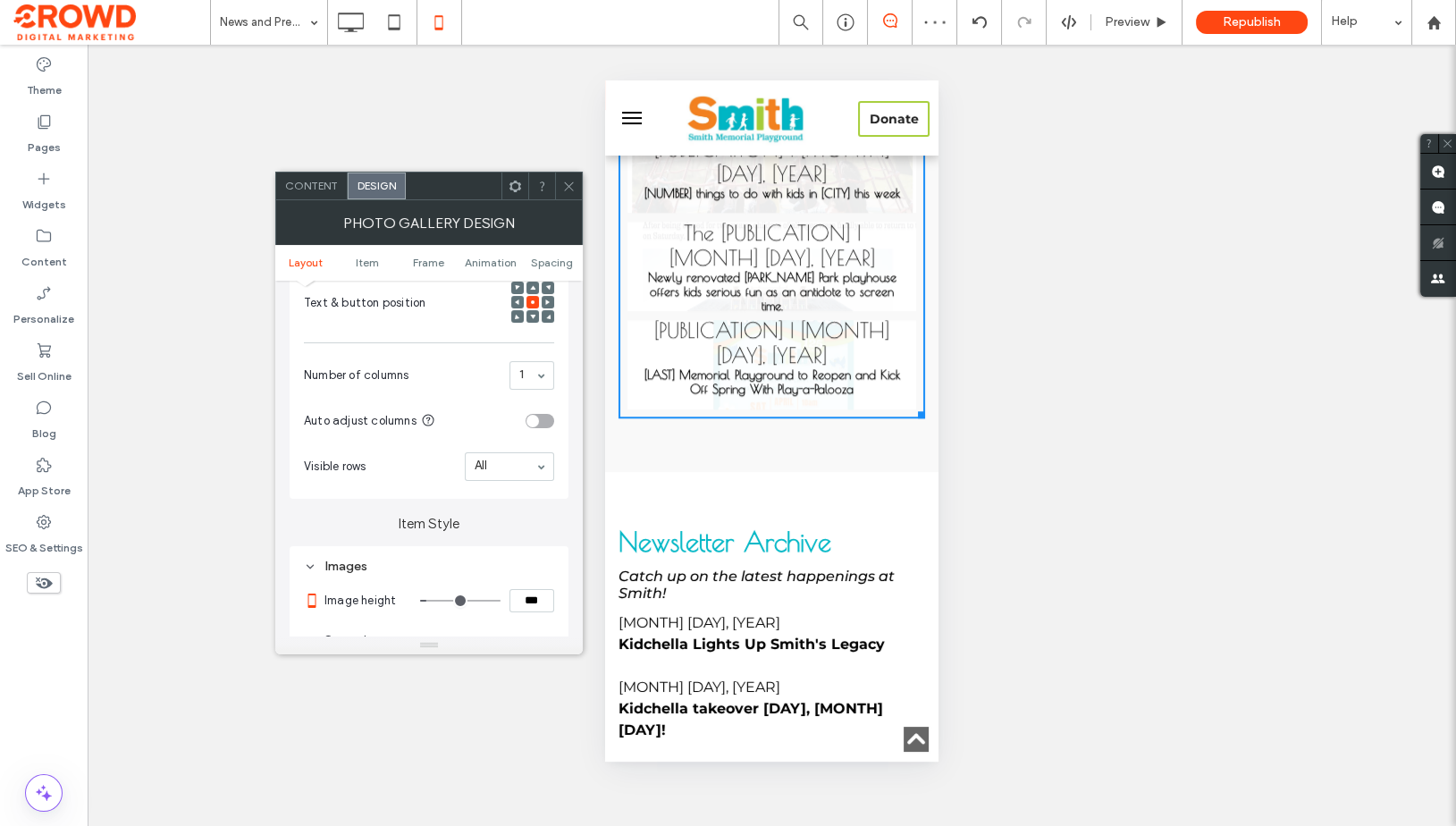 type on "*****" 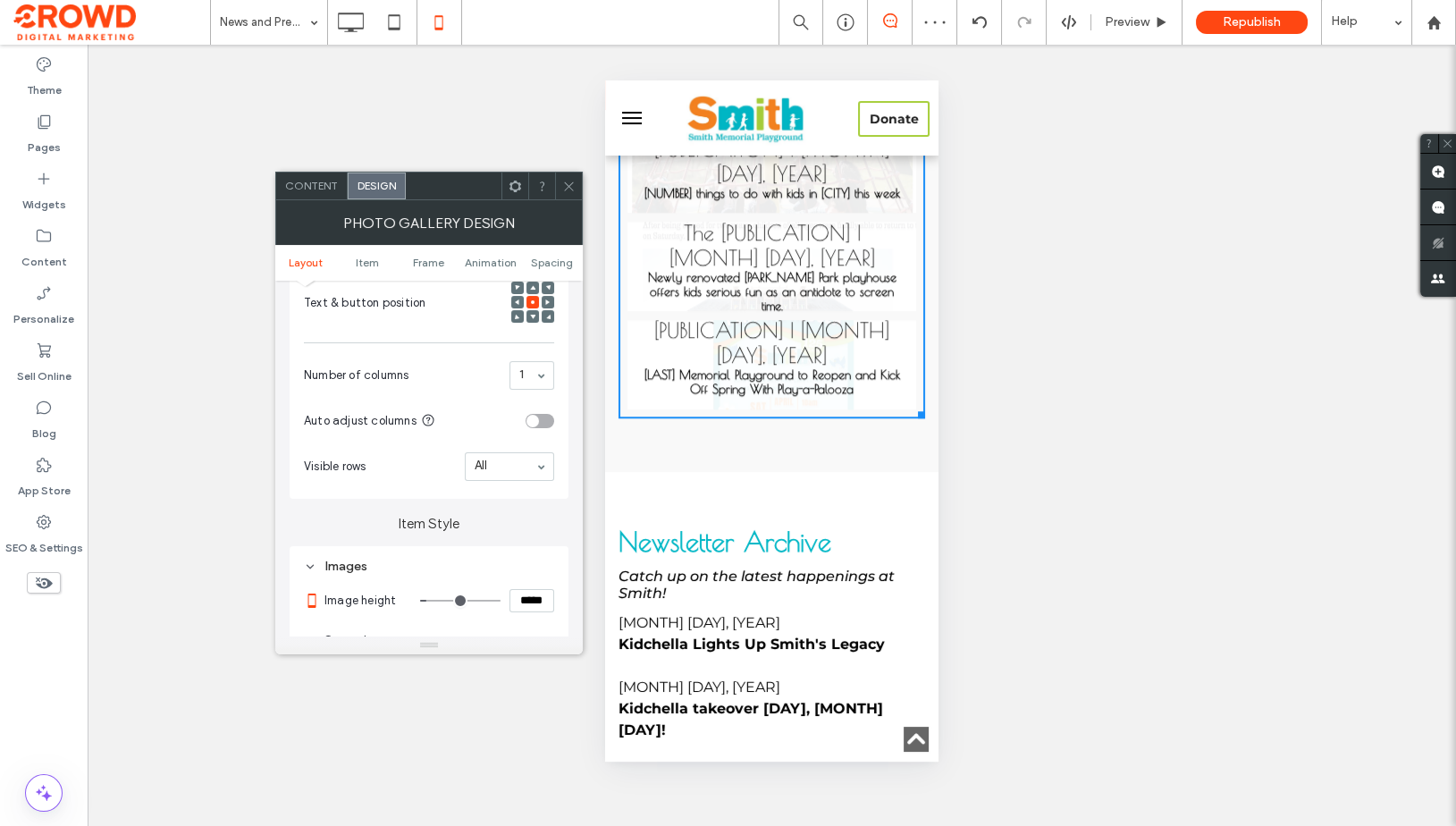 type on "***" 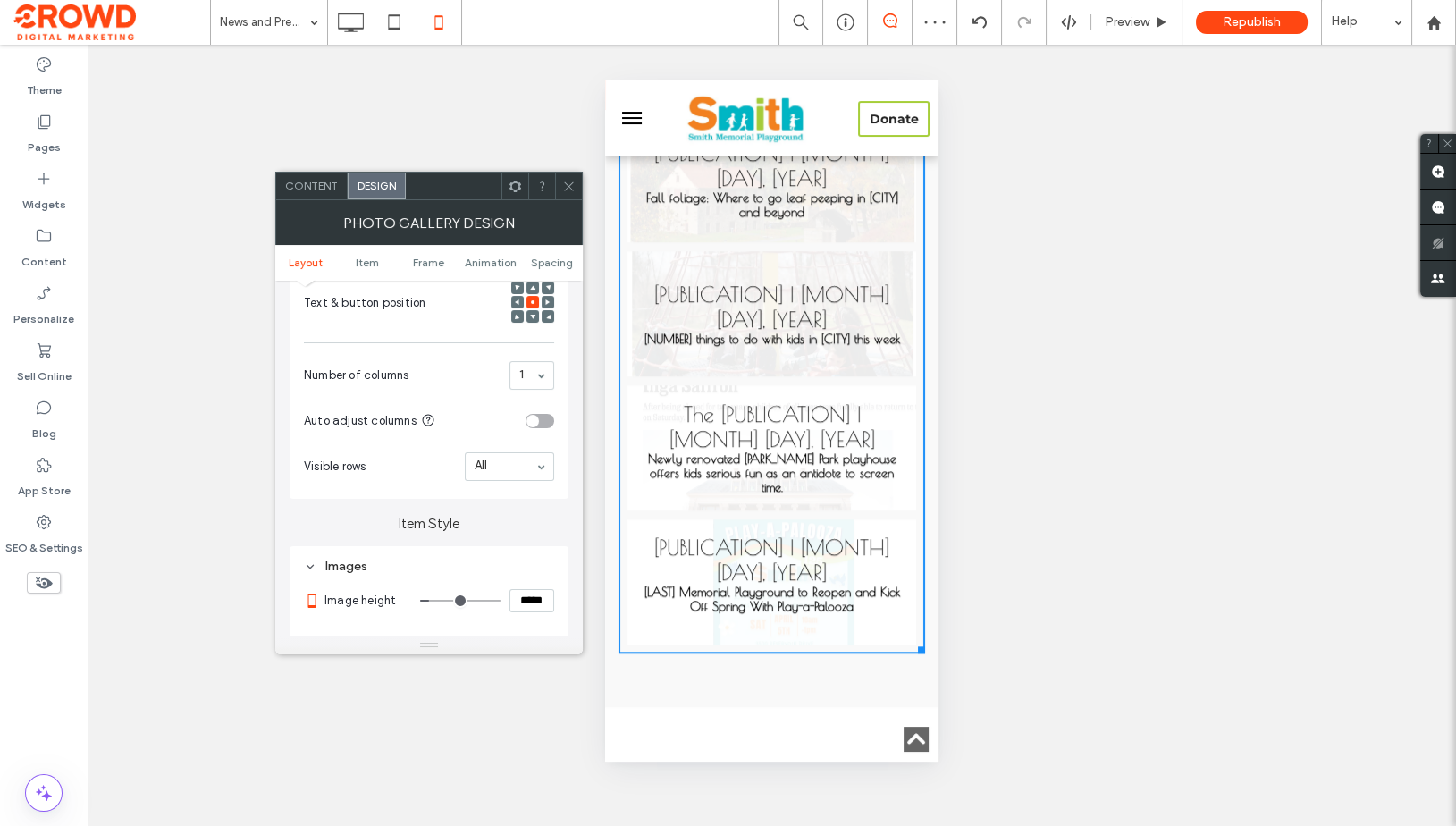 scroll, scrollTop: 2919, scrollLeft: 0, axis: vertical 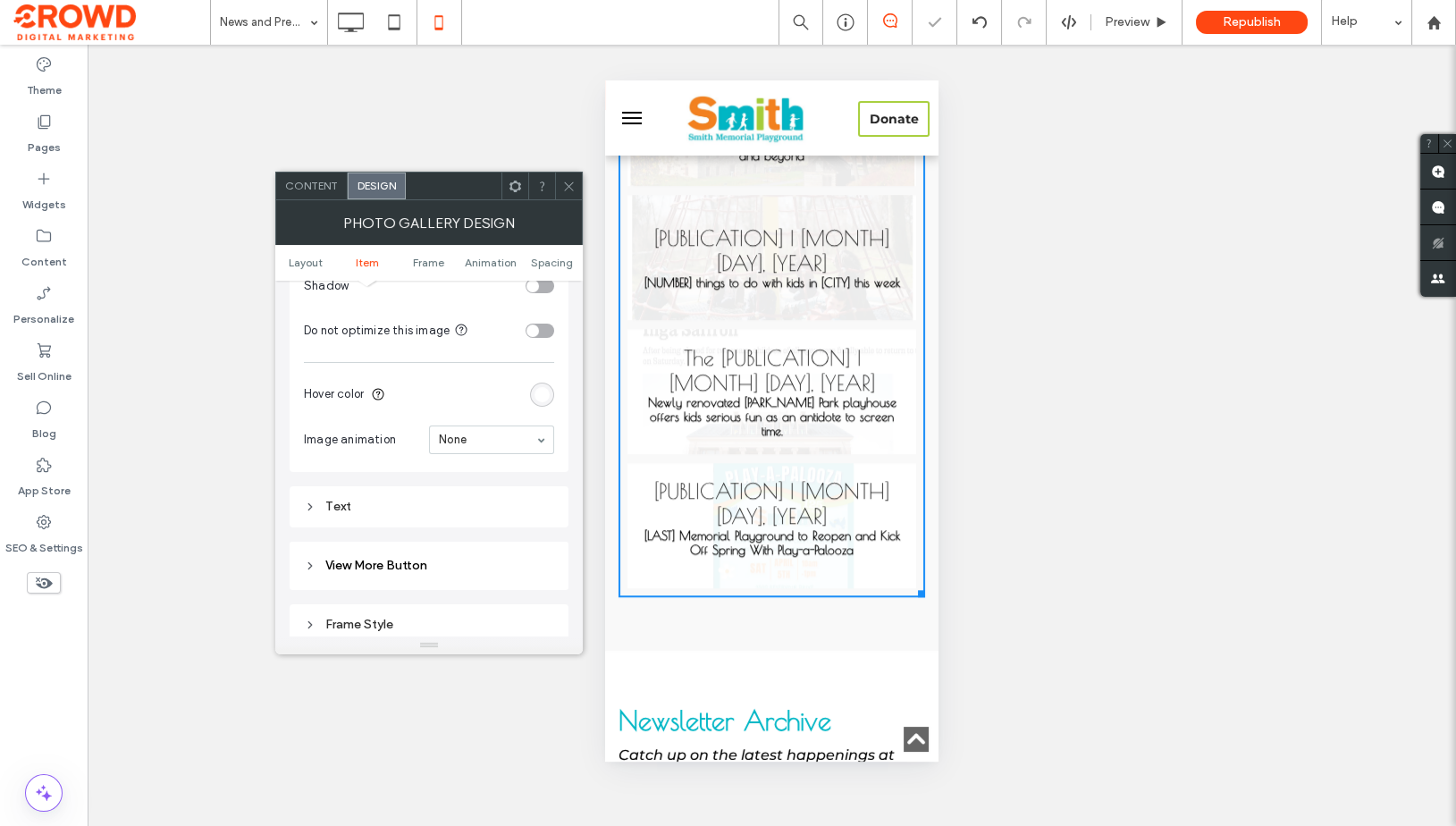 click on "Text" at bounding box center [429, 507] 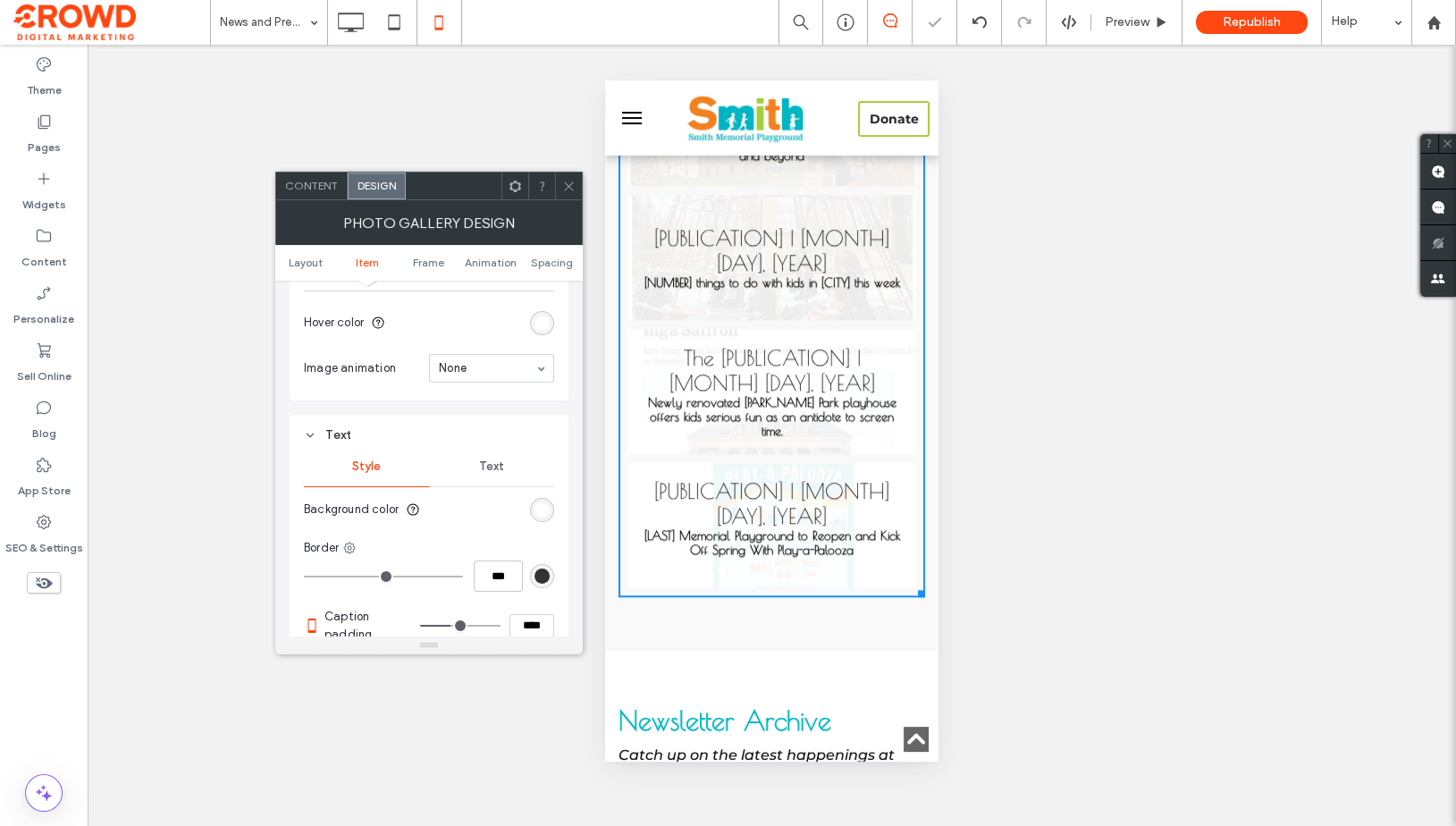 scroll, scrollTop: 1017, scrollLeft: 0, axis: vertical 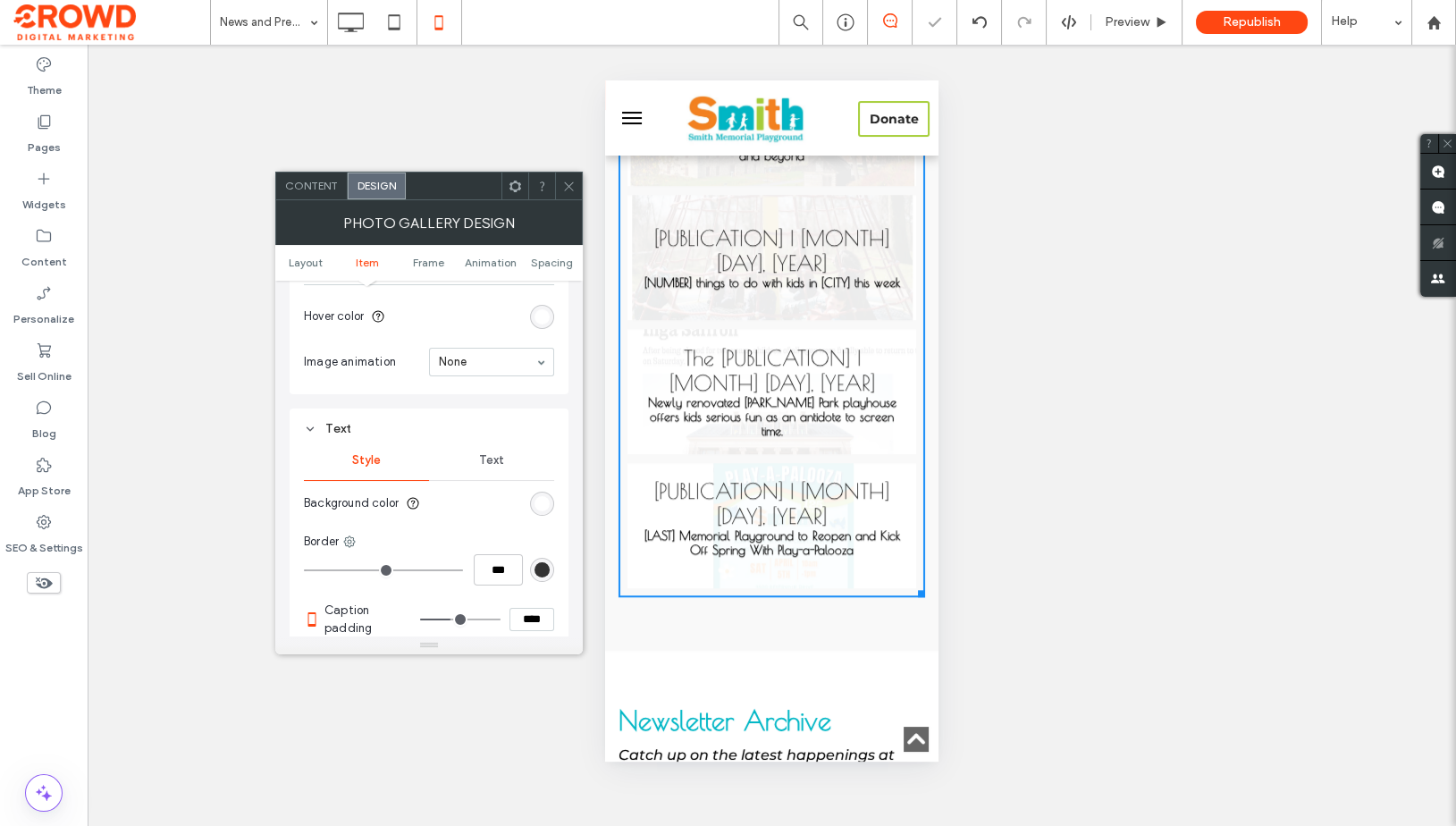 click on "Text" at bounding box center (492, 460) 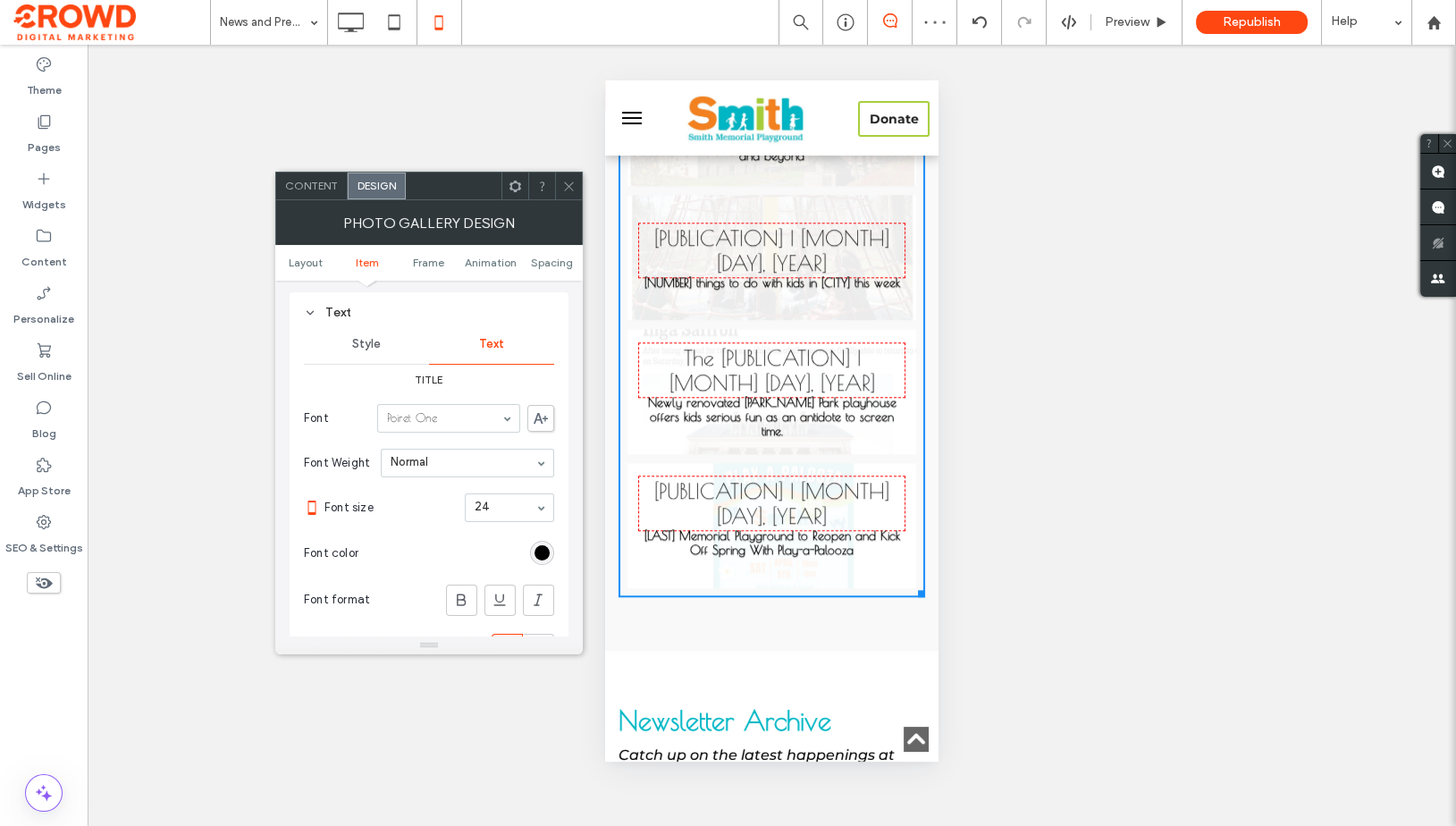 scroll, scrollTop: 1145, scrollLeft: 0, axis: vertical 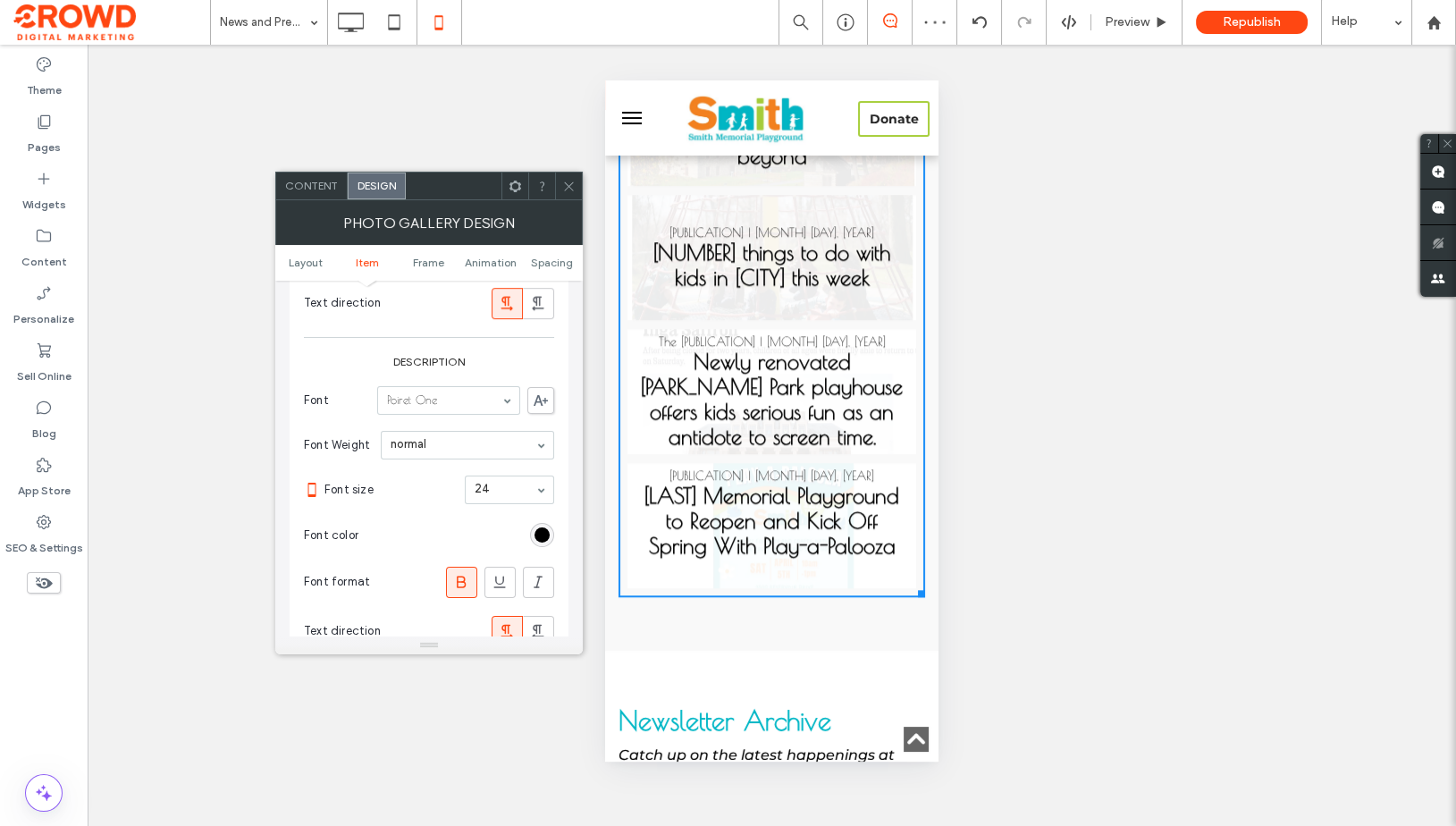 click 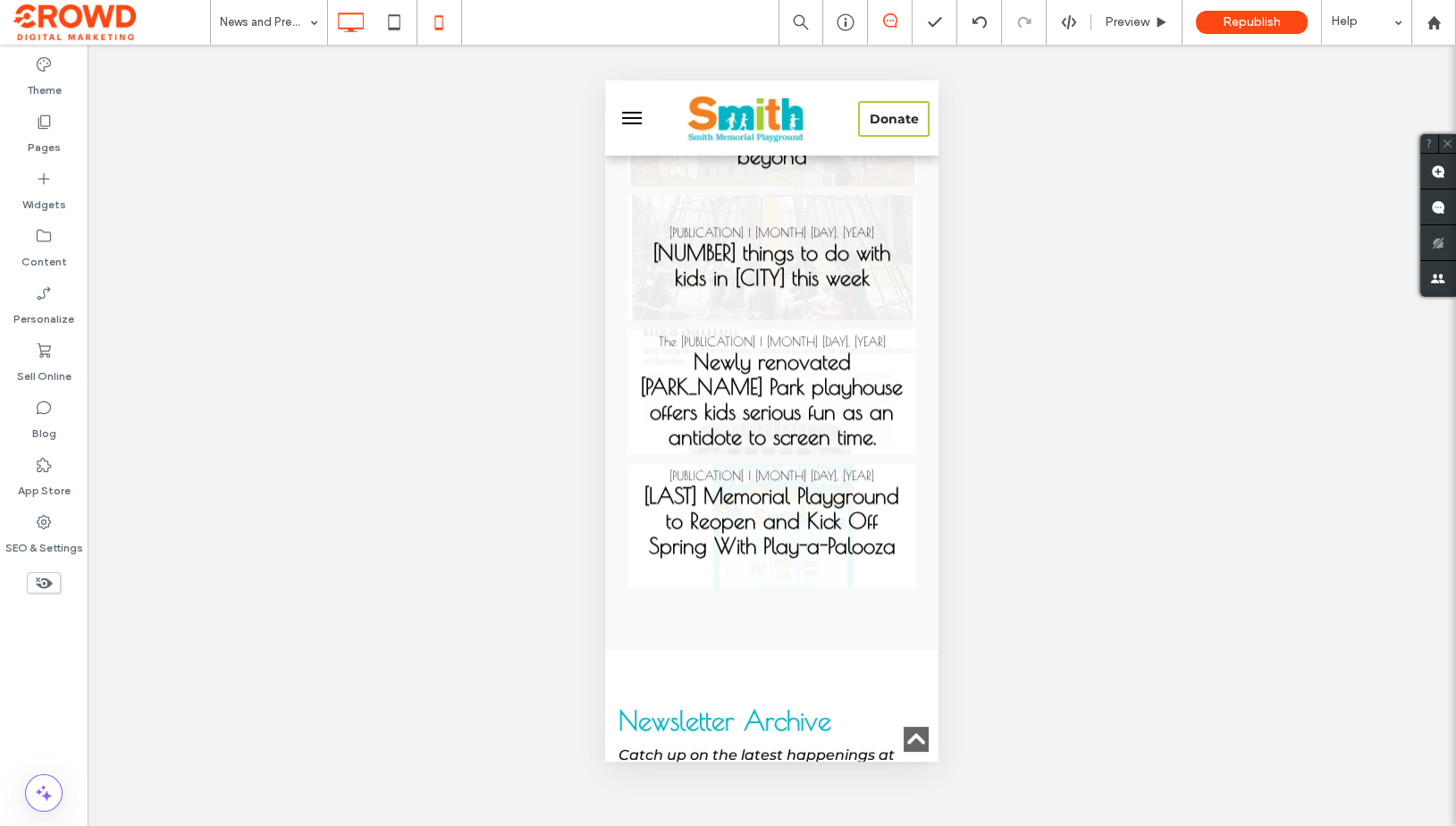 click 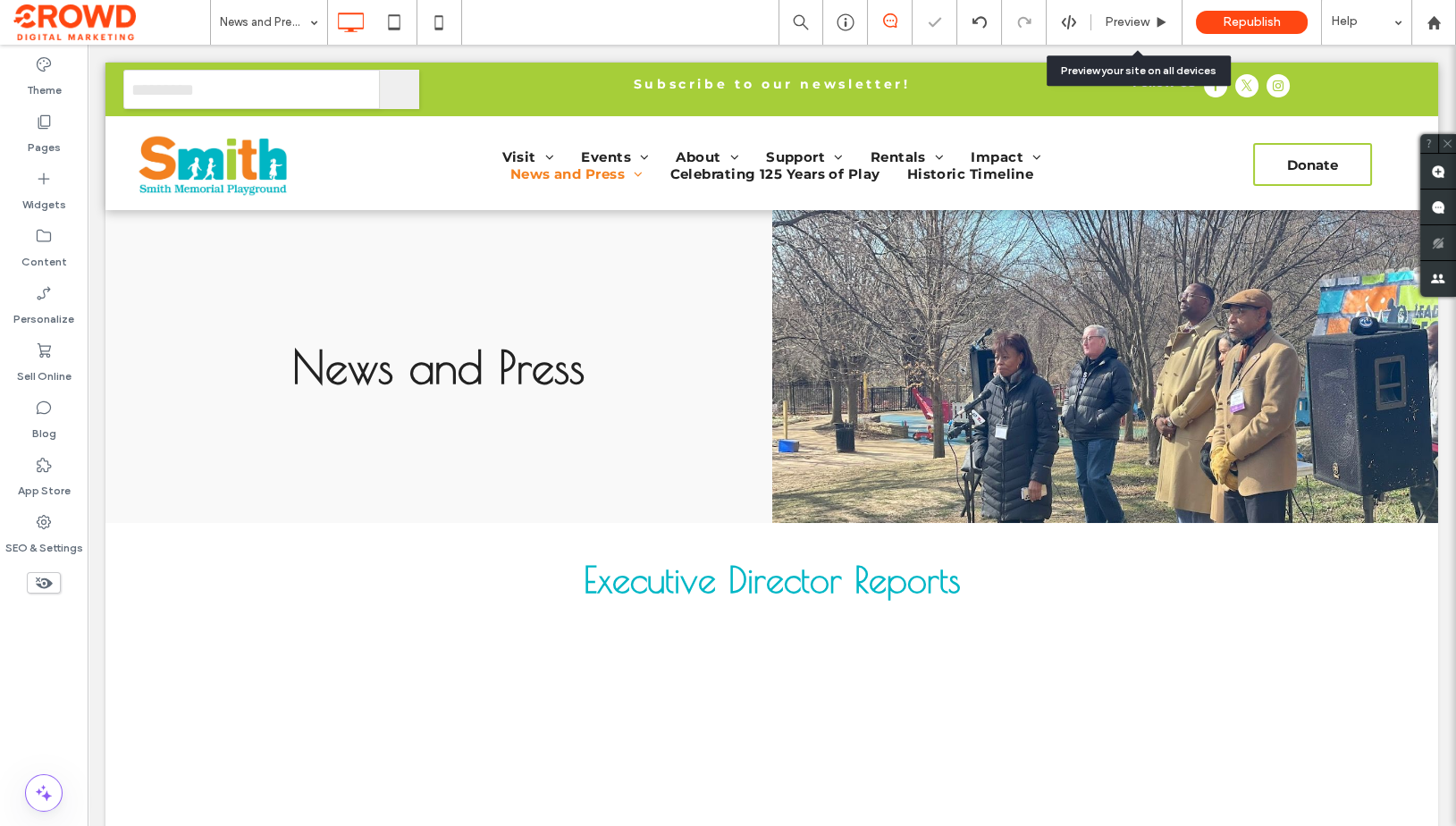 scroll, scrollTop: 0, scrollLeft: 0, axis: both 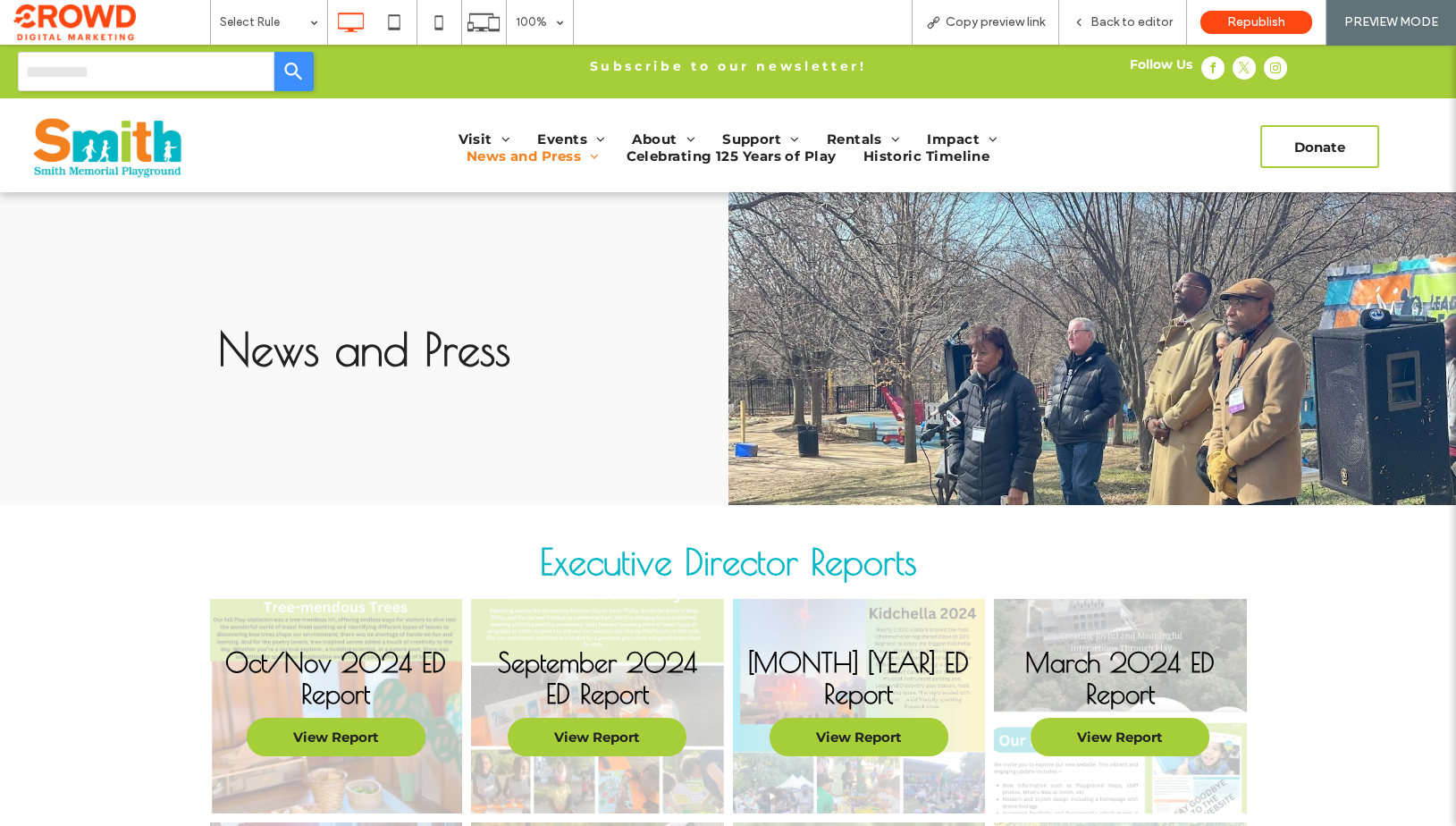click at bounding box center (107, 148) 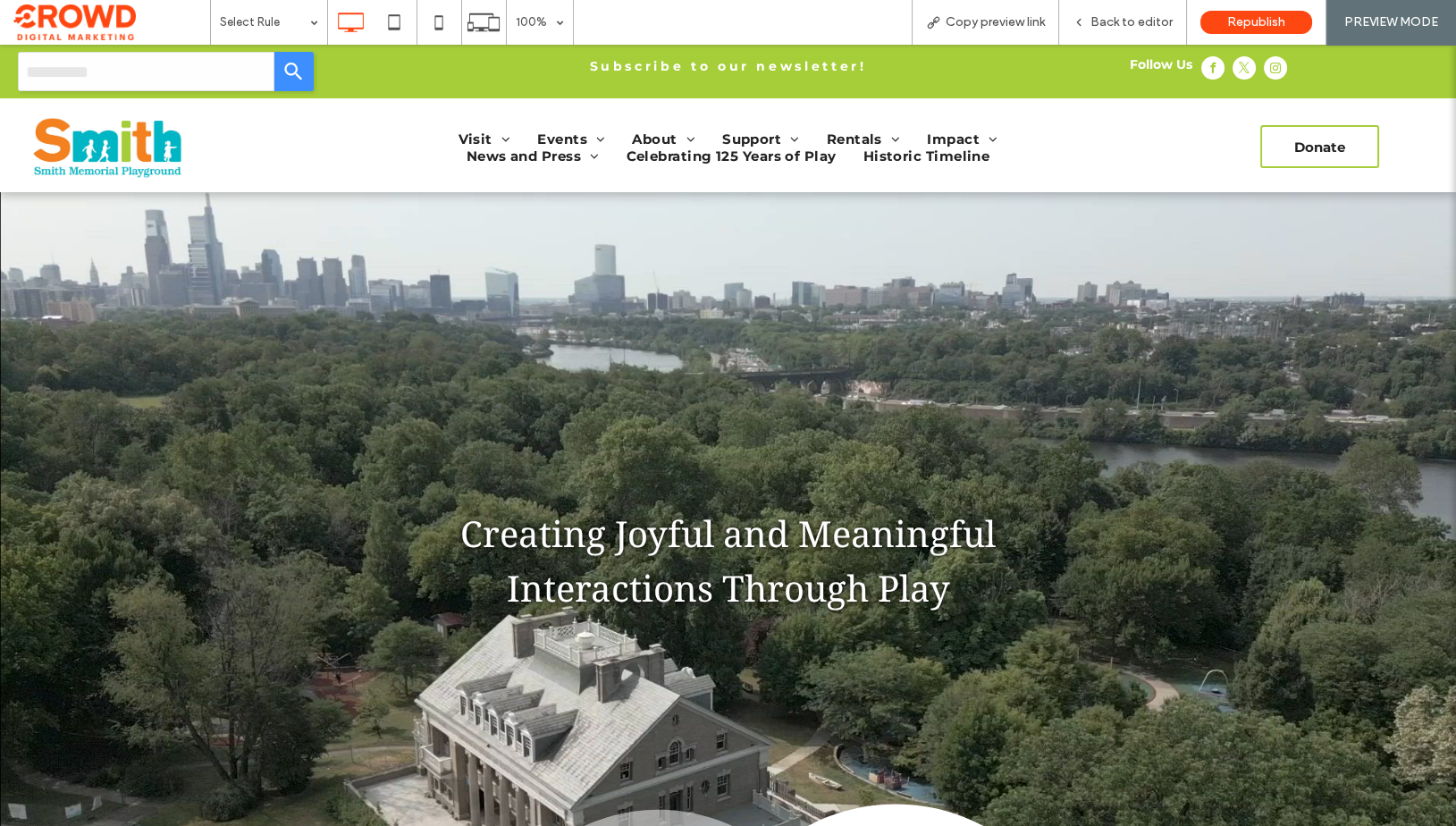 scroll, scrollTop: 0, scrollLeft: 0, axis: both 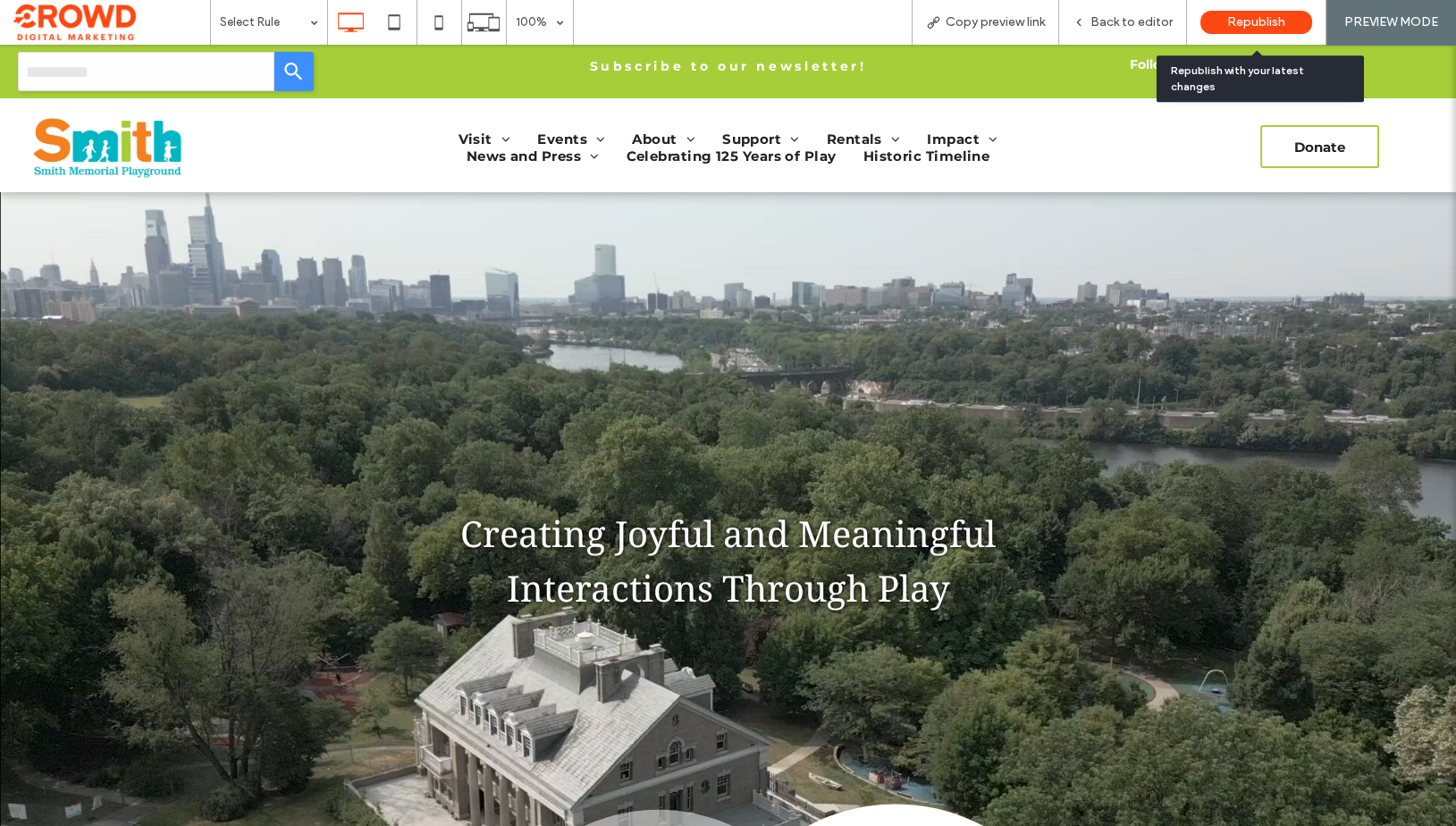 click on "Republish" at bounding box center [1256, 22] 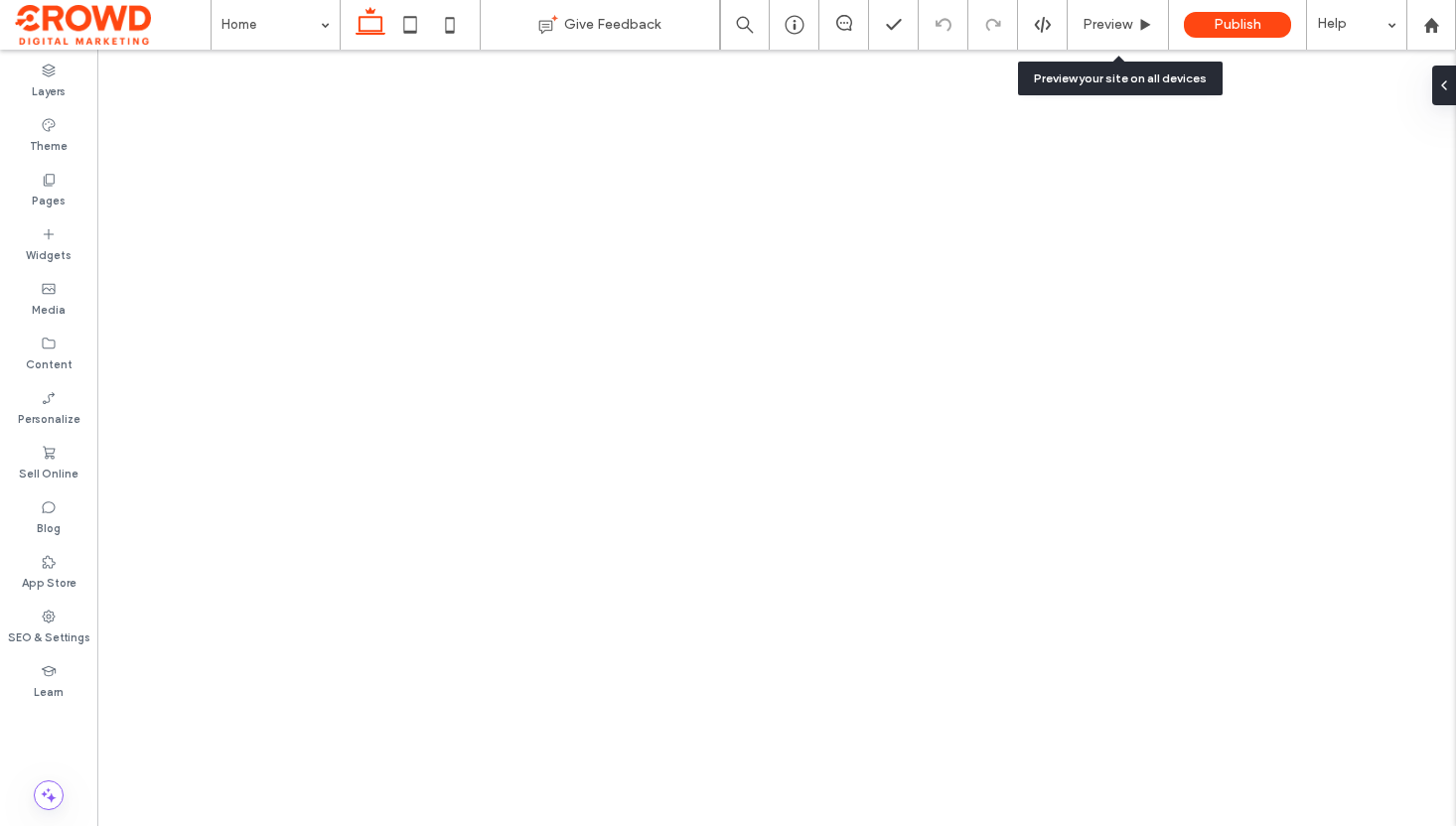 scroll, scrollTop: 0, scrollLeft: 0, axis: both 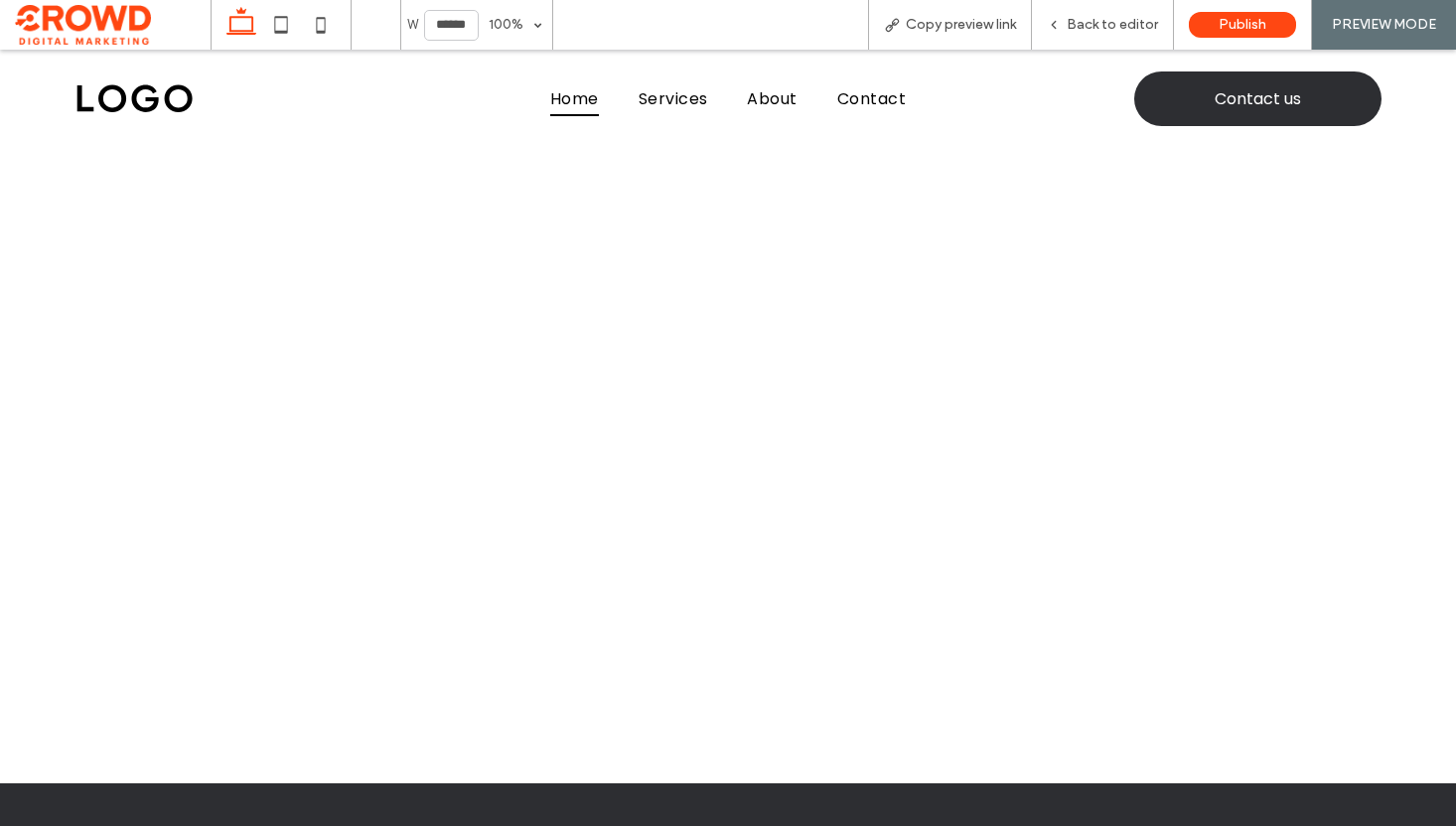 click on "Back to editor" at bounding box center [1112, 25] 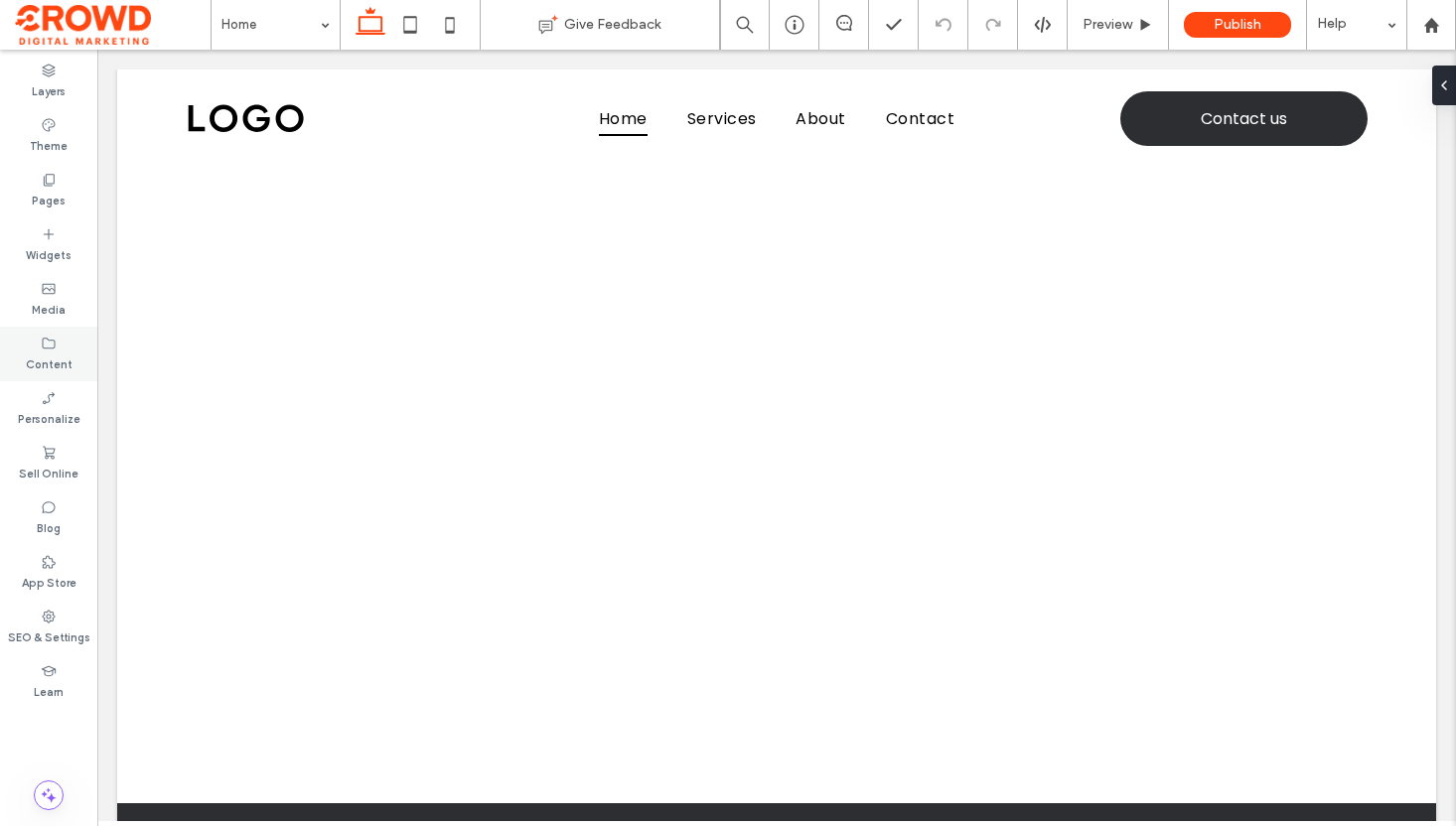click on "Content" at bounding box center (49, 362) 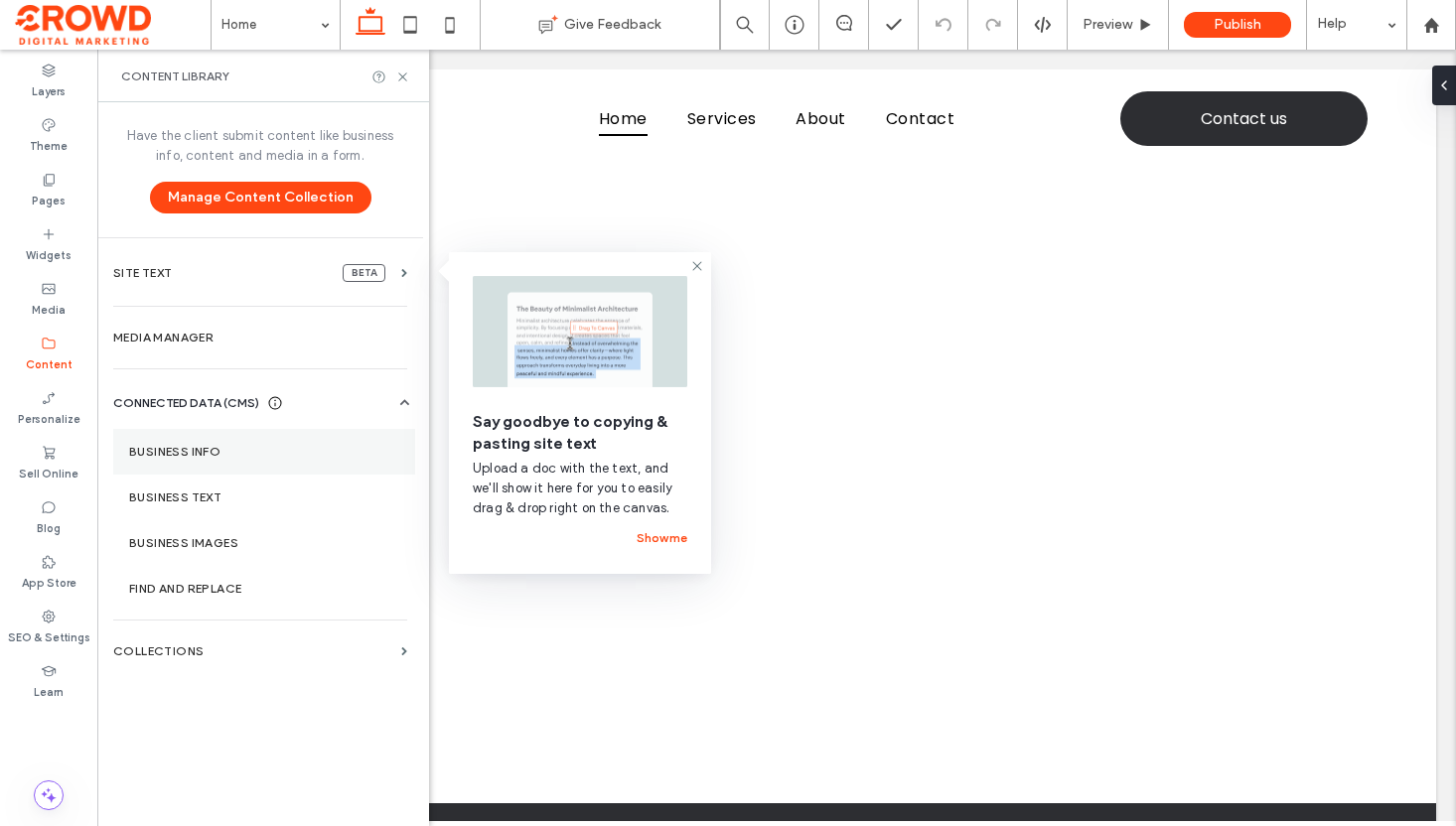 click on "Business Info" at bounding box center (264, 452) 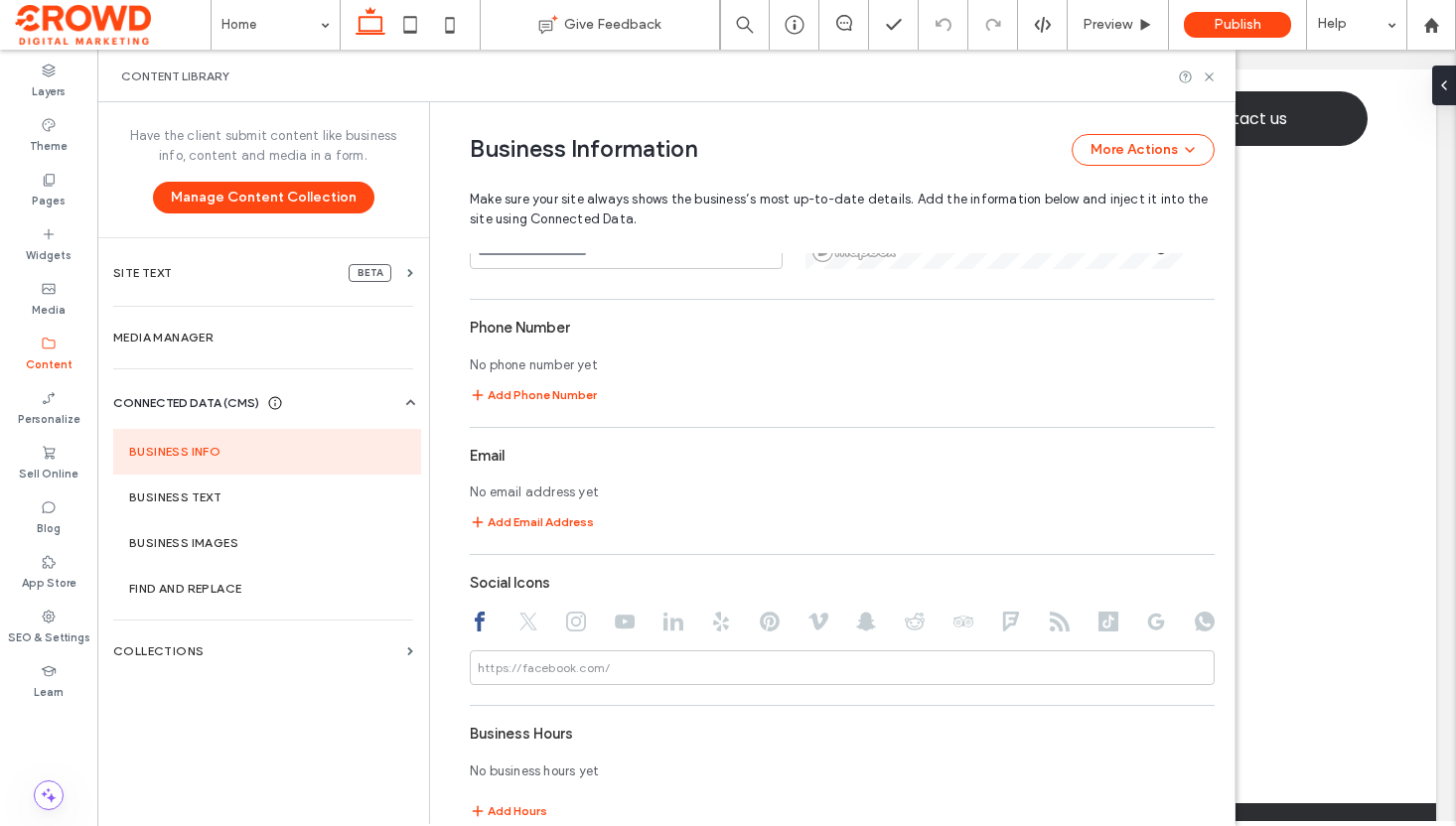 scroll, scrollTop: 721, scrollLeft: 0, axis: vertical 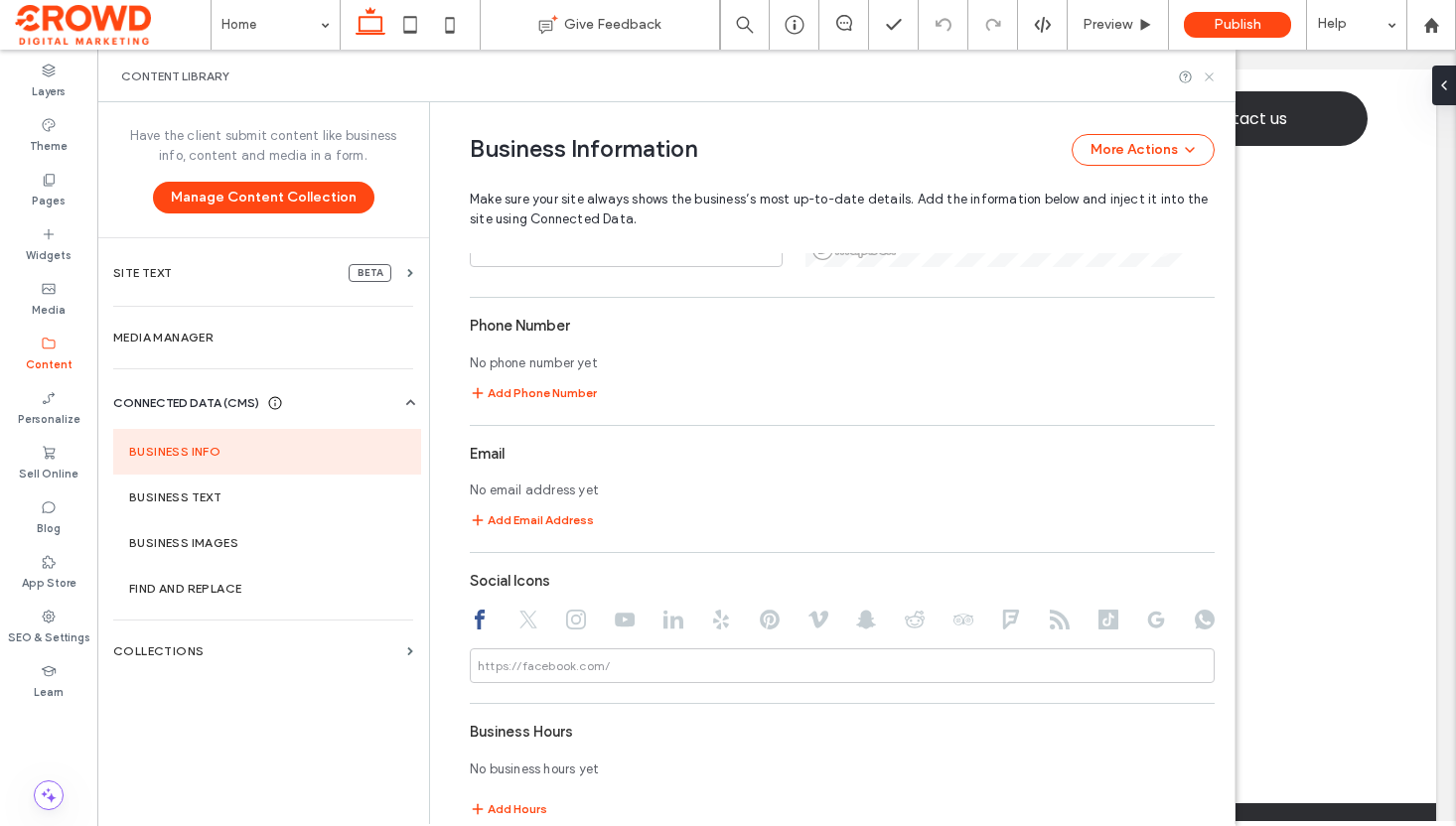 click 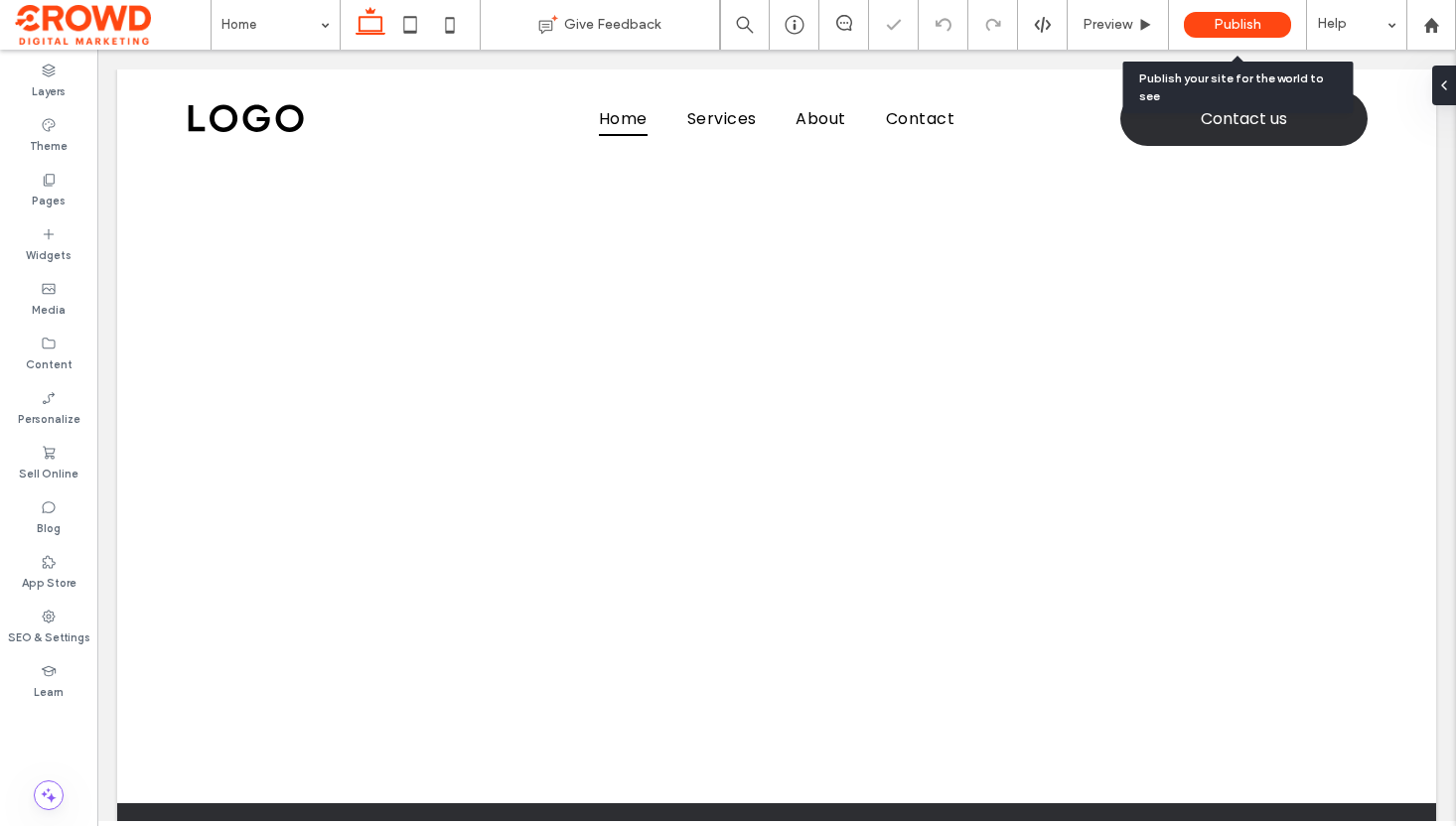 click on "Publish" at bounding box center [1238, 25] 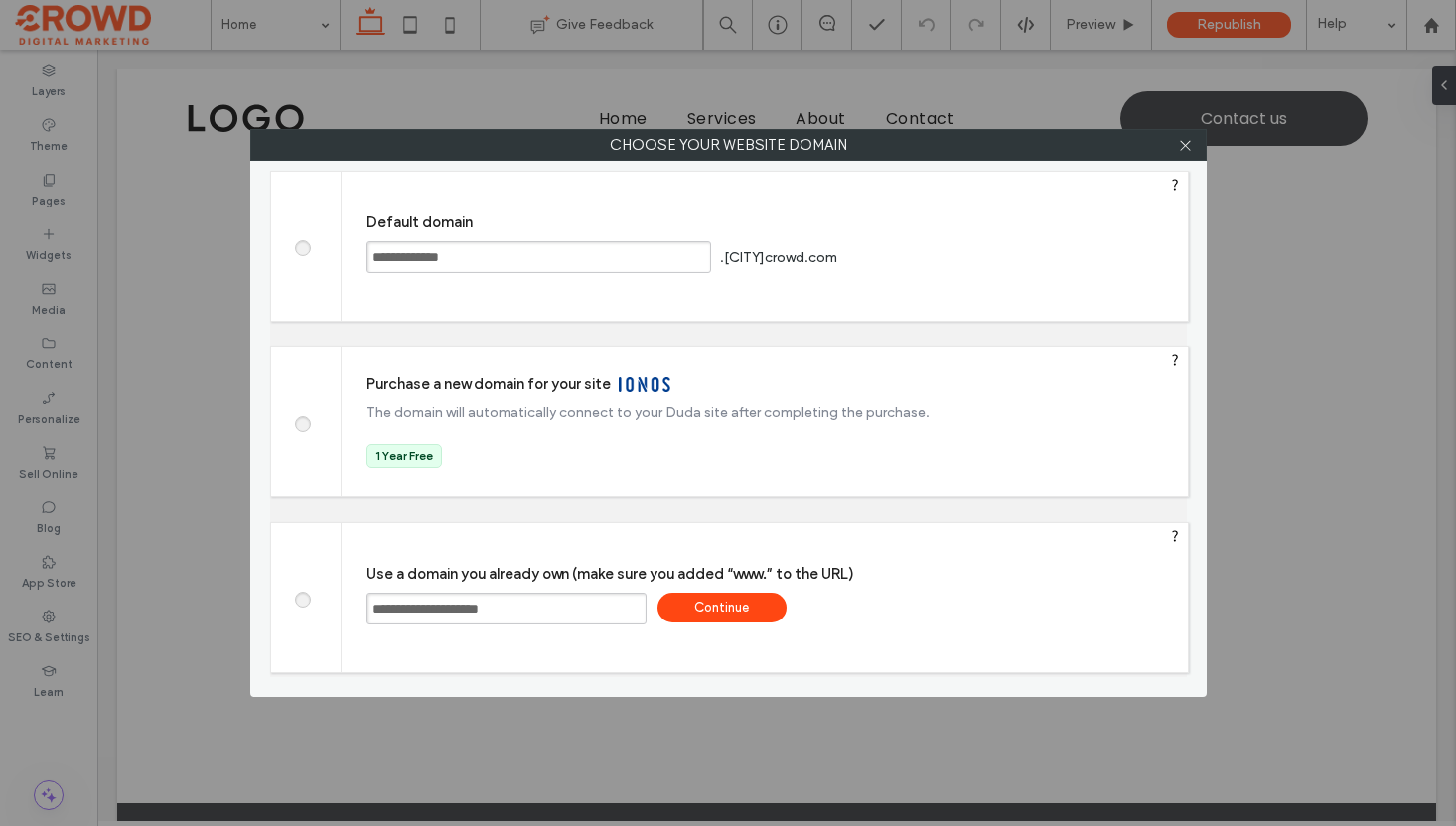 click on "**********" at bounding box center (538, 257) 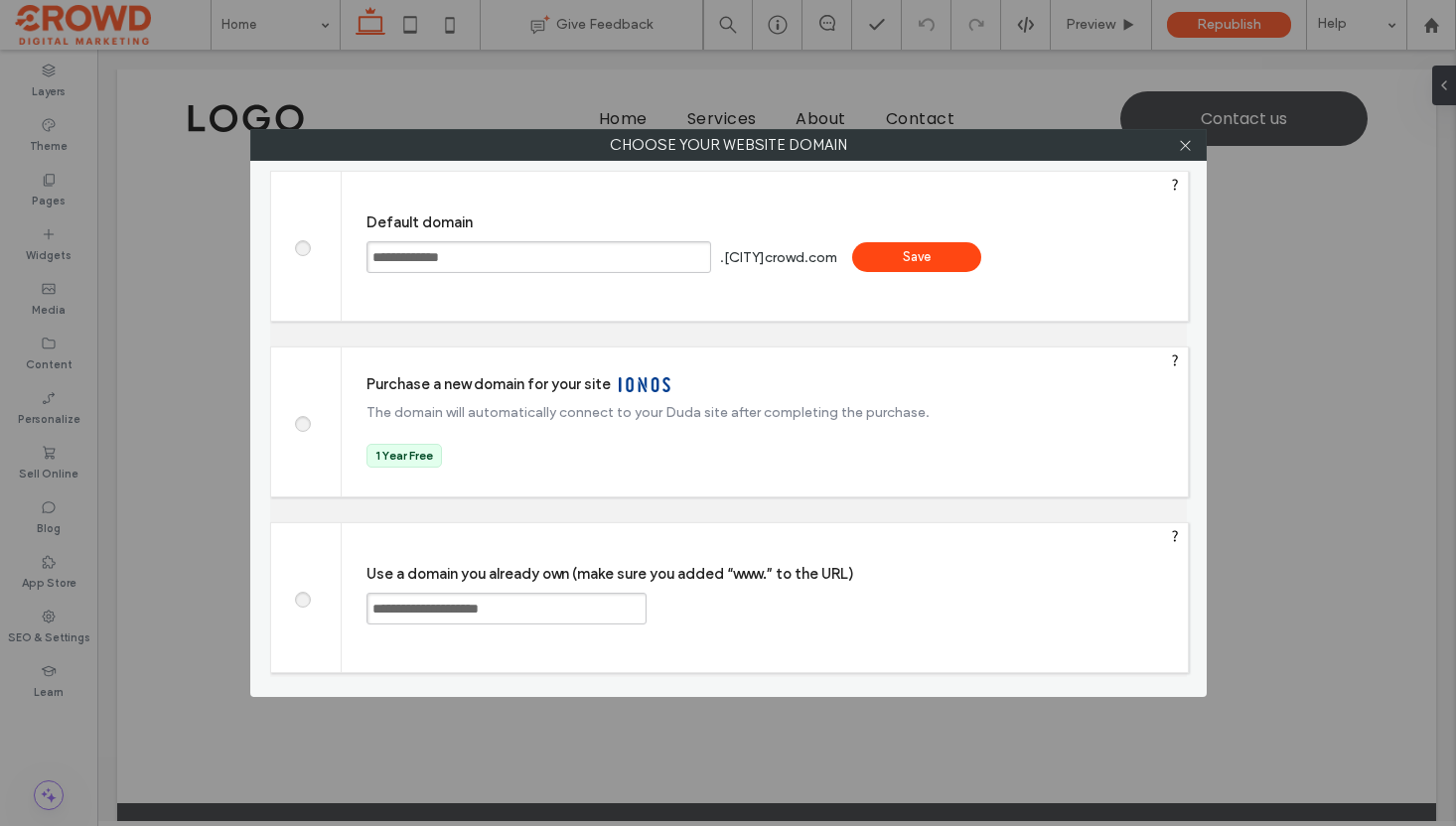 click on "**********" at bounding box center [538, 257] 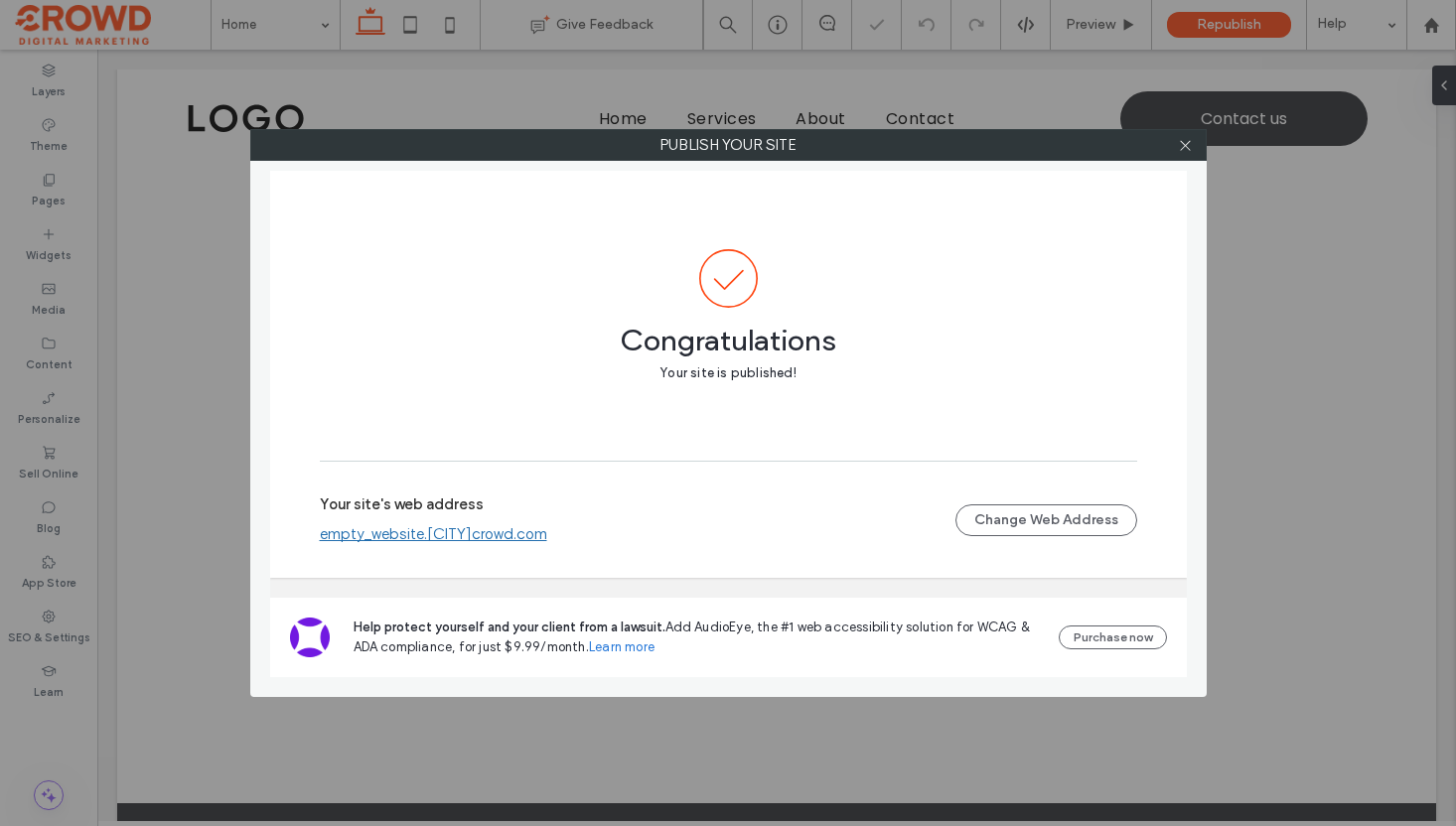 click on "empty_website.[CITY]crowd.com" at bounding box center (433, 534) 